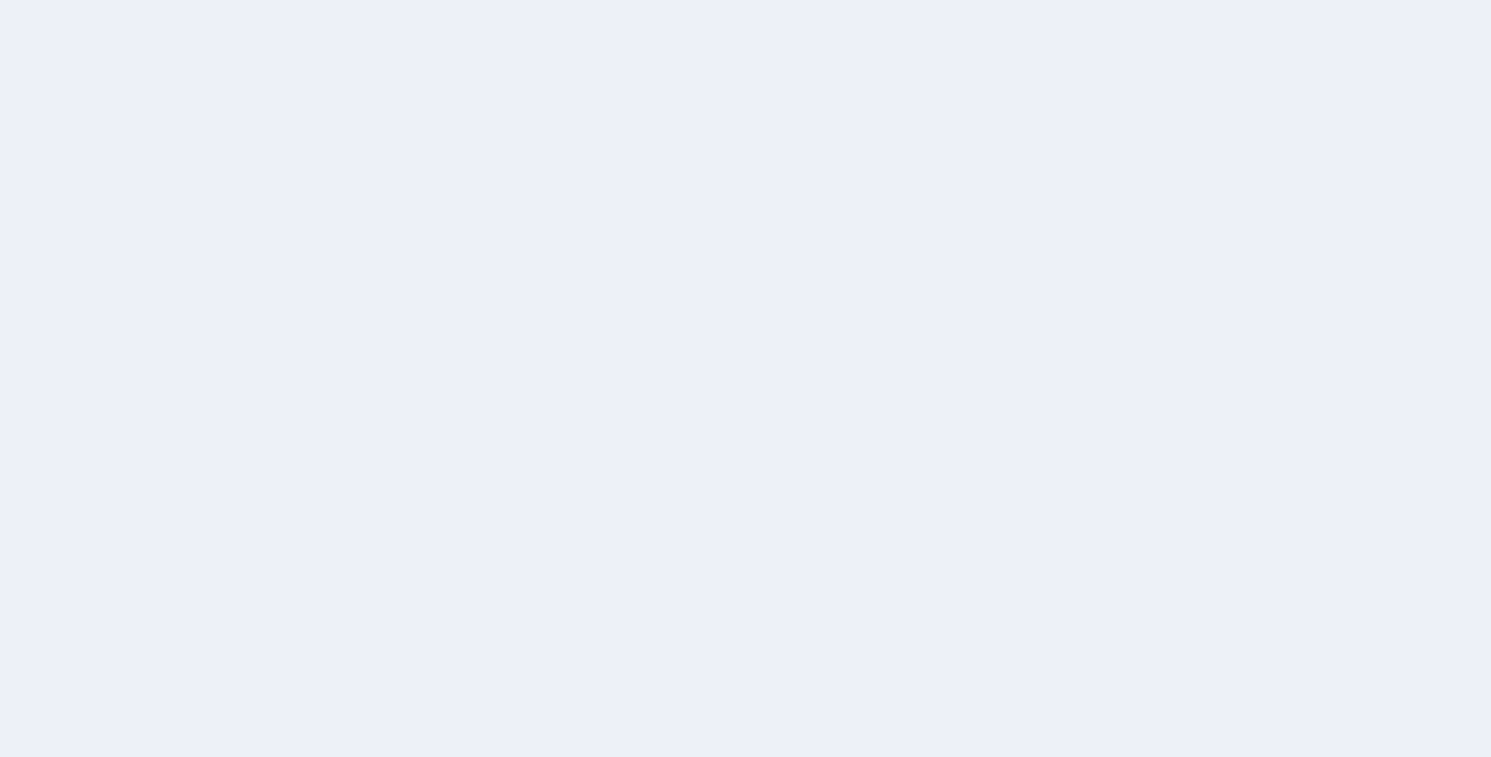 scroll, scrollTop: 0, scrollLeft: 0, axis: both 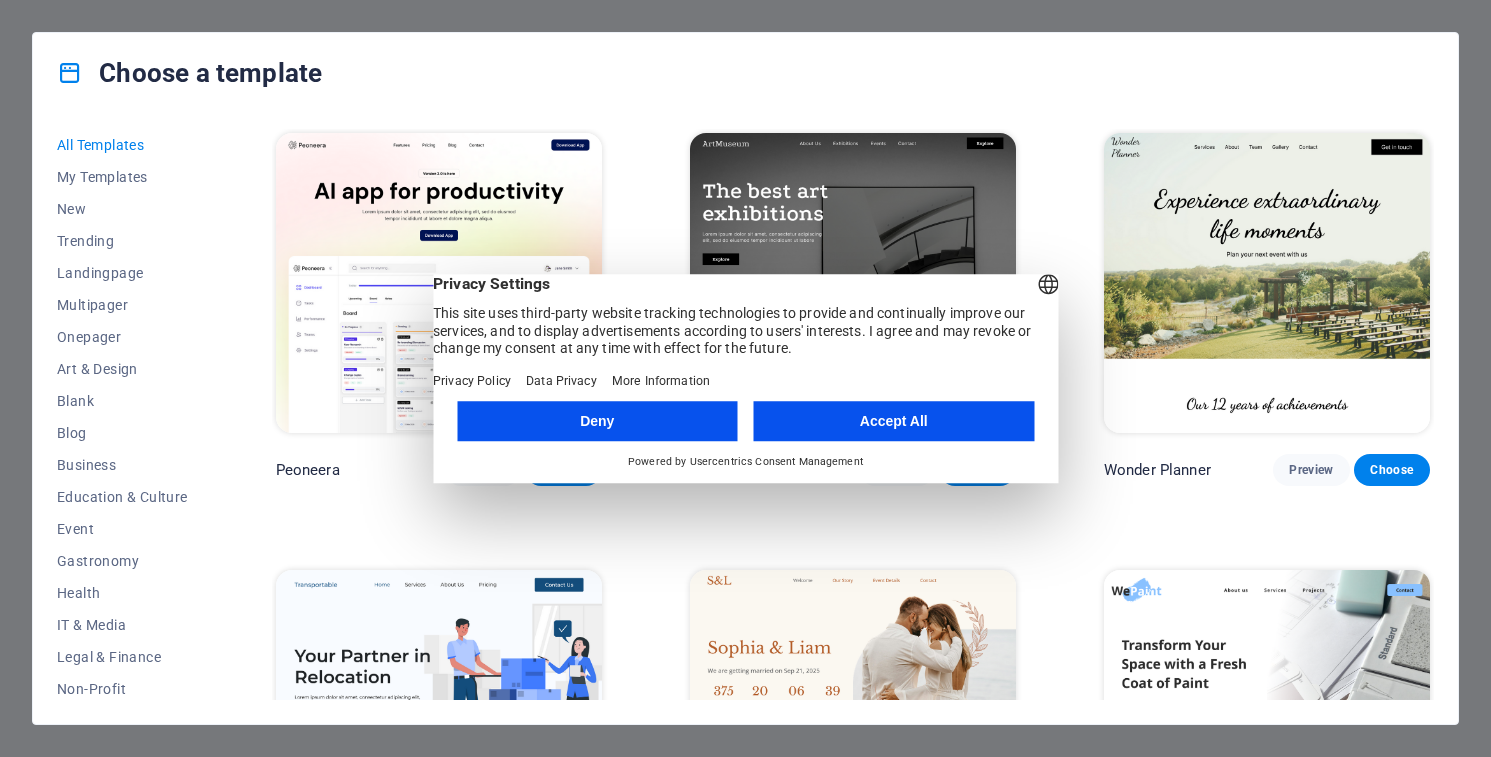 click on "Accept All" at bounding box center [894, 421] 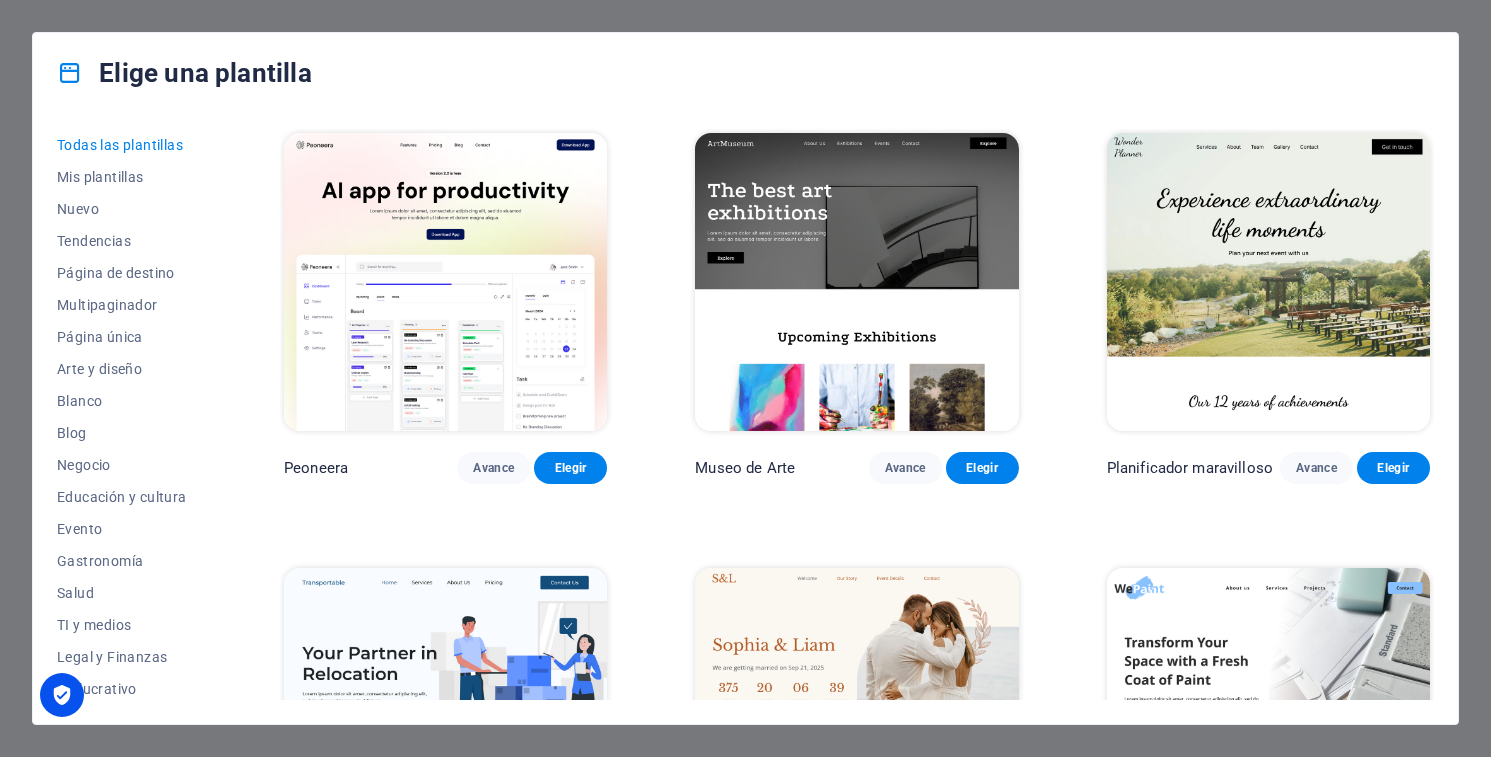 click on "Peoneera Avance Elegir Museo de Arte Avance Elegir Planificador maravilloso Avance Elegir Transportable Avance Elegir Ahorro y préstamo Avance Elegir WePaint Avance Elegir Eco-Con Avance Elegir Reunión Avance Elegir Ayuda y cuidado Avance Elegir Podcaster Avance Elegir Academix Avance Elegir Gran peluquería Avance Elegir Salud y alimentación Avance Elegir Interiores UrbanNest Avance Elegir Cambio verde Avance Elegir El Templo de la Belleza Avance Elegir WeTrain Avance Elegir Limpiador Avance Elegir [PERSON_NAME] Elegir Delicioso Avance [PERSON_NAME] de sueños Avance [PERSON_NAME] Avance Elegir Cuidado de mascotas Avance Elegir Espacio seguro Avance Elegir Barra de lluvia de medianoche Avance Elegir Conducir Avance Elegir Estator Avance Elegir Grupo de Salud Avance Elegir Agencia MakeIt Avance [PERSON_NAME] de viajar Avance Elegir WeSpa Avance Elegir BERLINA Avance Elegir Aparatos electrónicos Avance Elegir Ciencia del café Avance Elegir CoachLife Avance Elegir Café de Oceana Avance Elegir" at bounding box center (857, 11847) 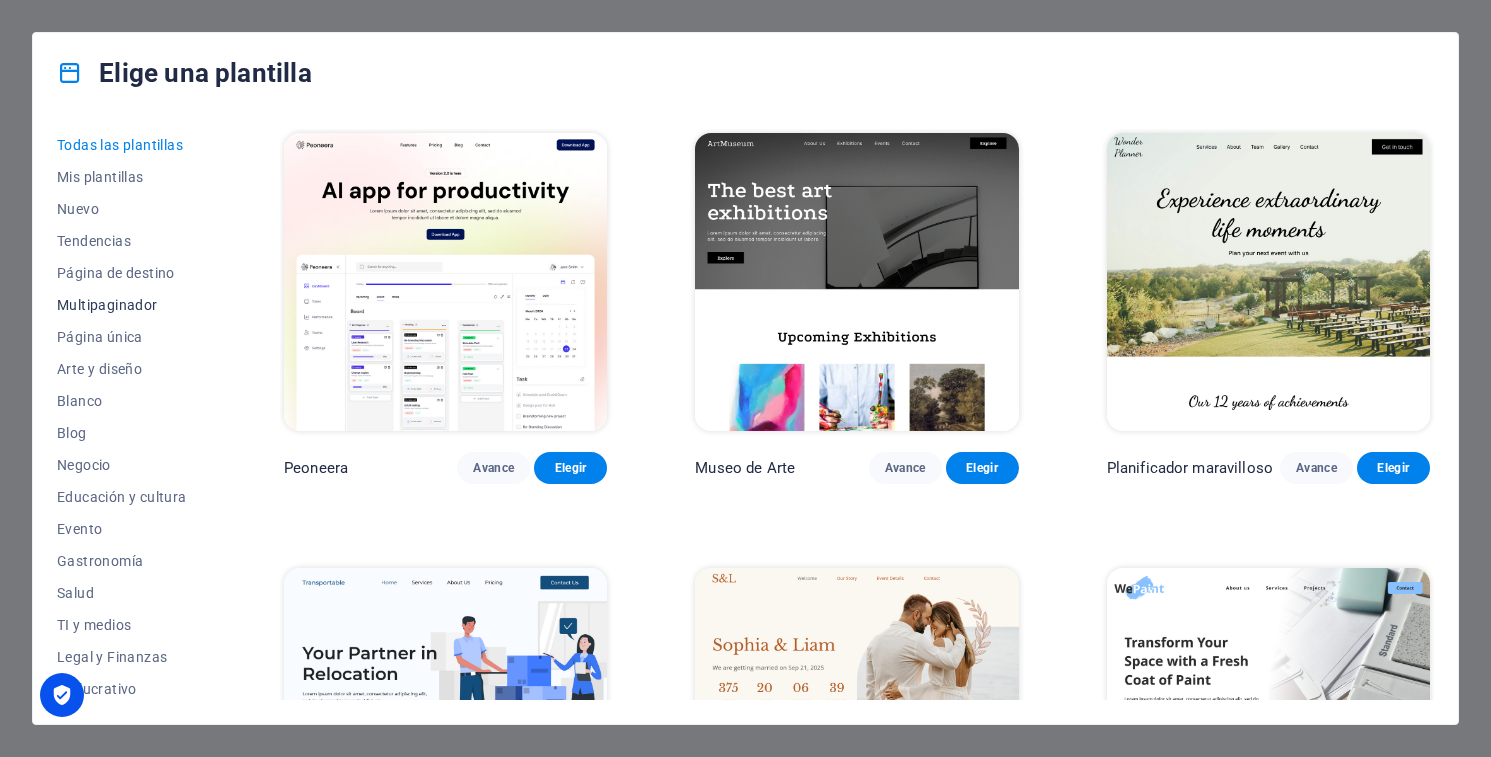 click on "Multipaginador" at bounding box center (107, 305) 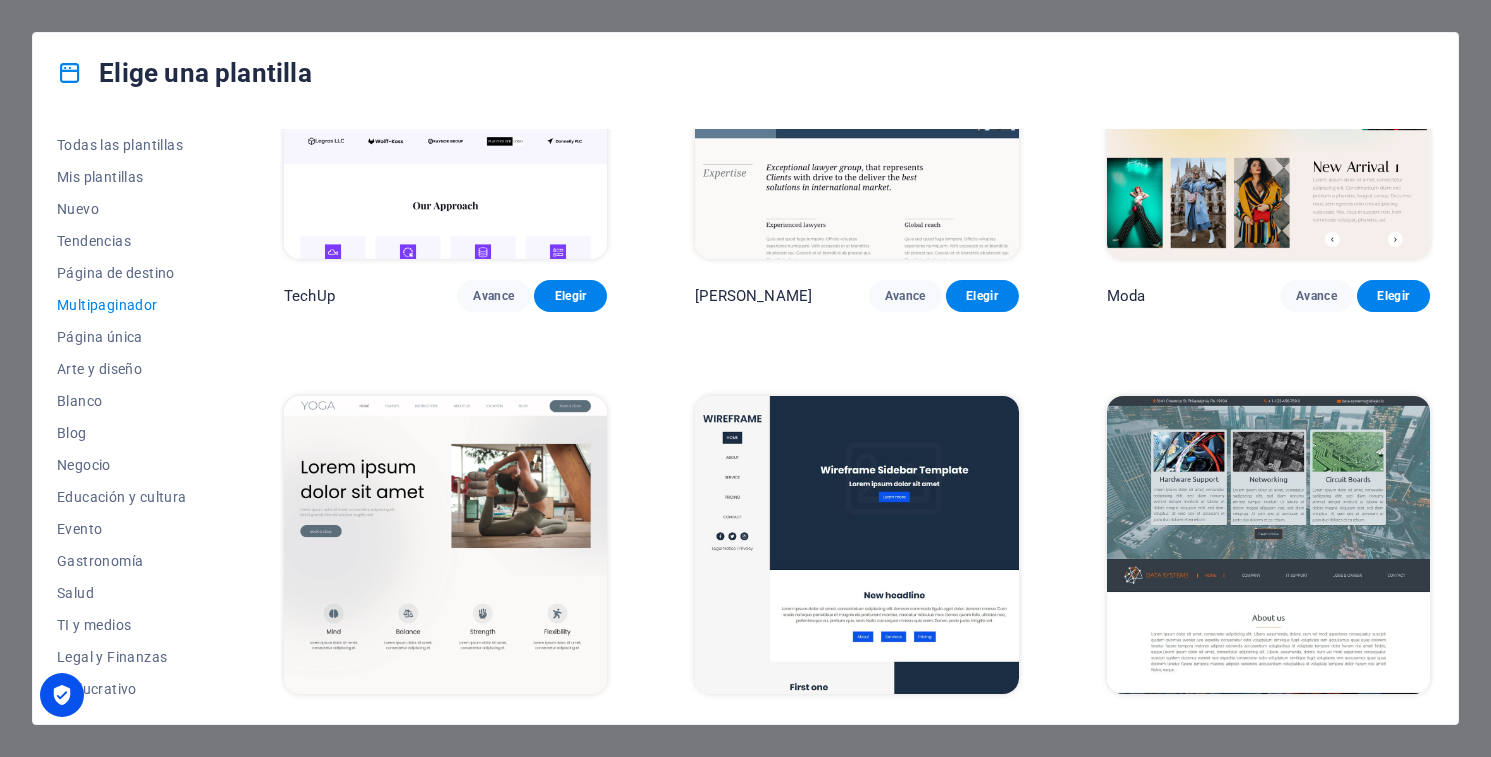 scroll, scrollTop: 3752, scrollLeft: 0, axis: vertical 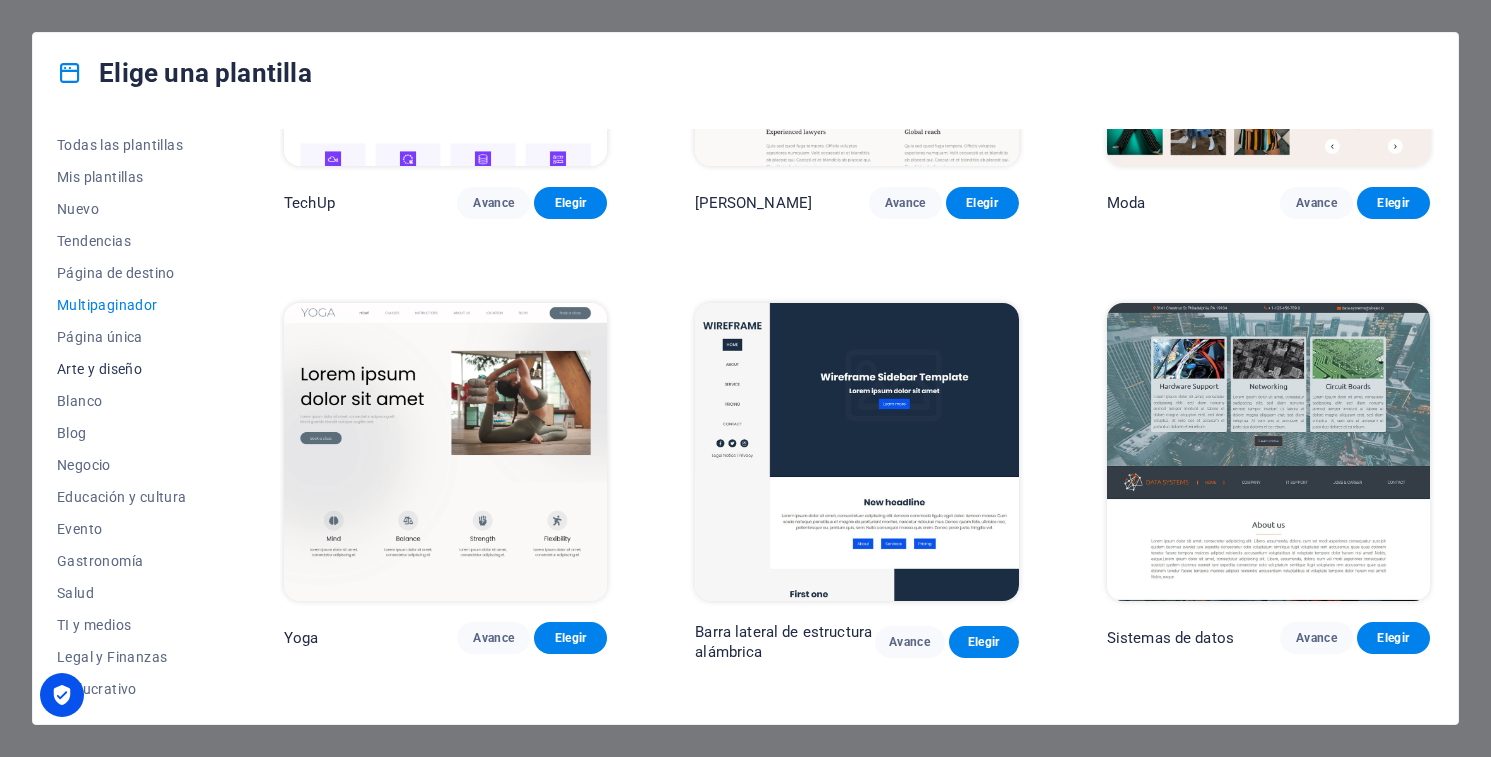 click on "Arte y diseño" at bounding box center (99, 369) 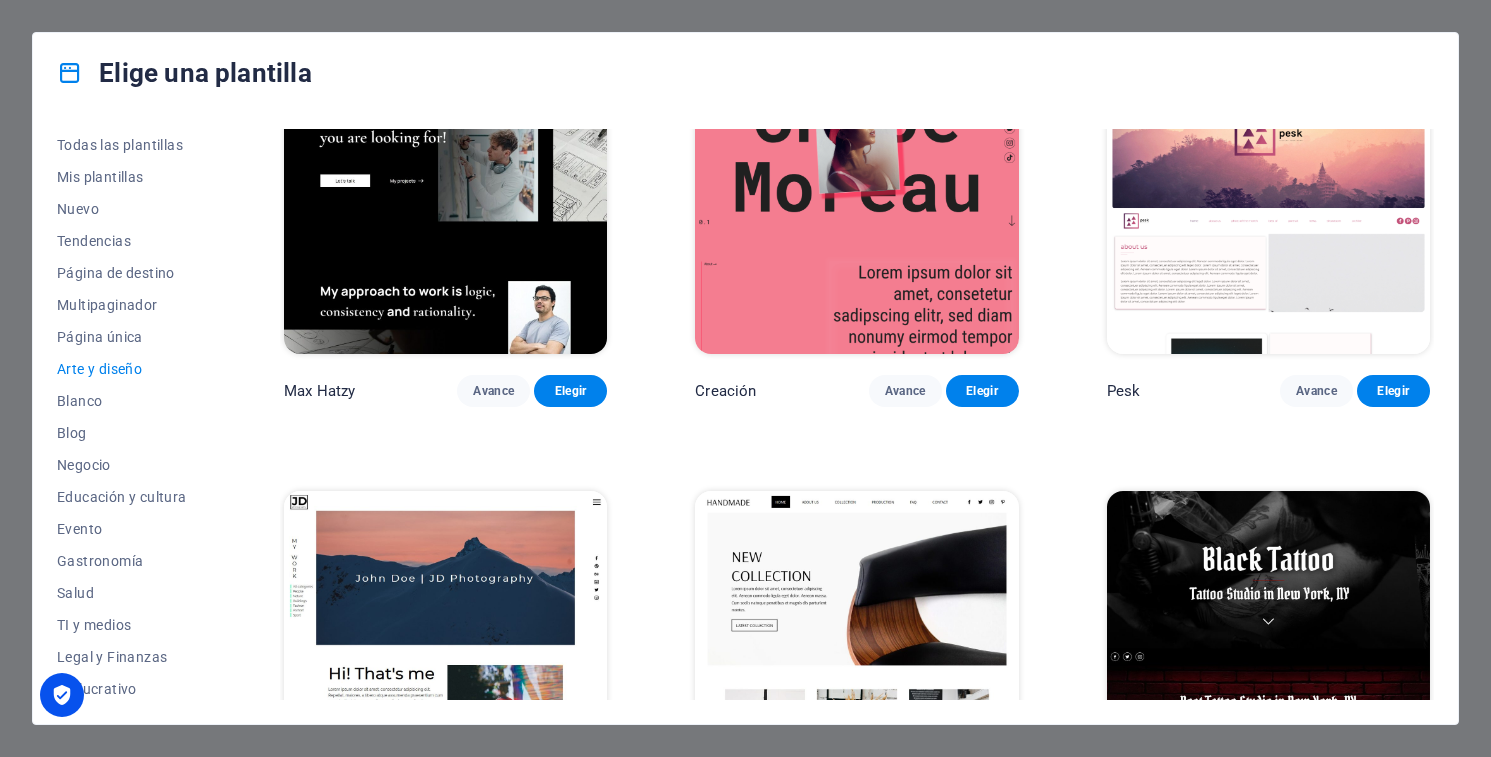 scroll, scrollTop: 0, scrollLeft: 0, axis: both 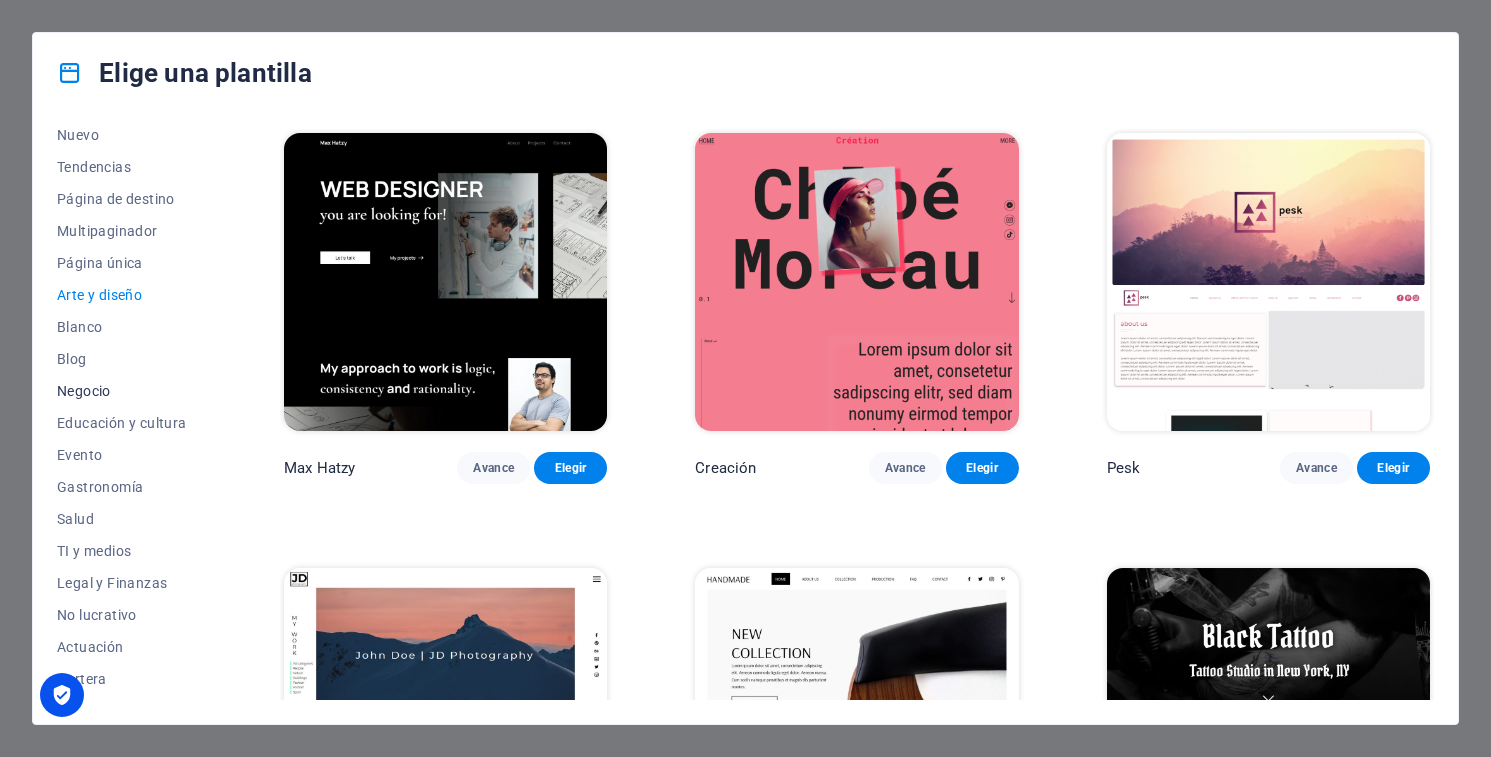click on "Negocio" at bounding box center (84, 391) 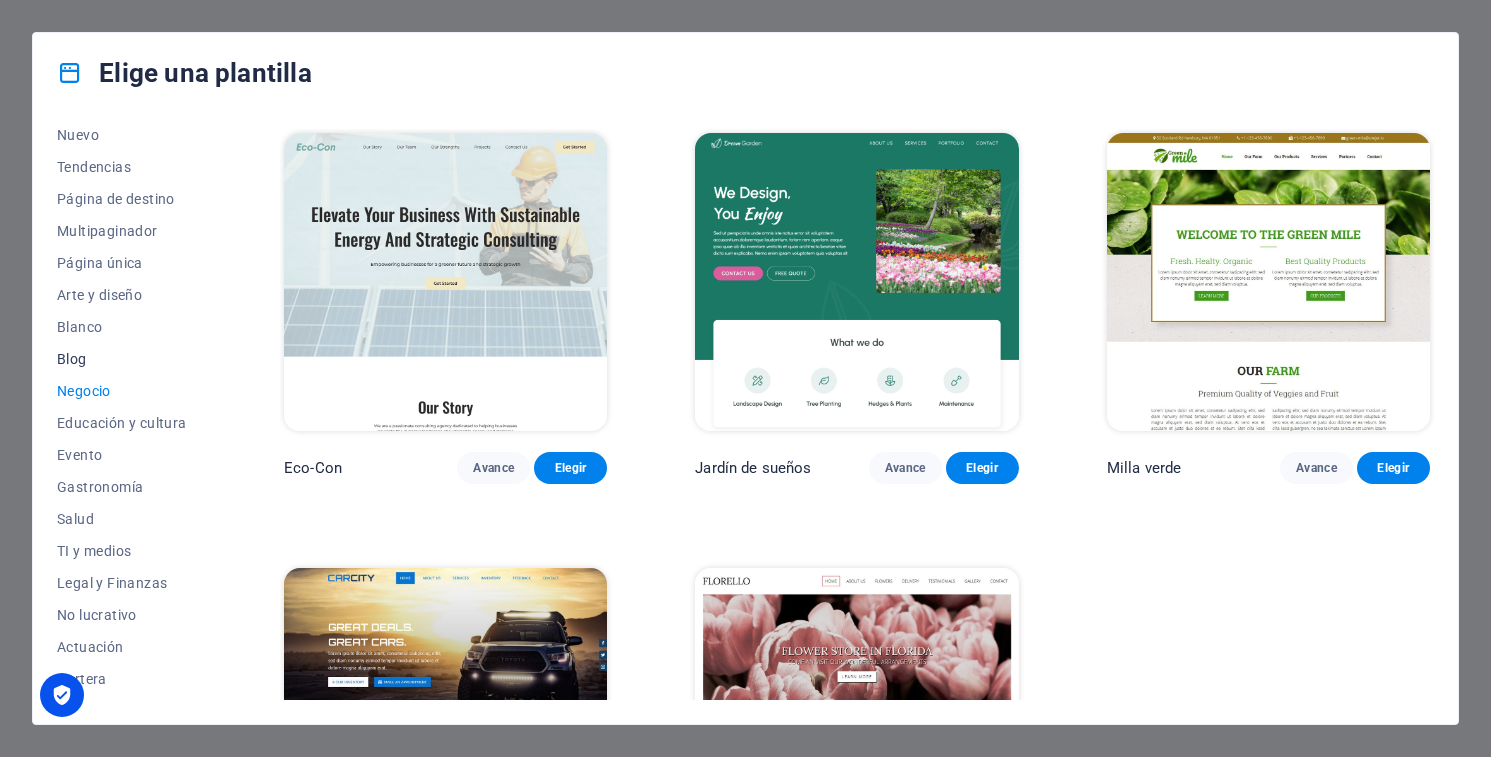 click on "Blog" at bounding box center [72, 359] 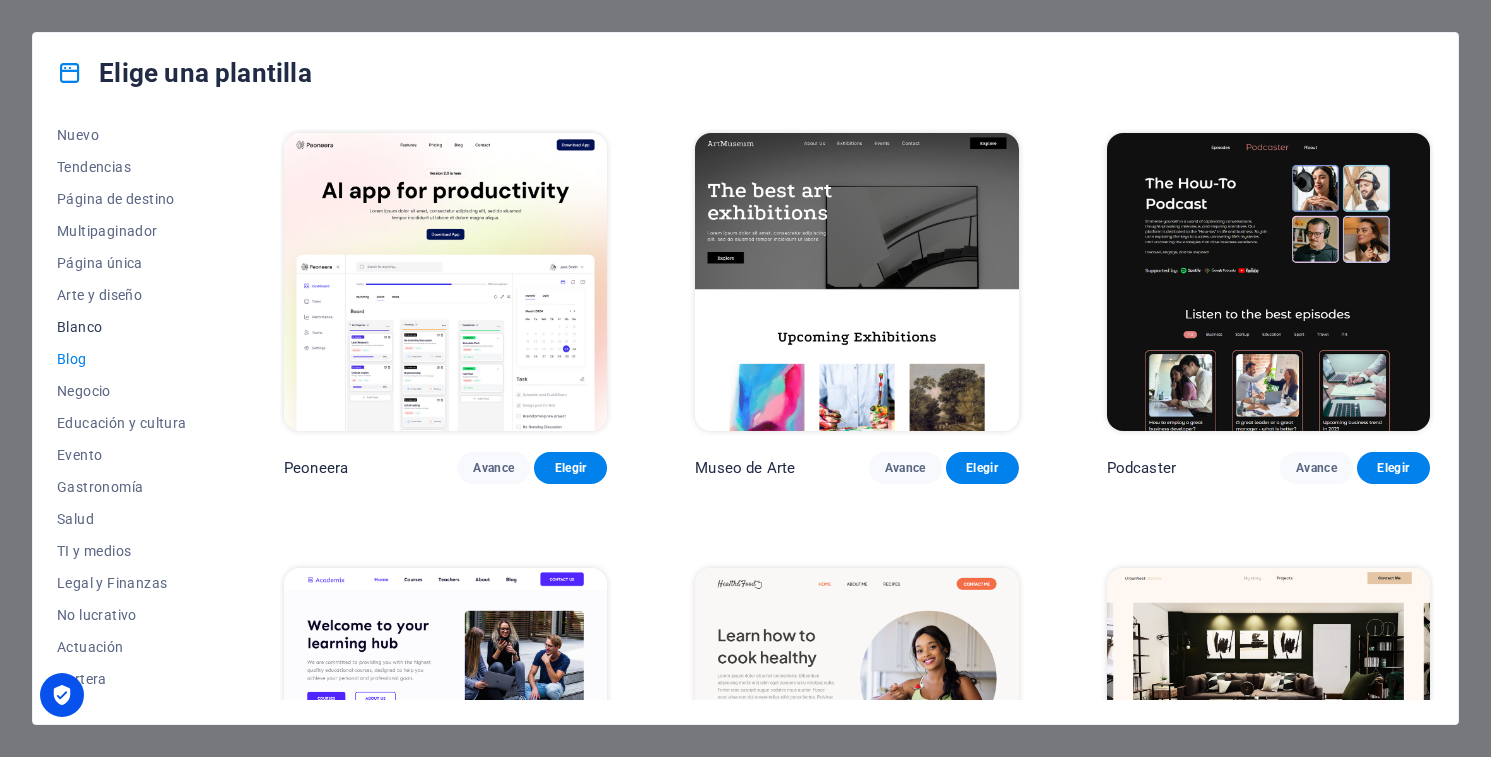 click on "Blanco" at bounding box center [79, 327] 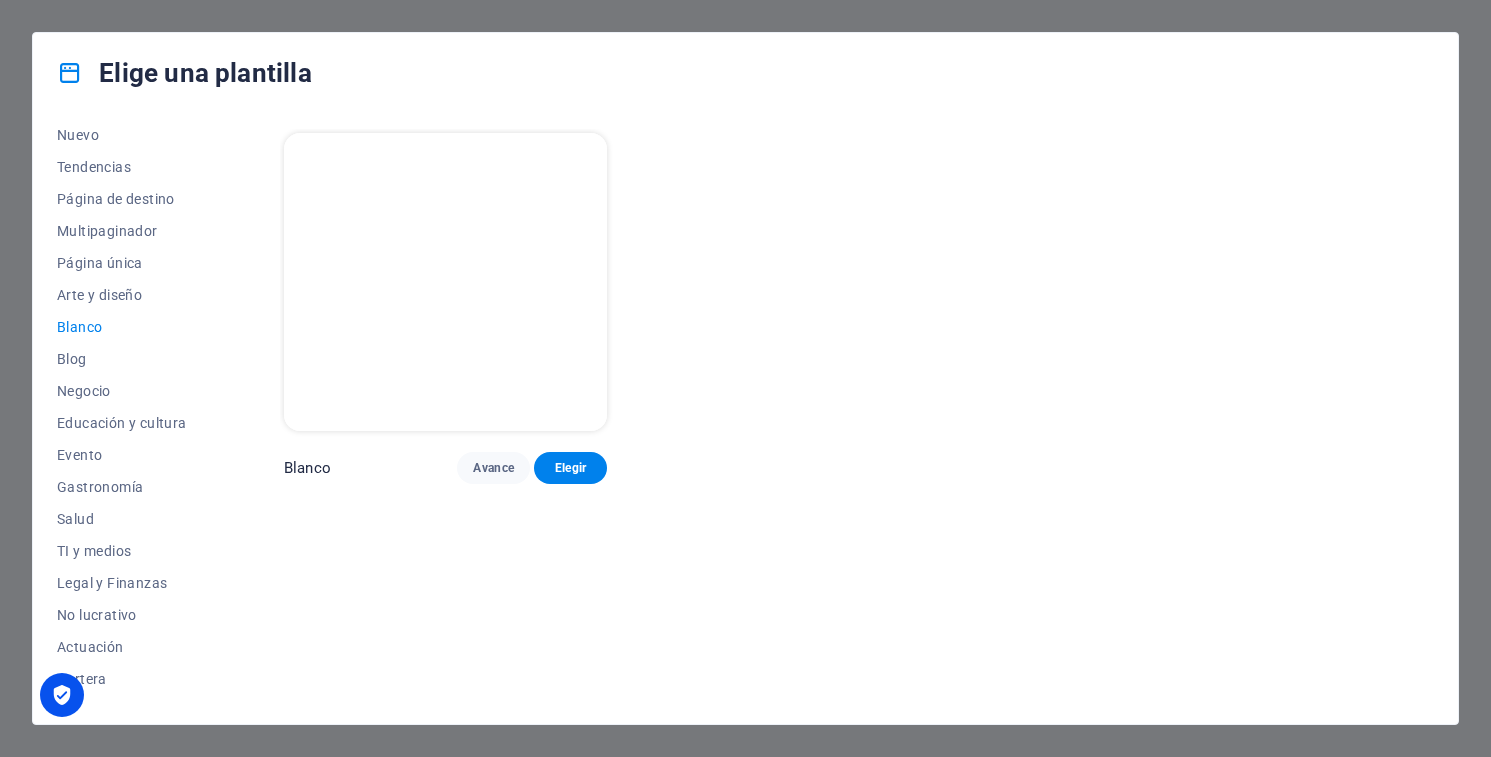 click at bounding box center (445, 282) 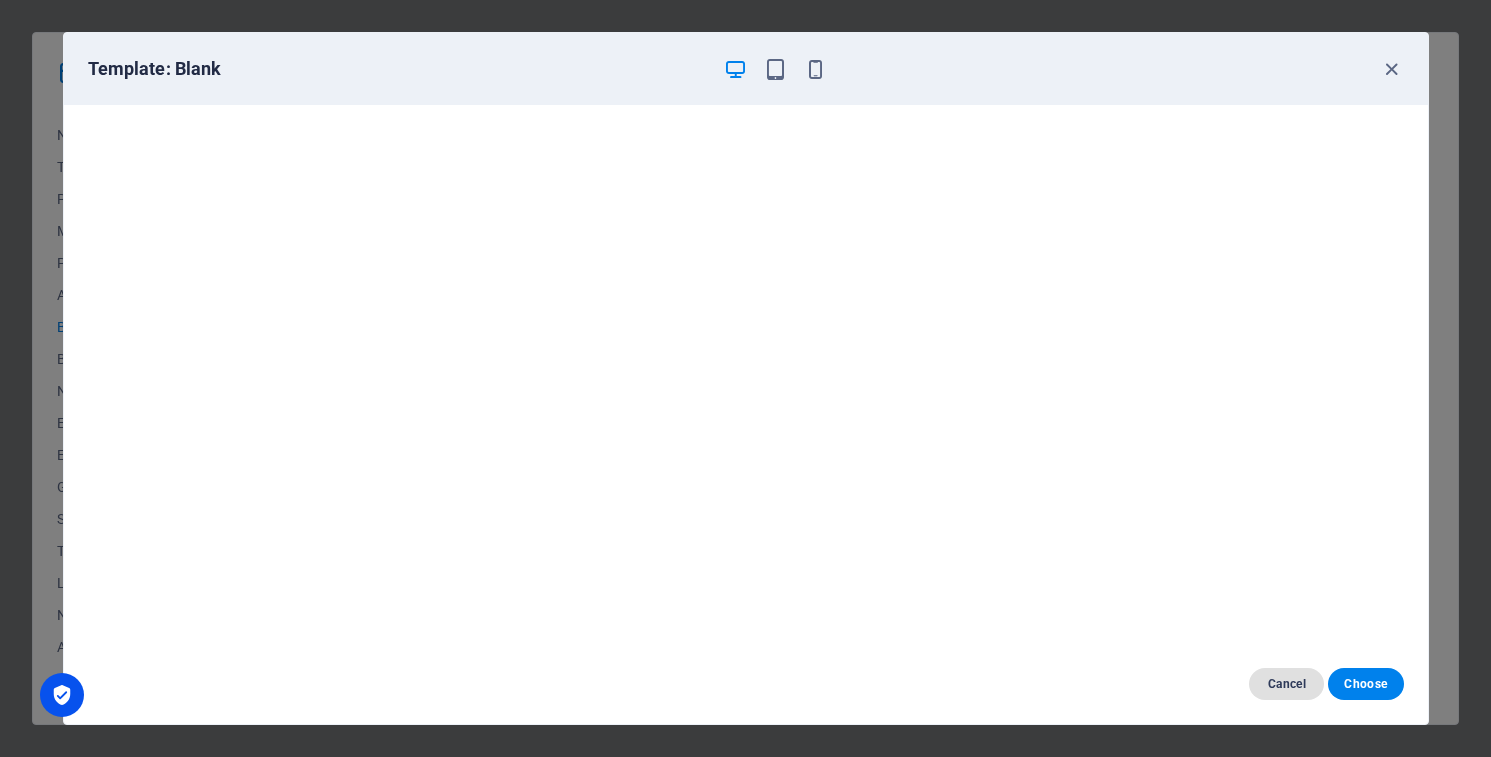click on "Cancel" at bounding box center [1286, 684] 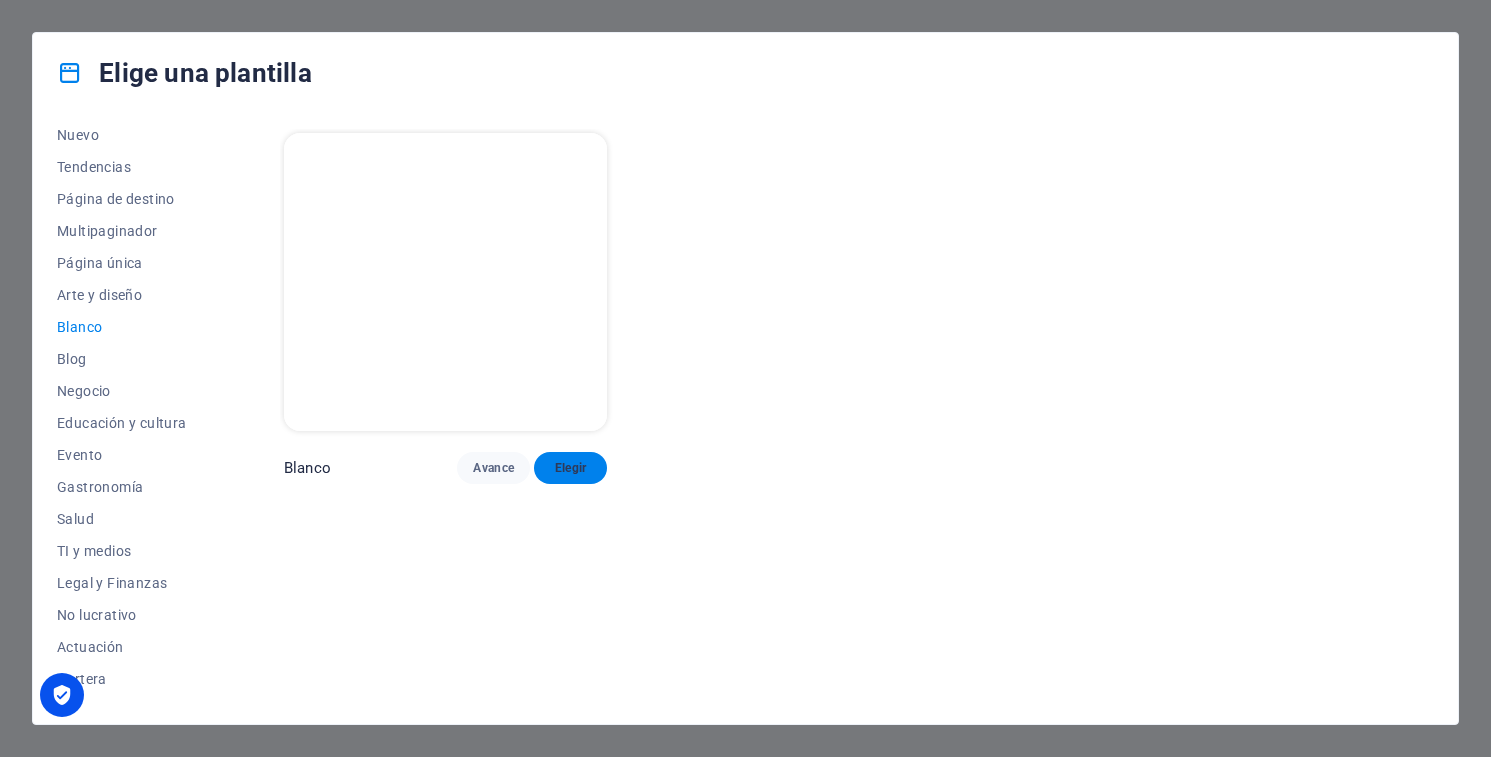 click on "Elegir" at bounding box center [571, 468] 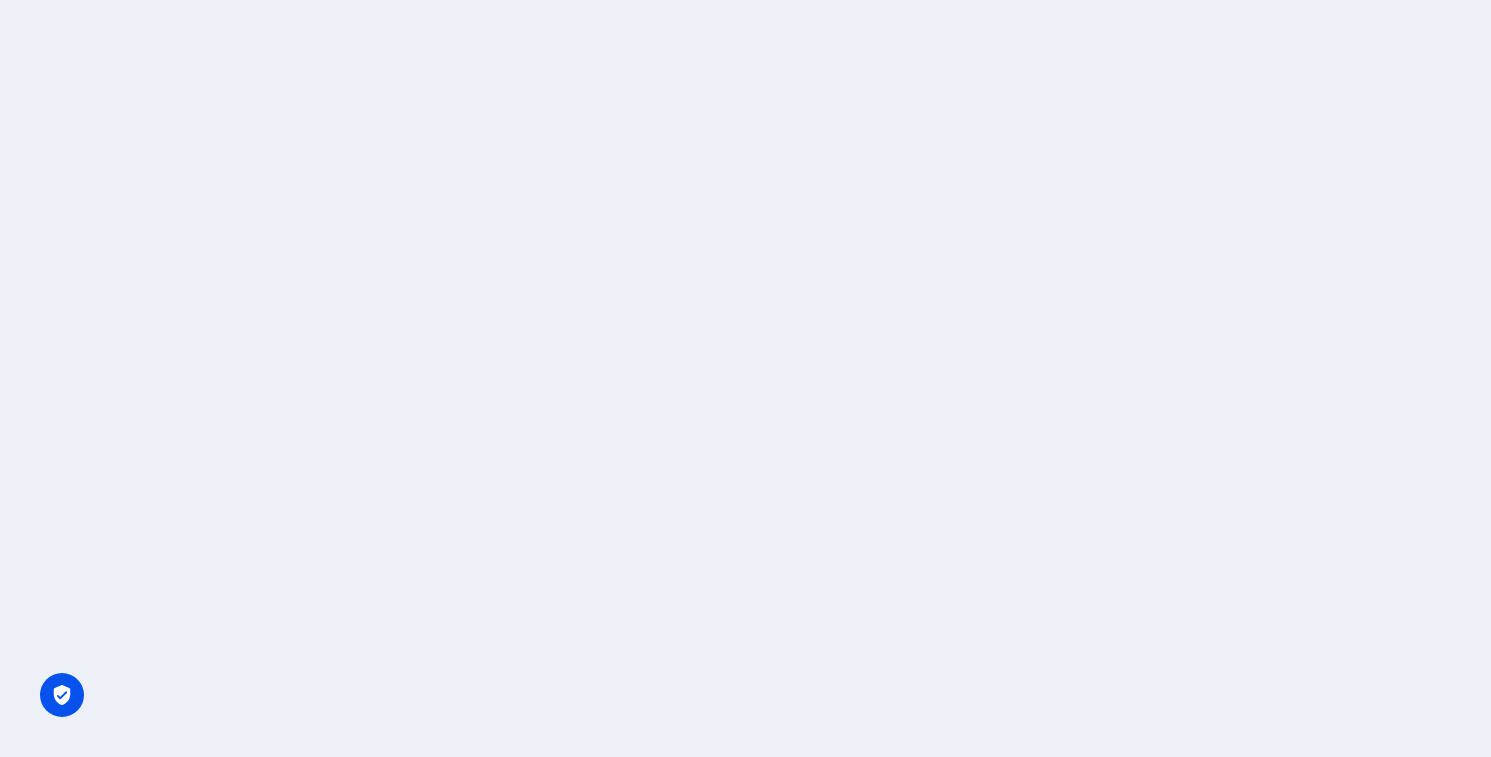 scroll, scrollTop: 0, scrollLeft: 0, axis: both 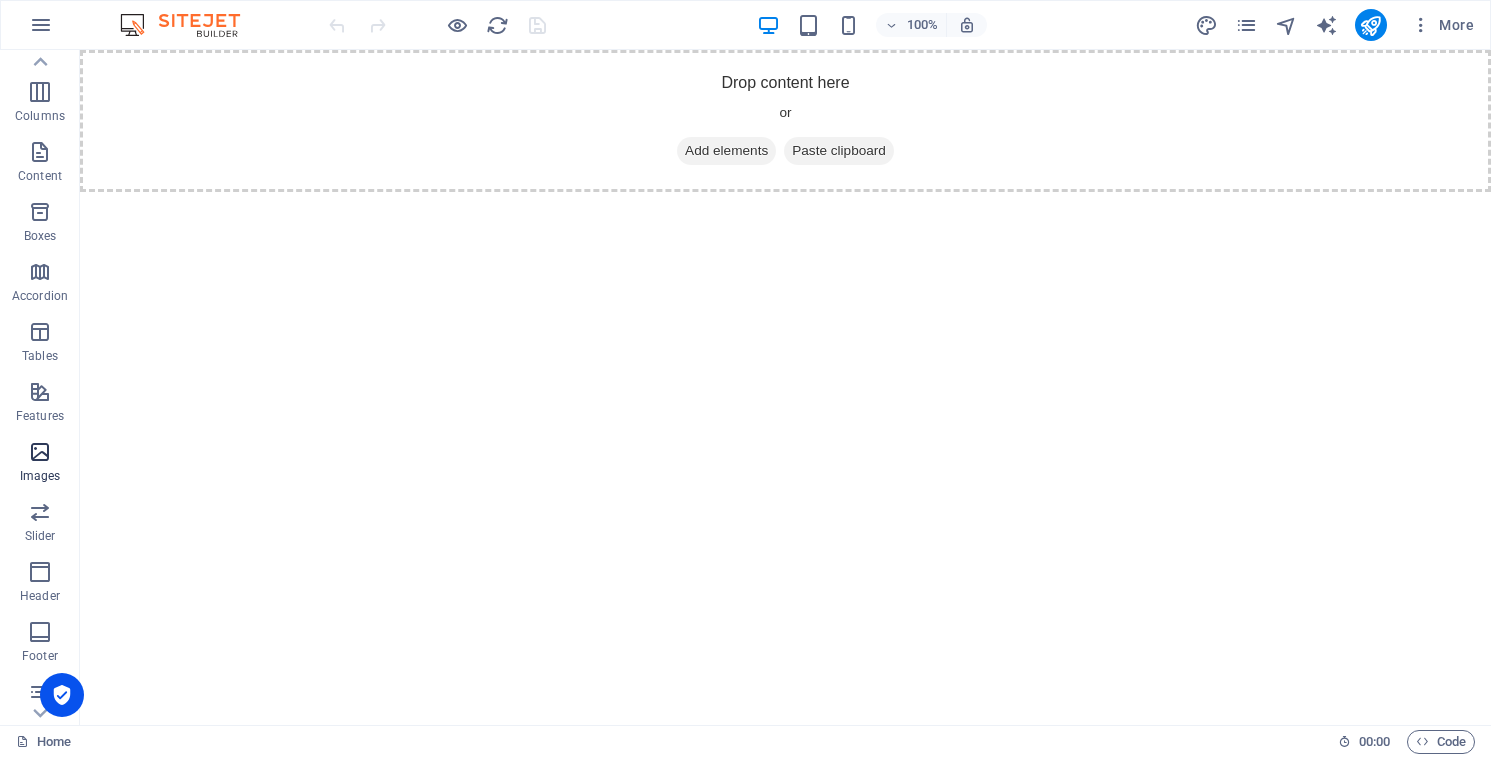 click at bounding box center (40, 452) 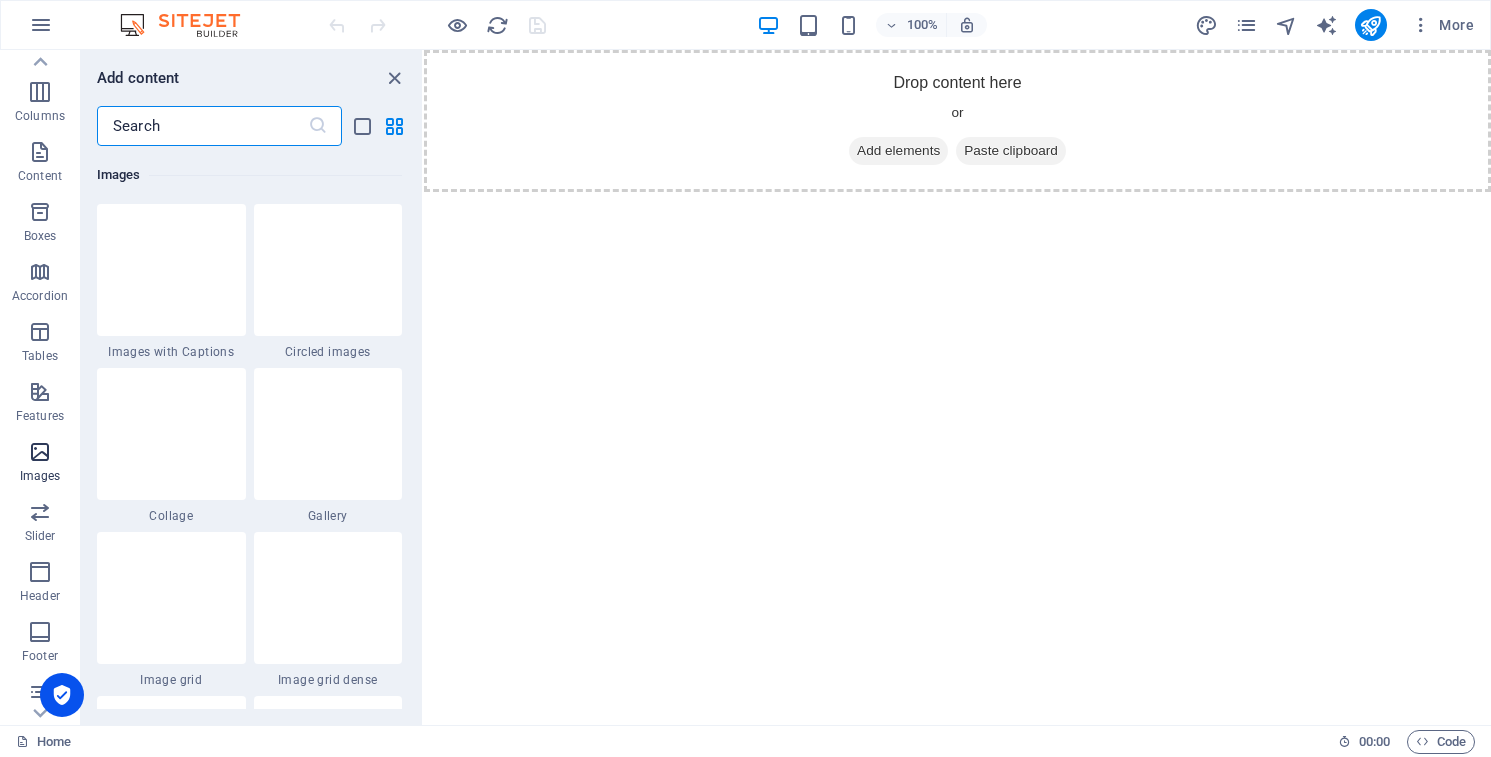 scroll, scrollTop: 9976, scrollLeft: 0, axis: vertical 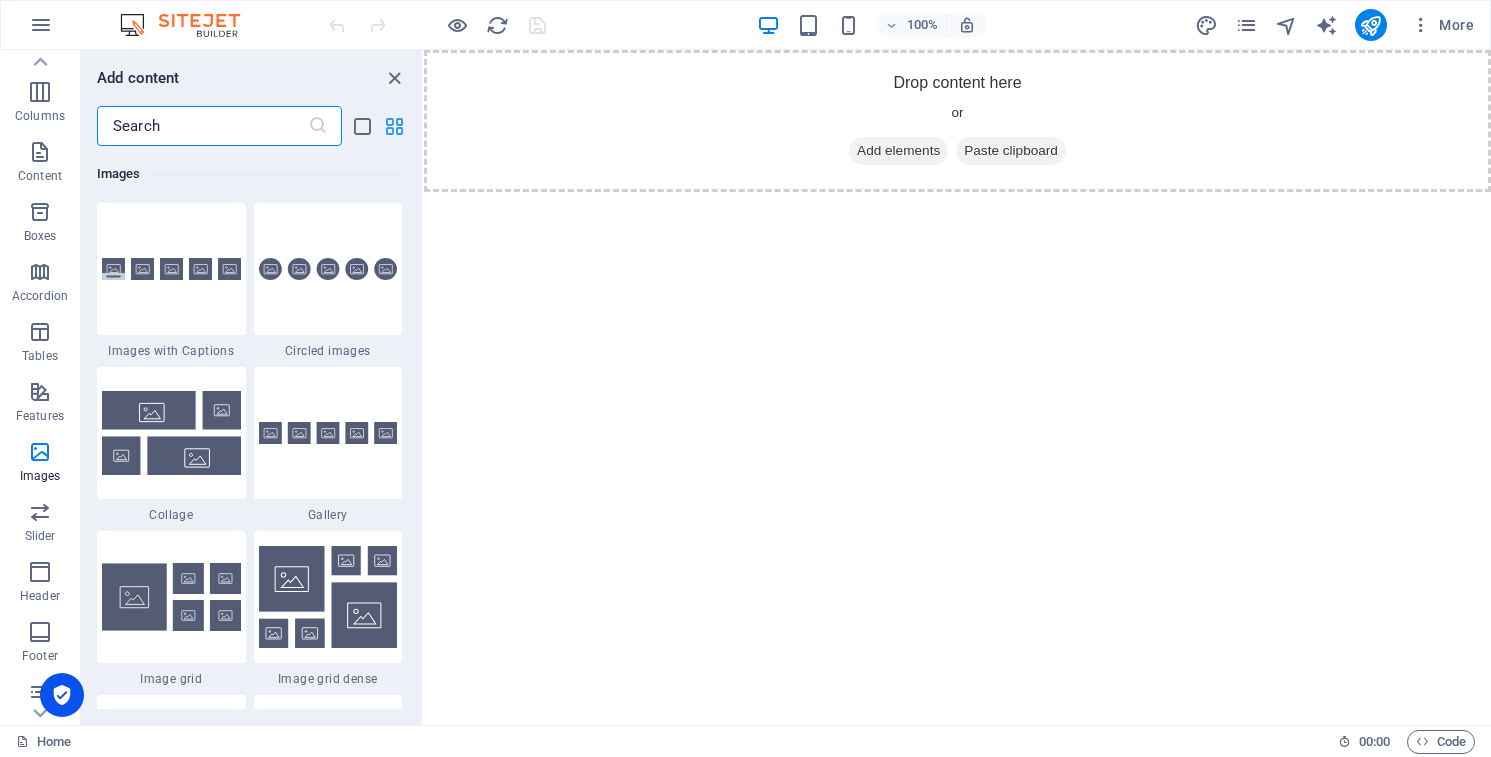 click at bounding box center (394, 126) 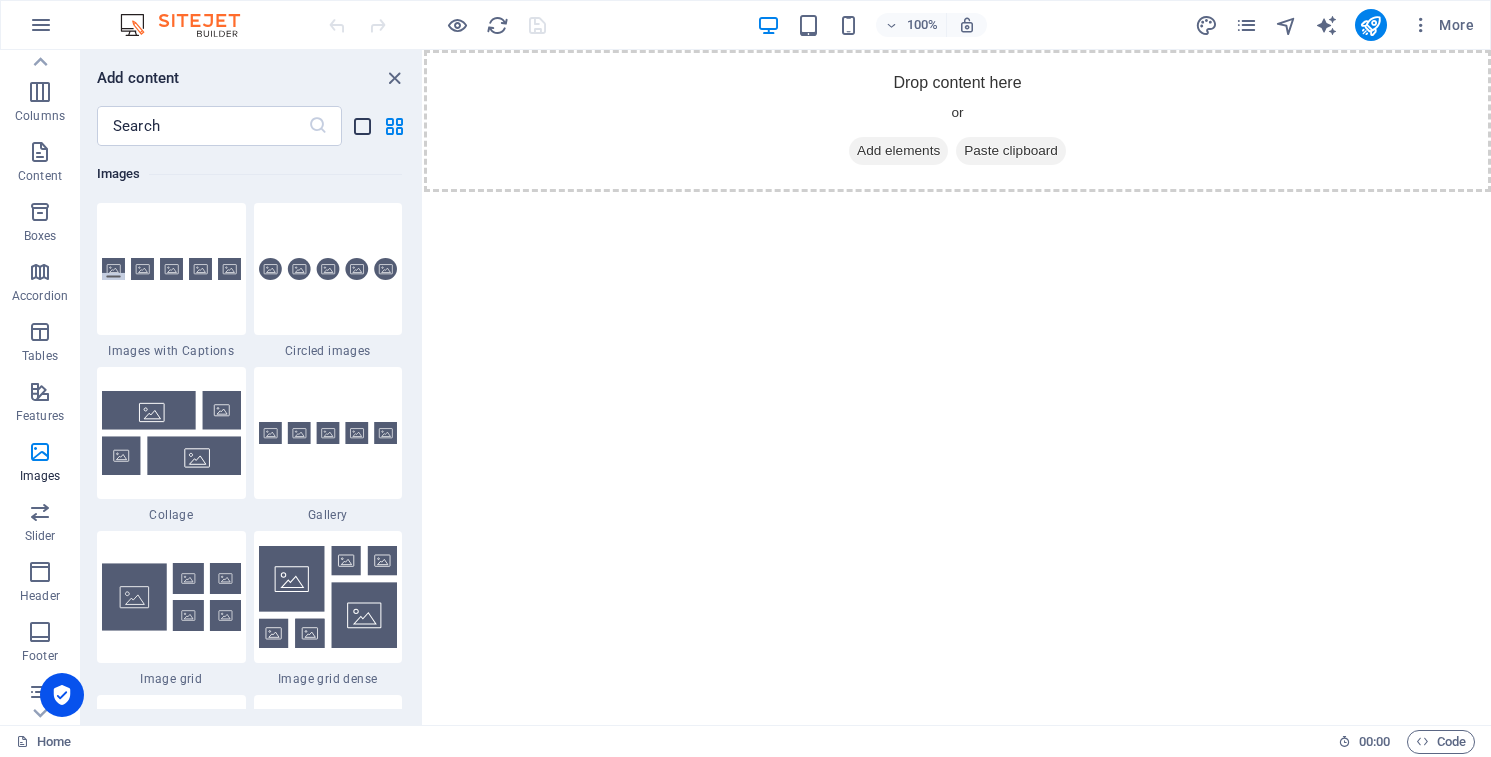 click at bounding box center [362, 126] 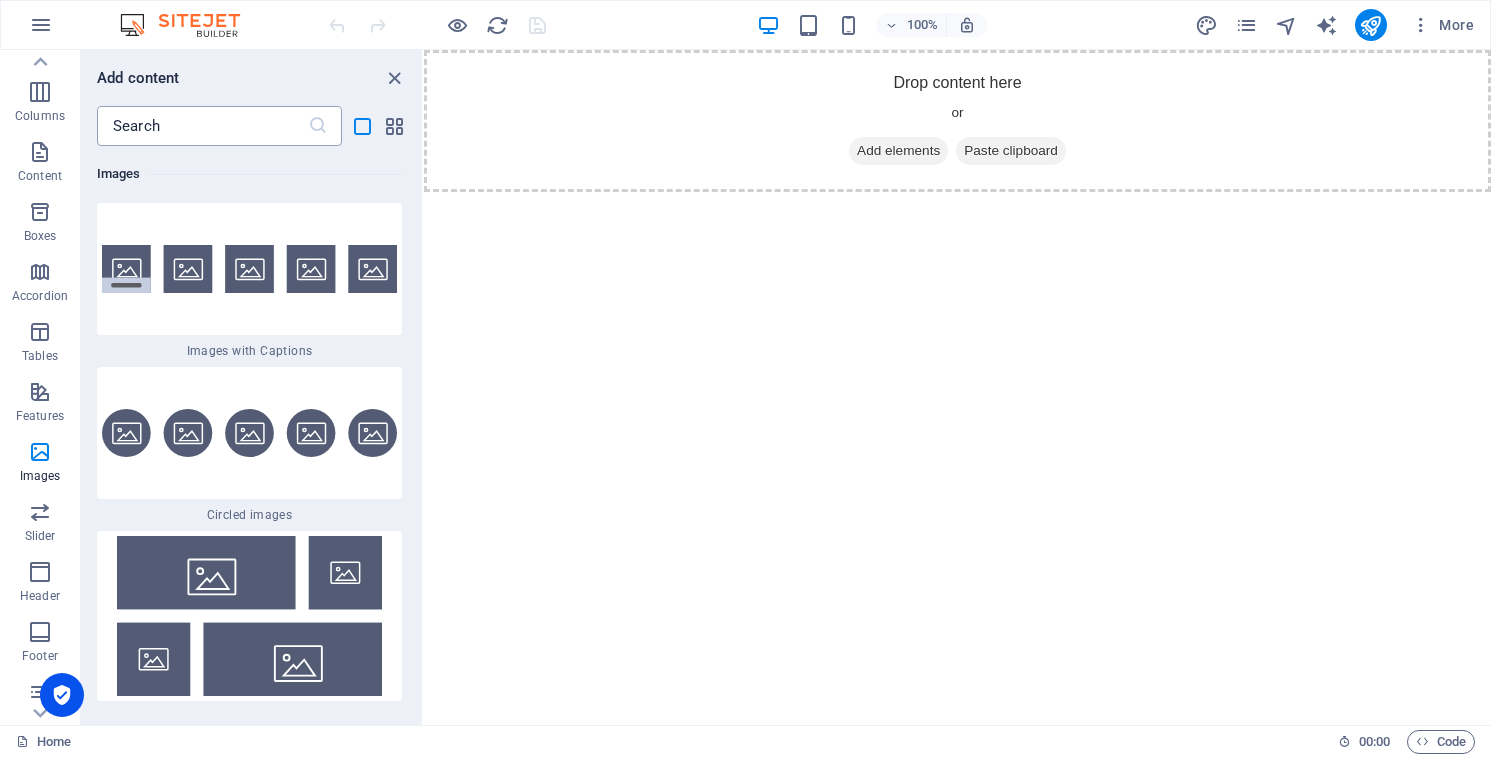 click at bounding box center [318, 126] 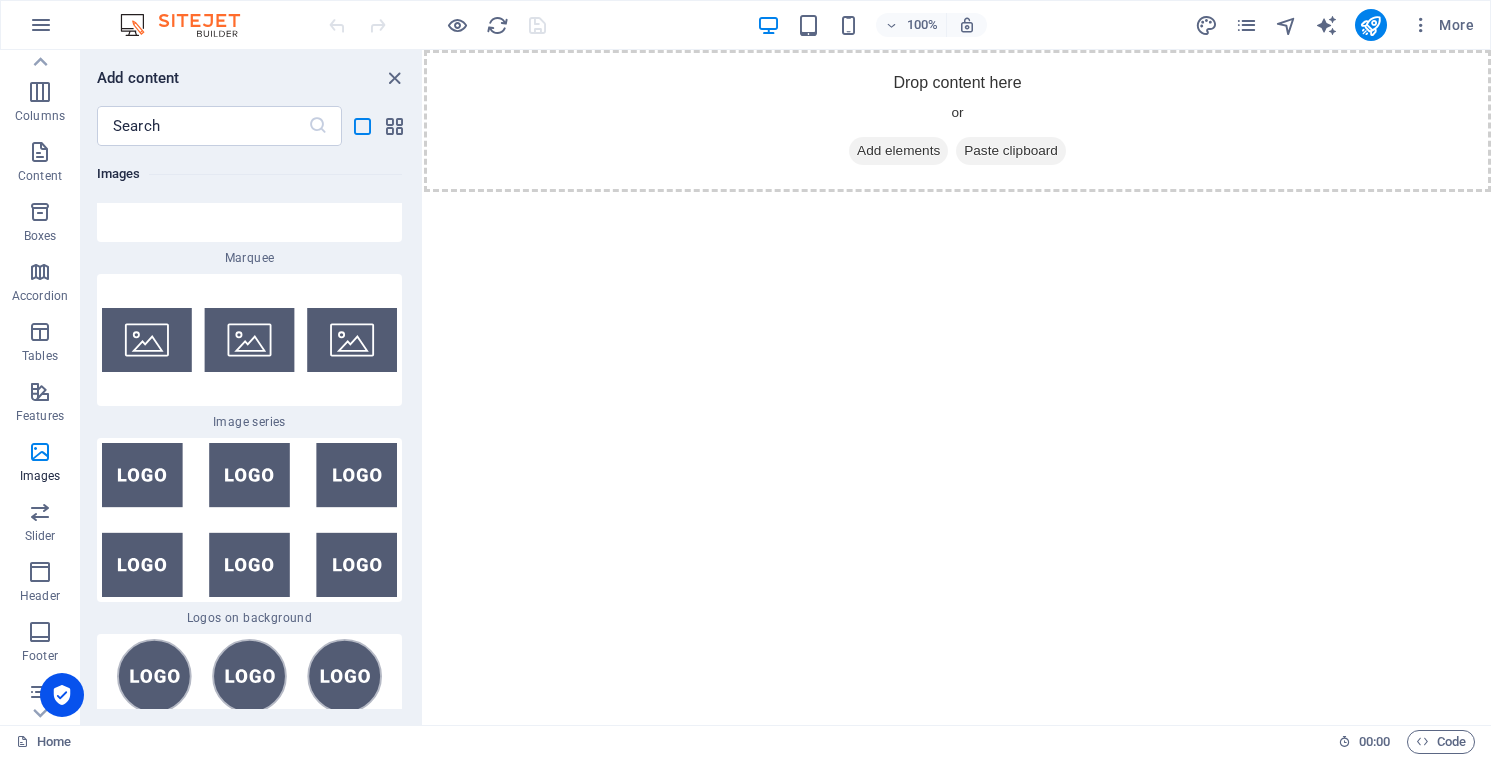 scroll, scrollTop: 25308, scrollLeft: 0, axis: vertical 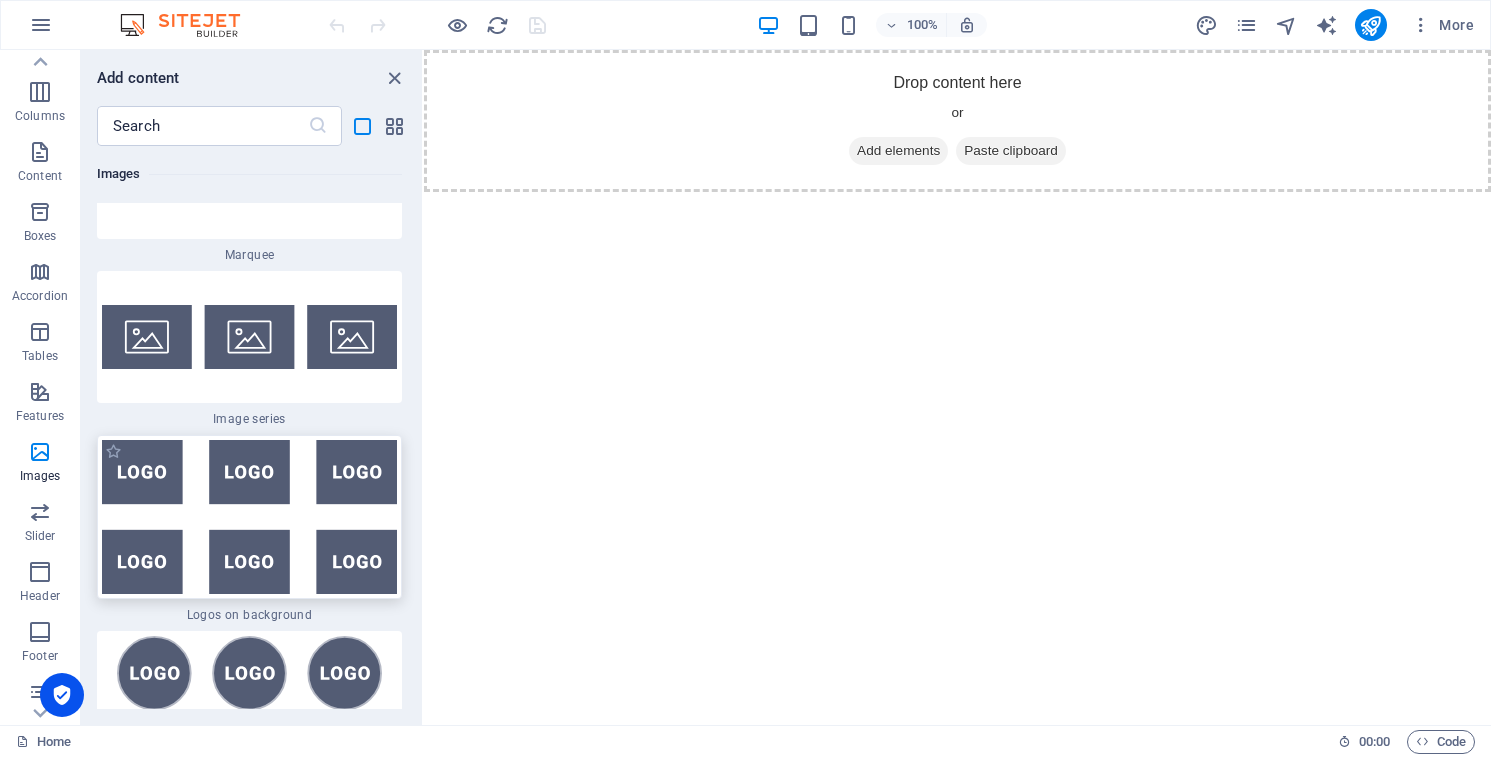 click at bounding box center (249, 517) 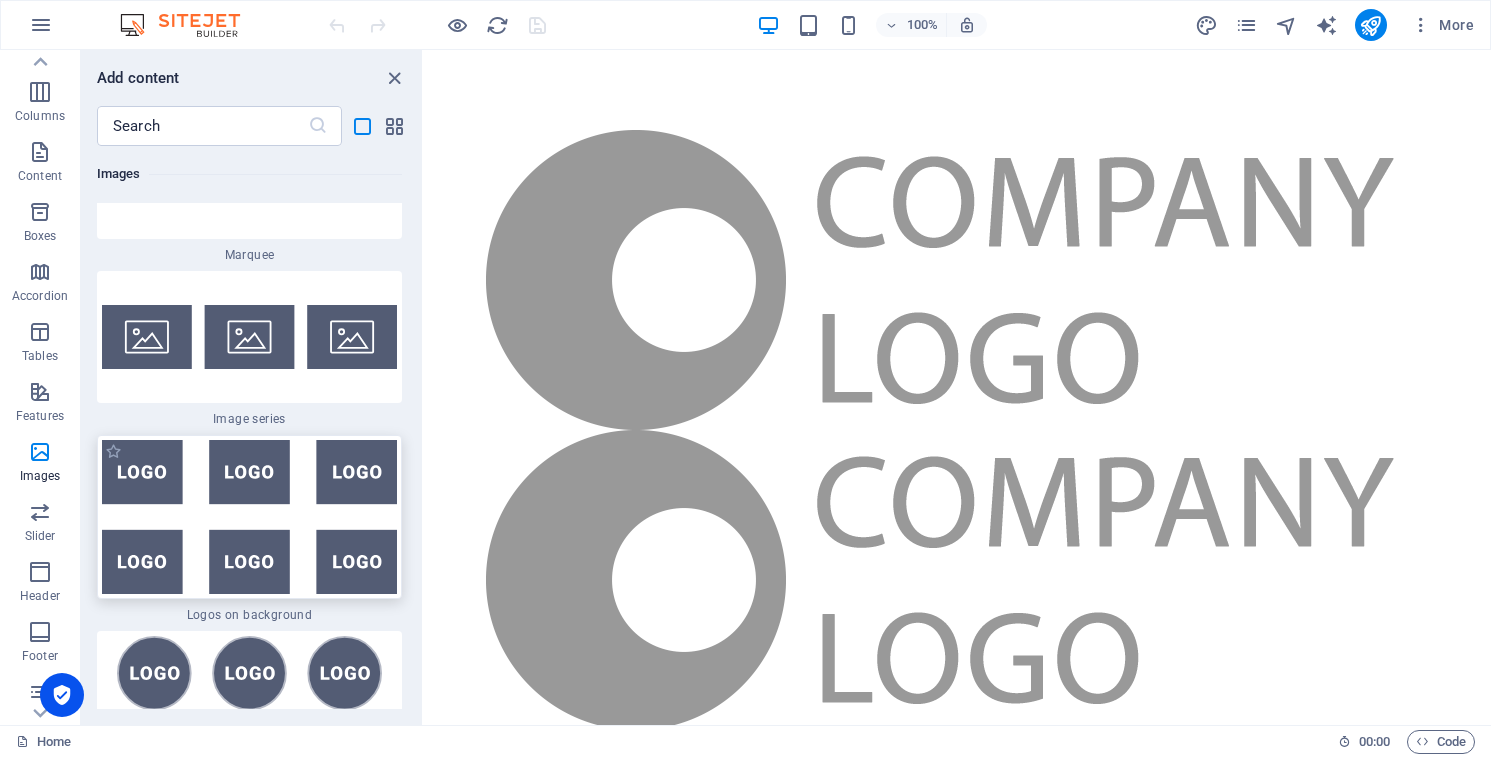 select on "rem" 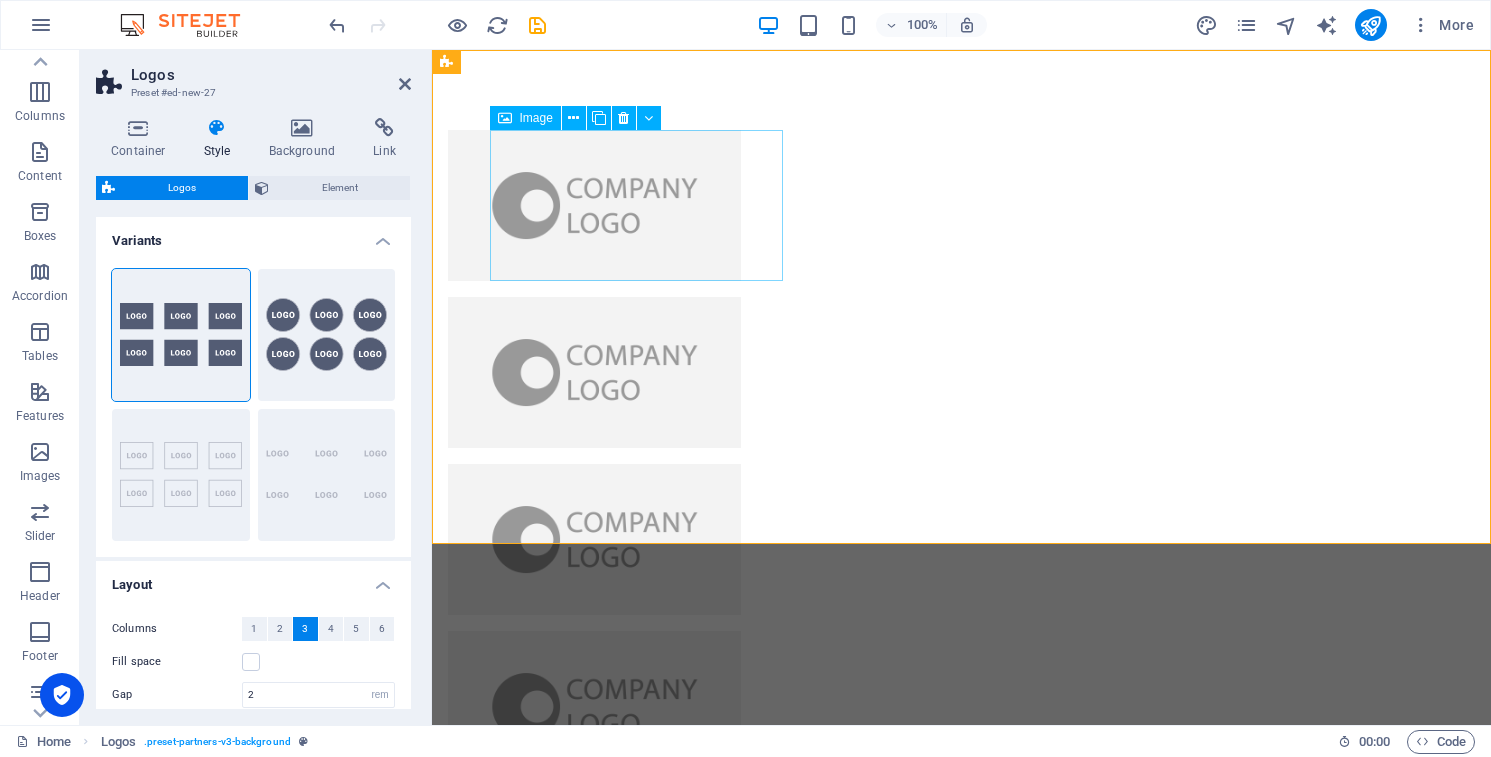 click on "Image" at bounding box center (536, 118) 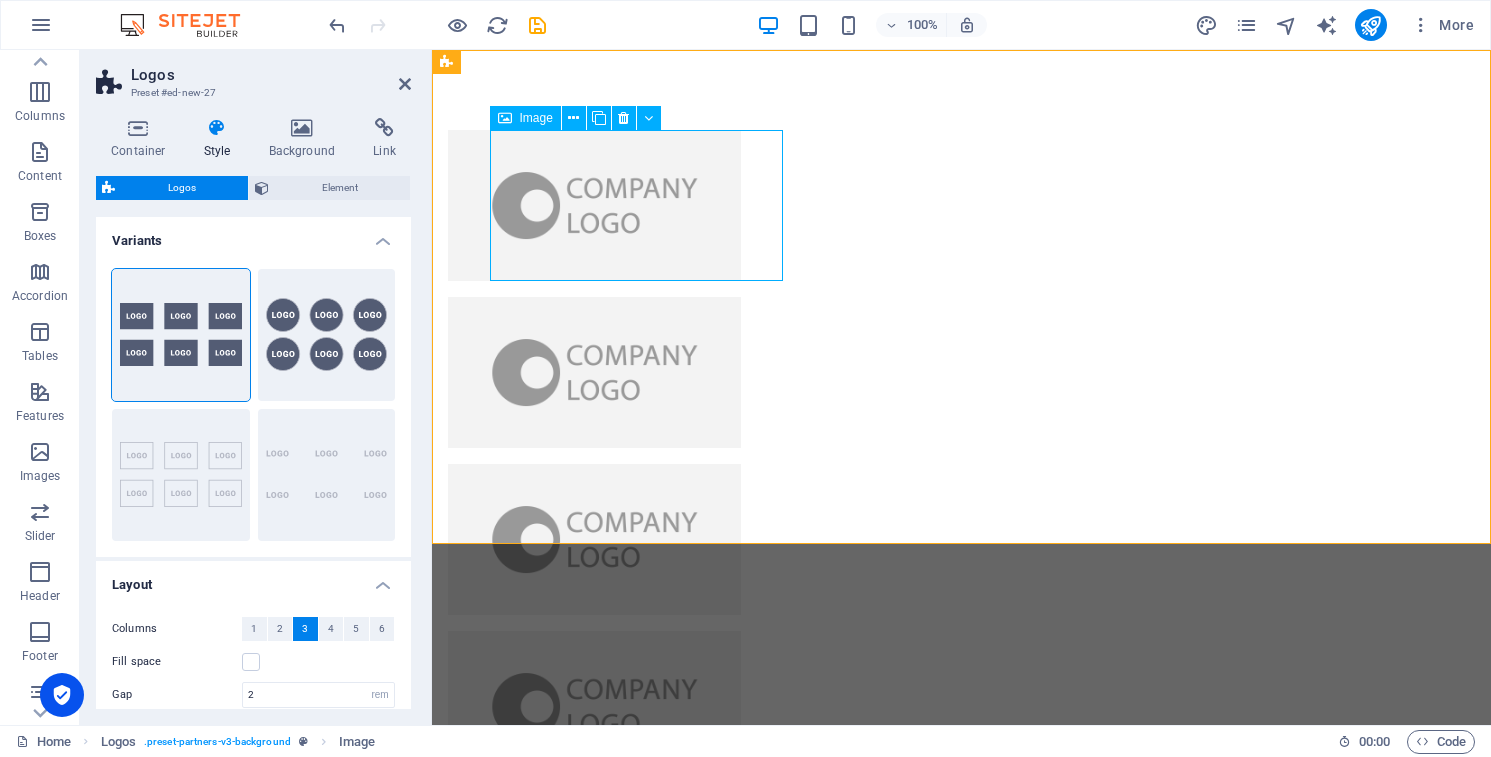 click at bounding box center [505, 118] 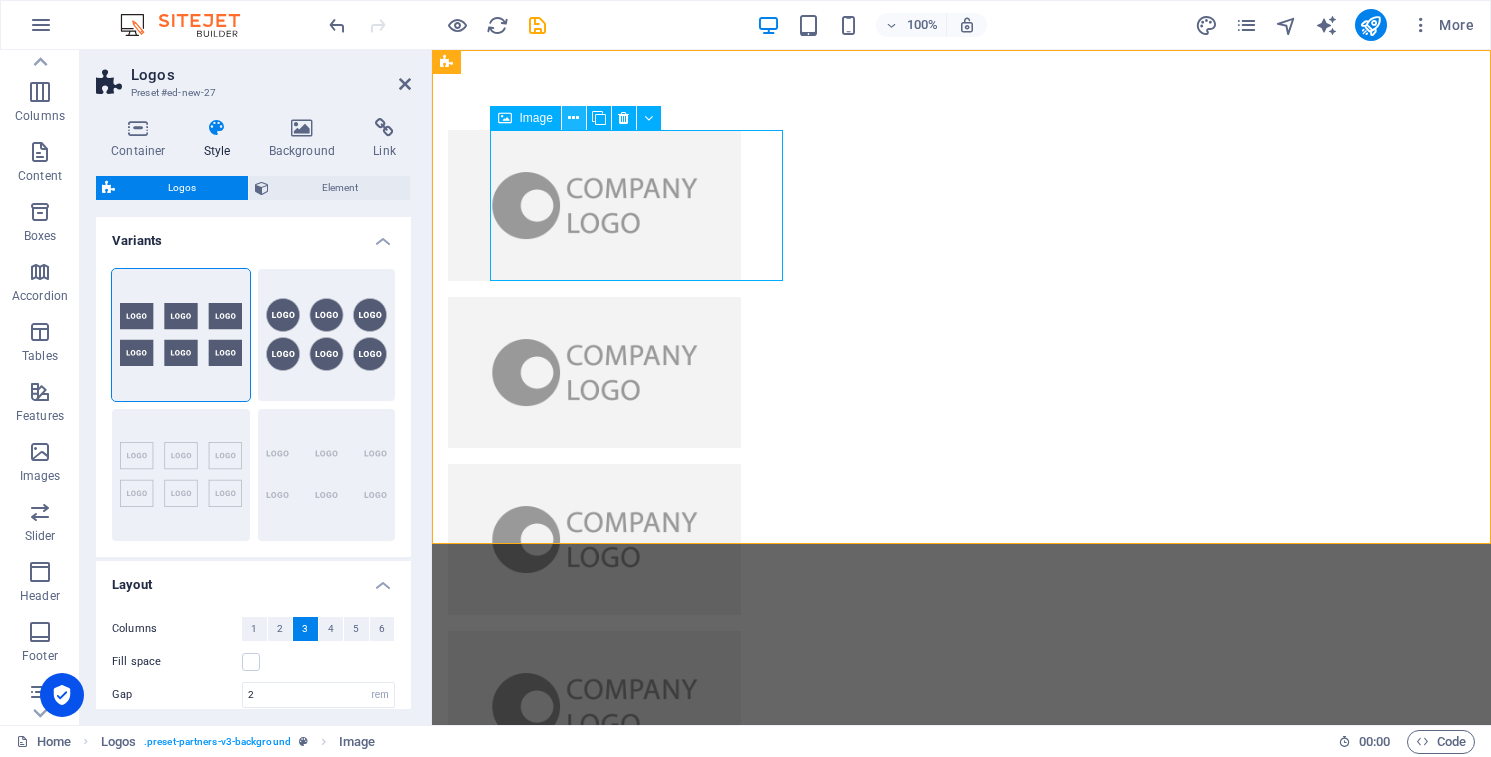 click at bounding box center (573, 118) 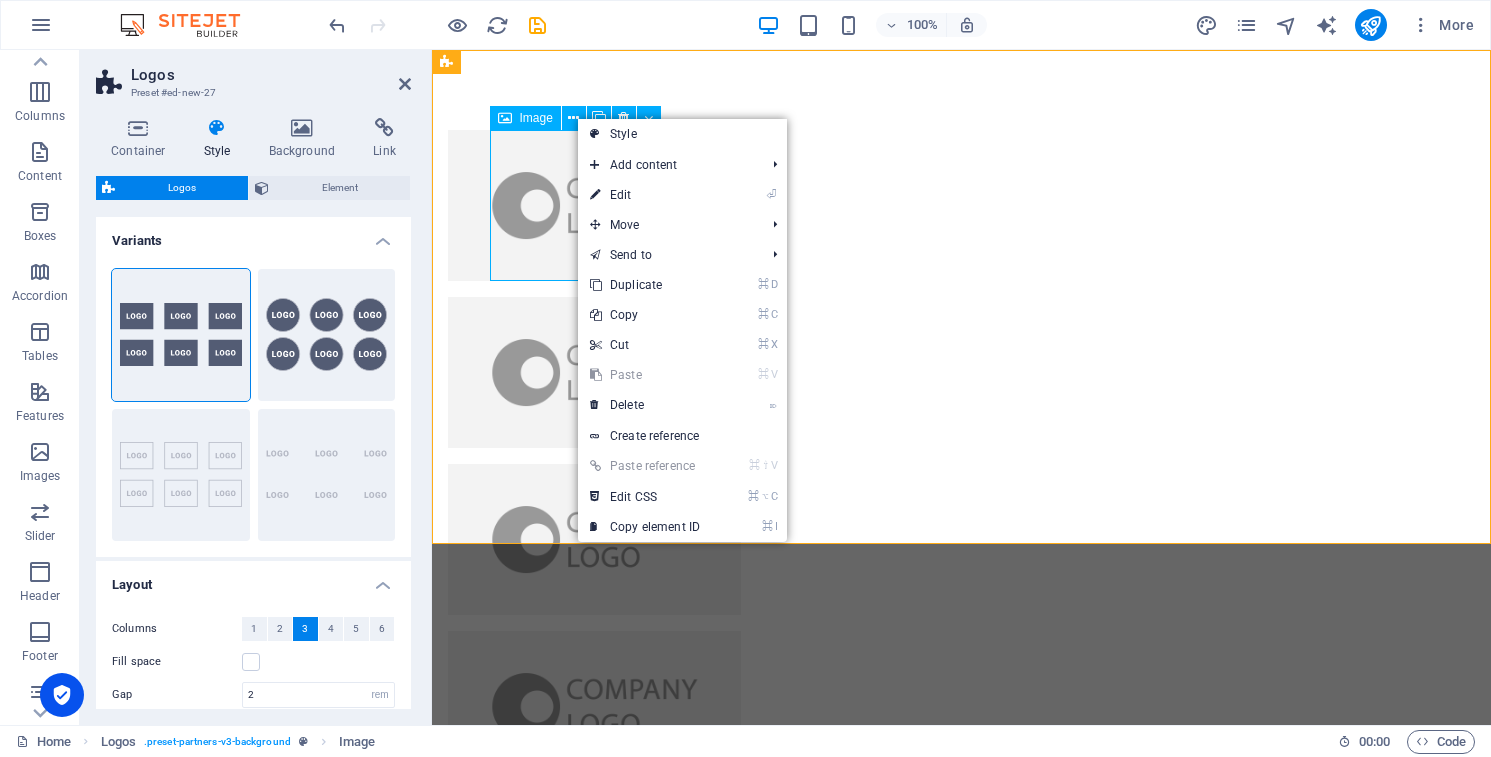 click at bounding box center (594, 205) 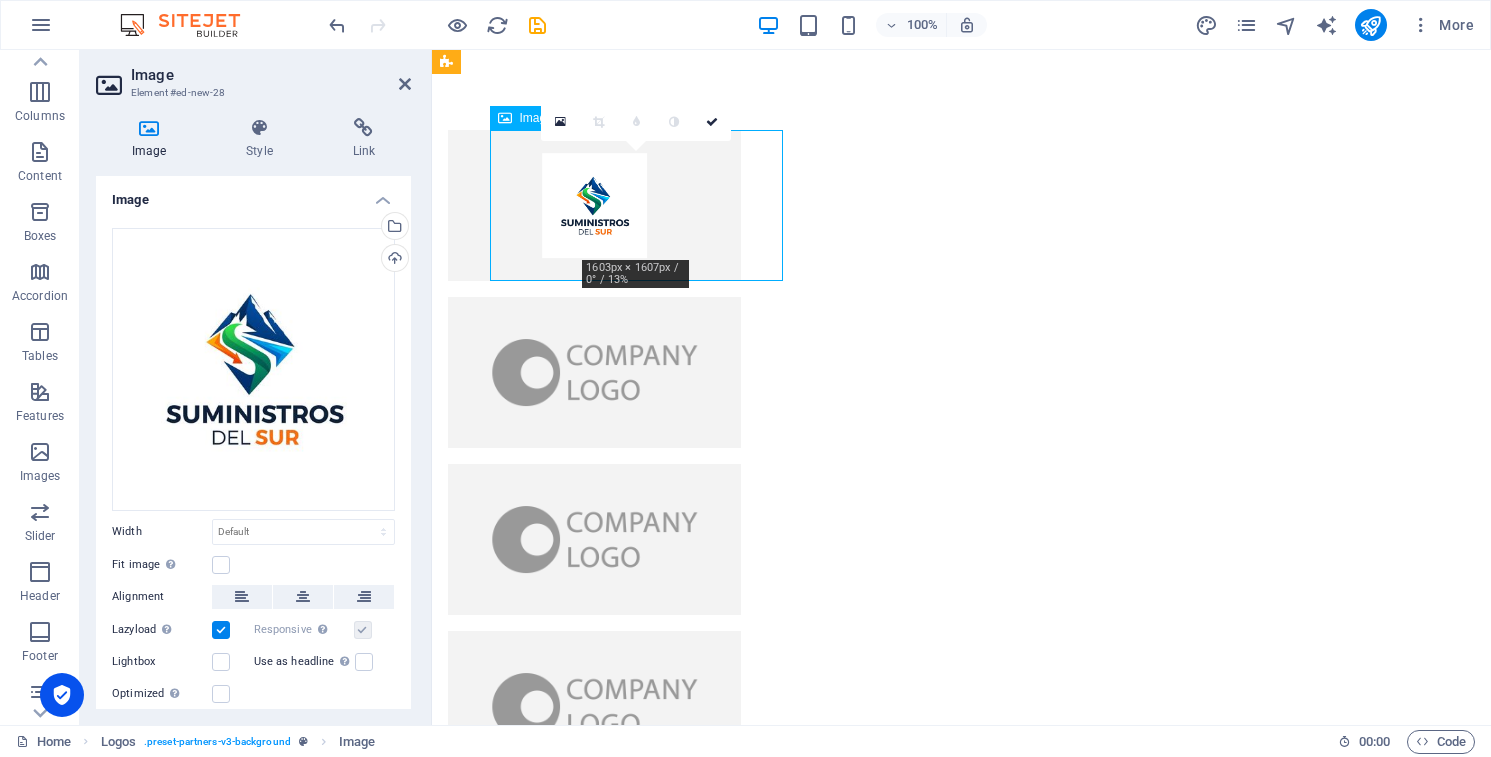 drag, startPoint x: 633, startPoint y: 179, endPoint x: 594, endPoint y: 175, distance: 39.20459 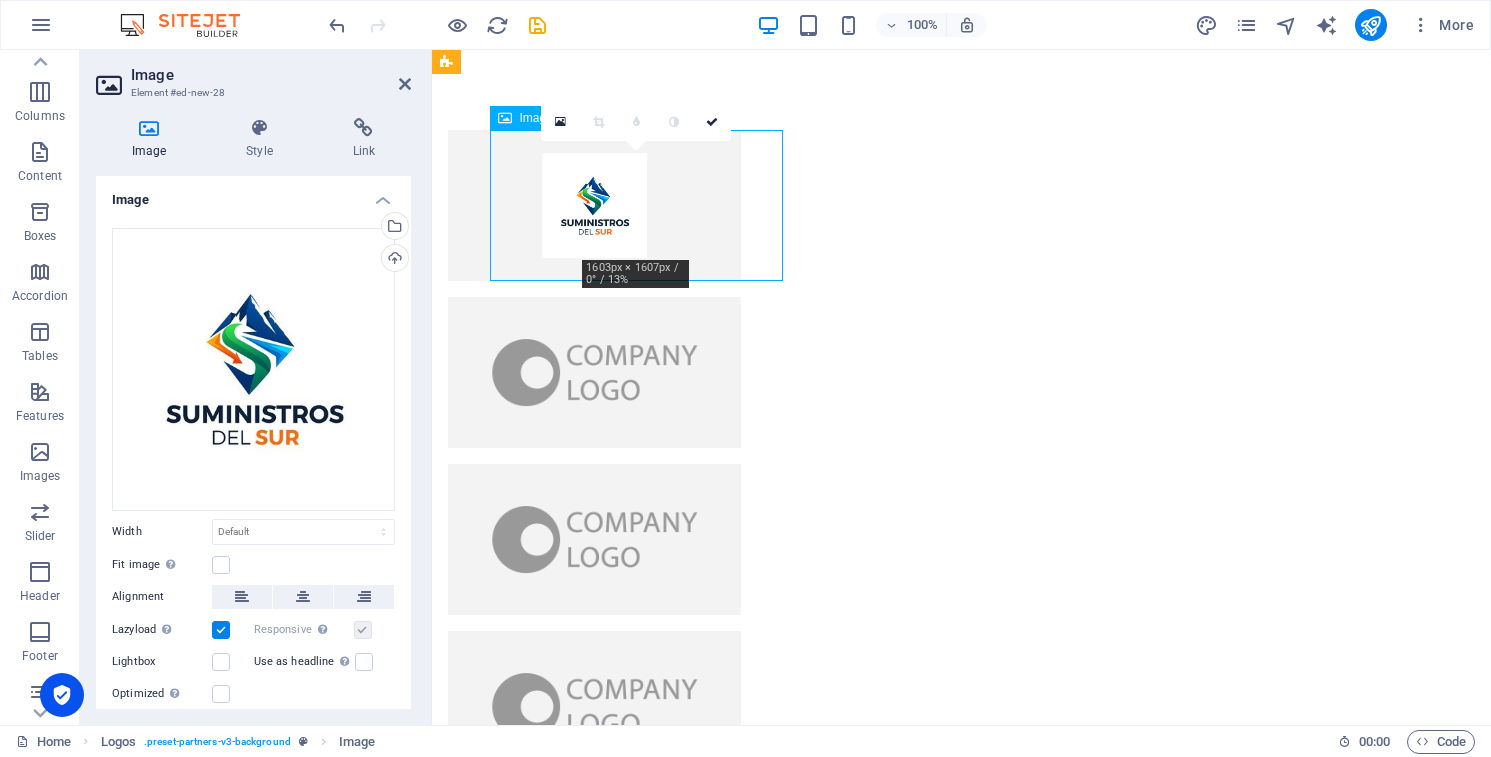 click at bounding box center [594, 205] 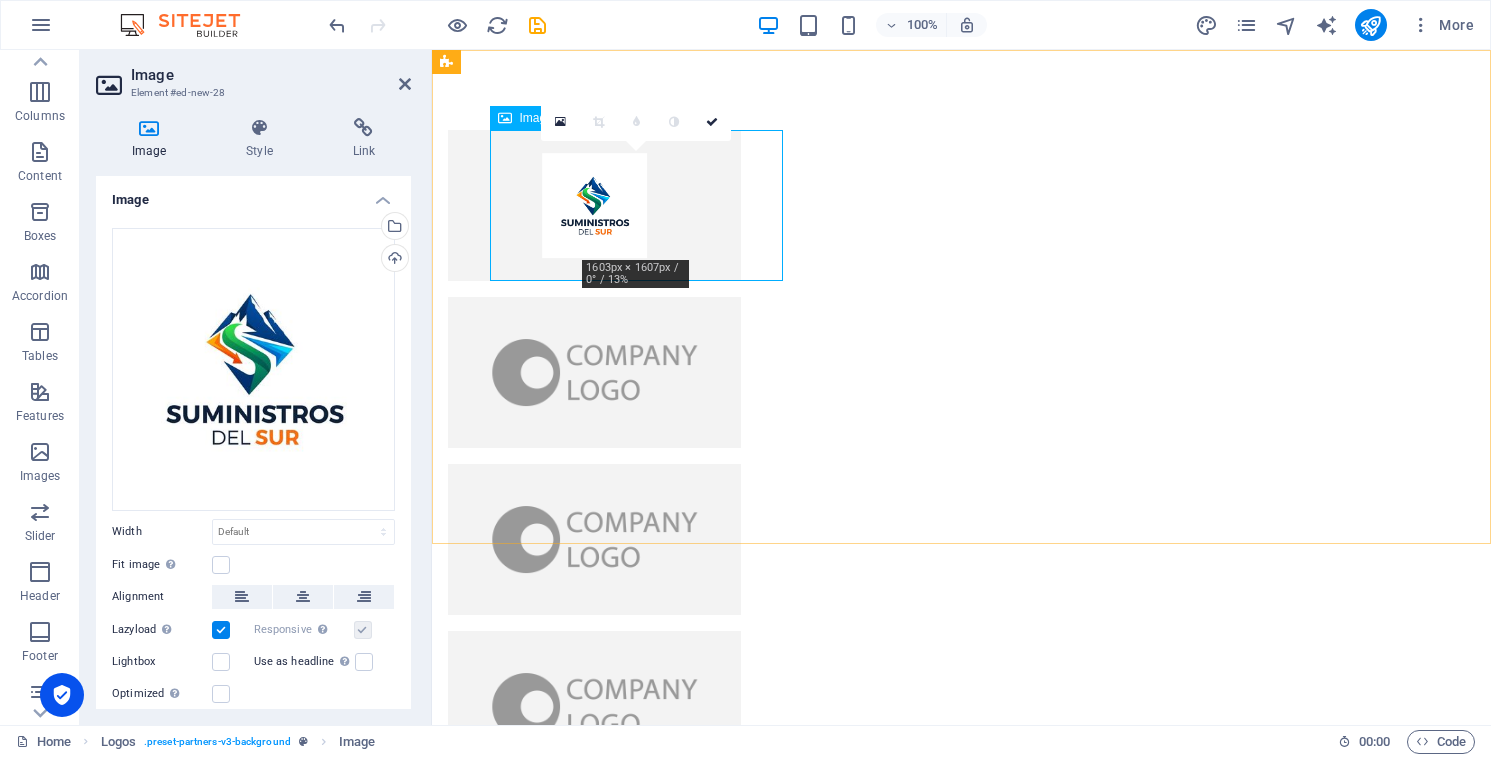 click at bounding box center (594, 205) 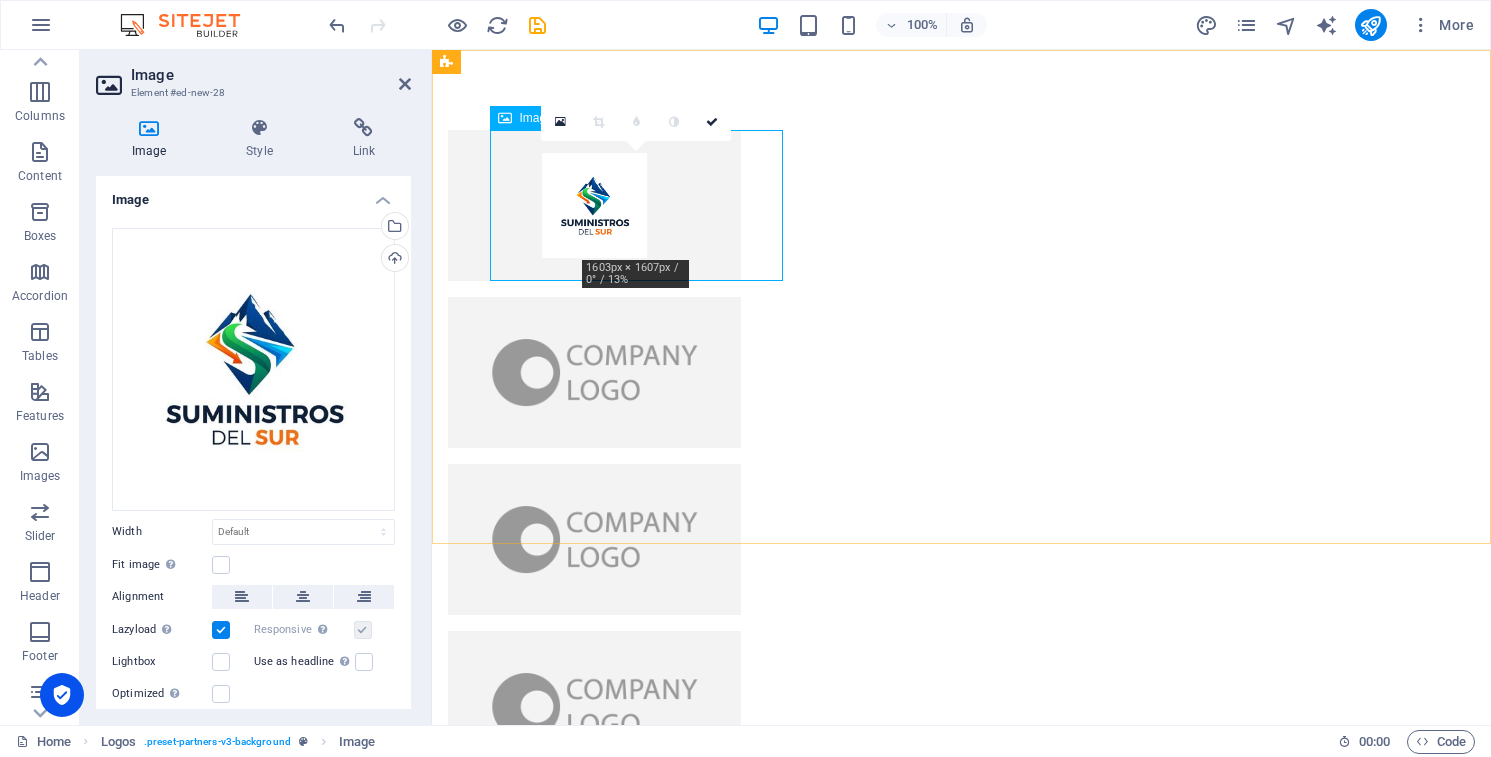 click at bounding box center (594, 205) 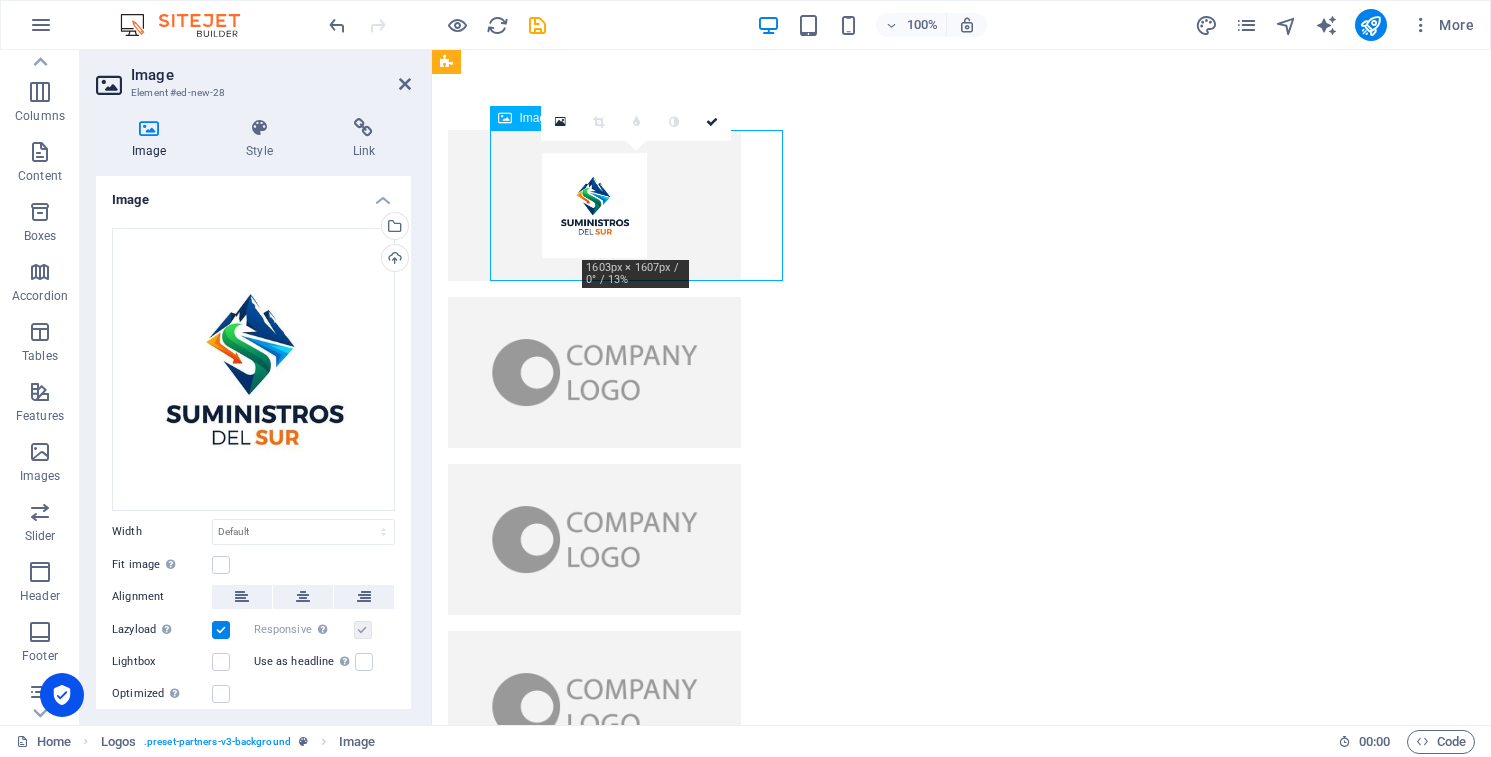 drag, startPoint x: 637, startPoint y: 186, endPoint x: 595, endPoint y: 231, distance: 61.554855 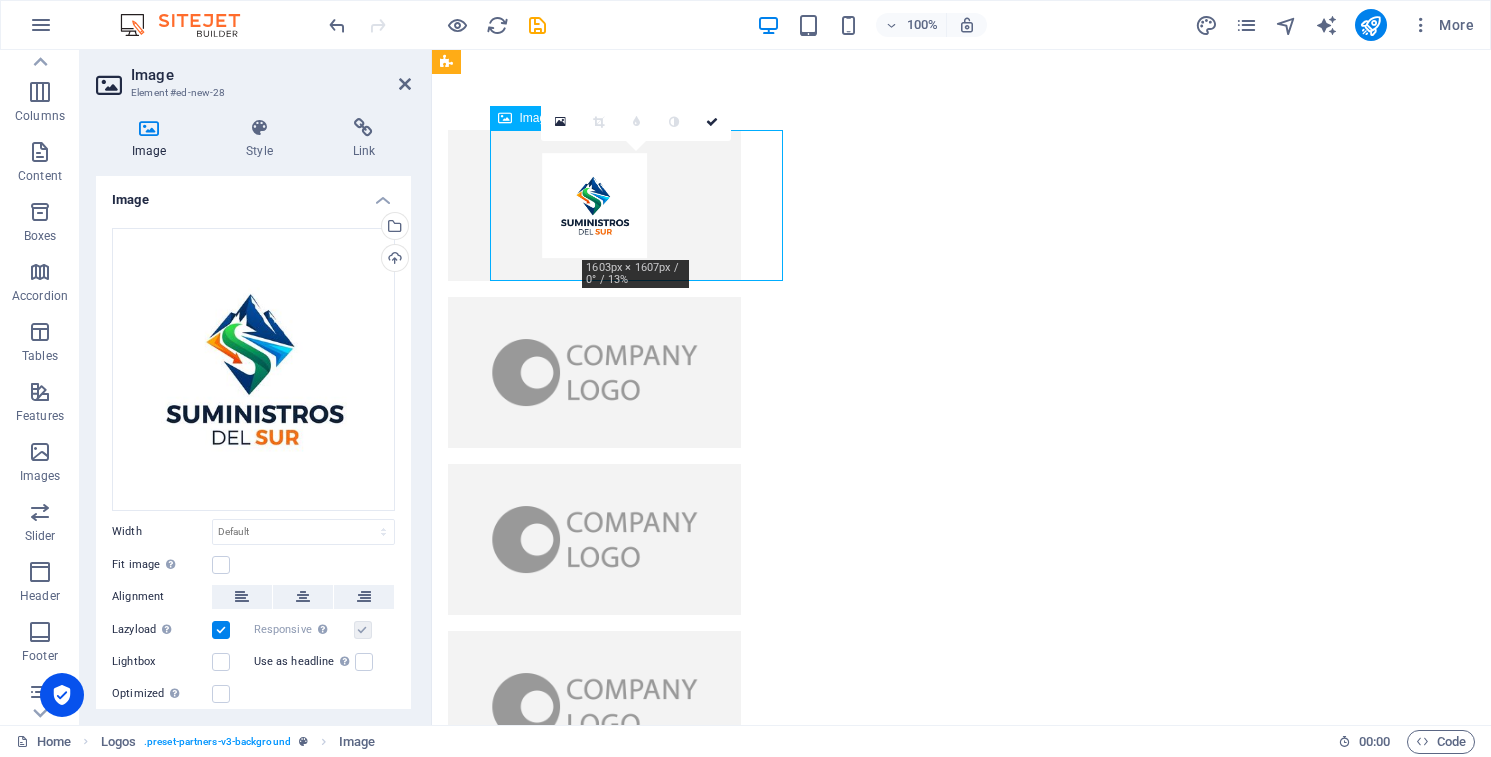 click at bounding box center (594, 205) 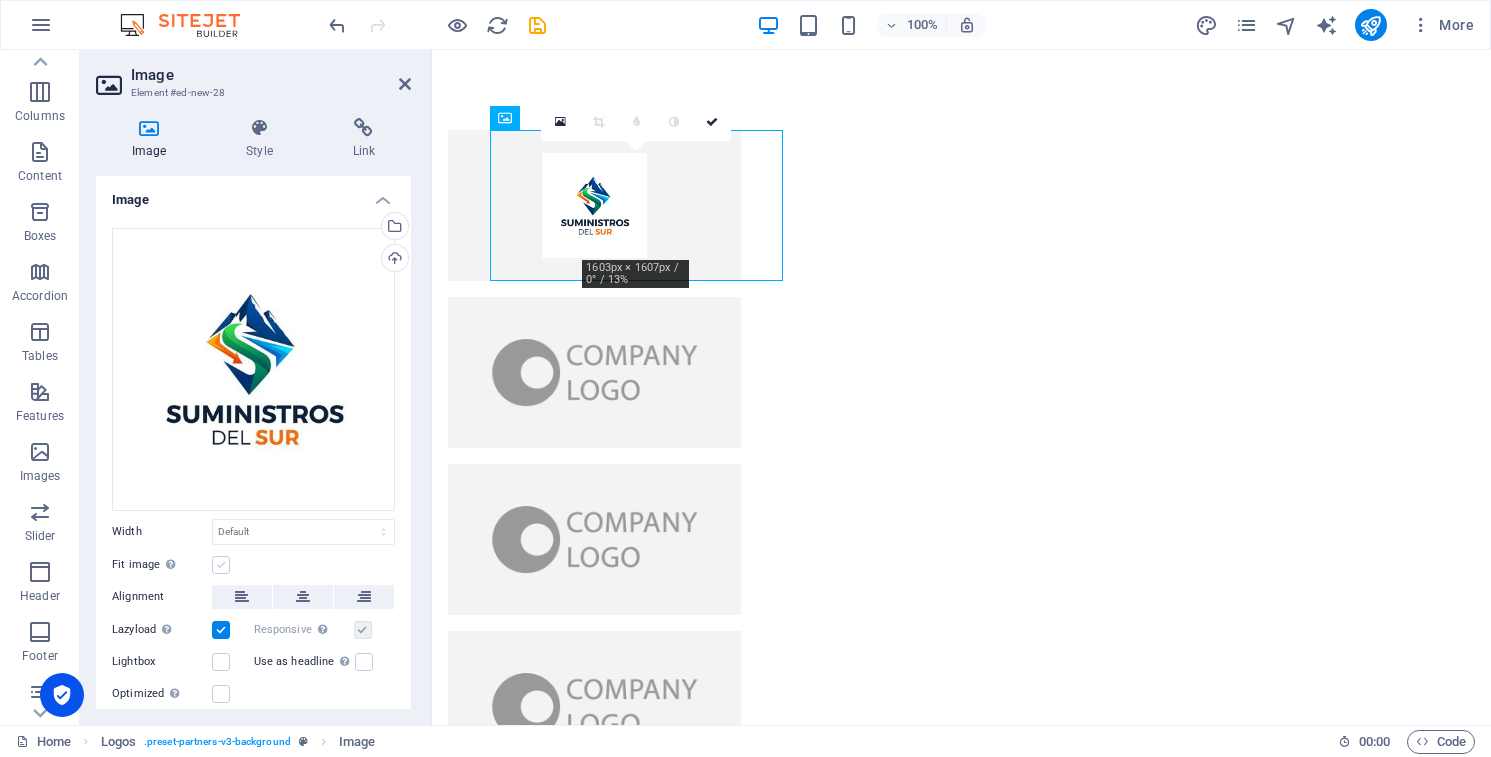 click at bounding box center (221, 565) 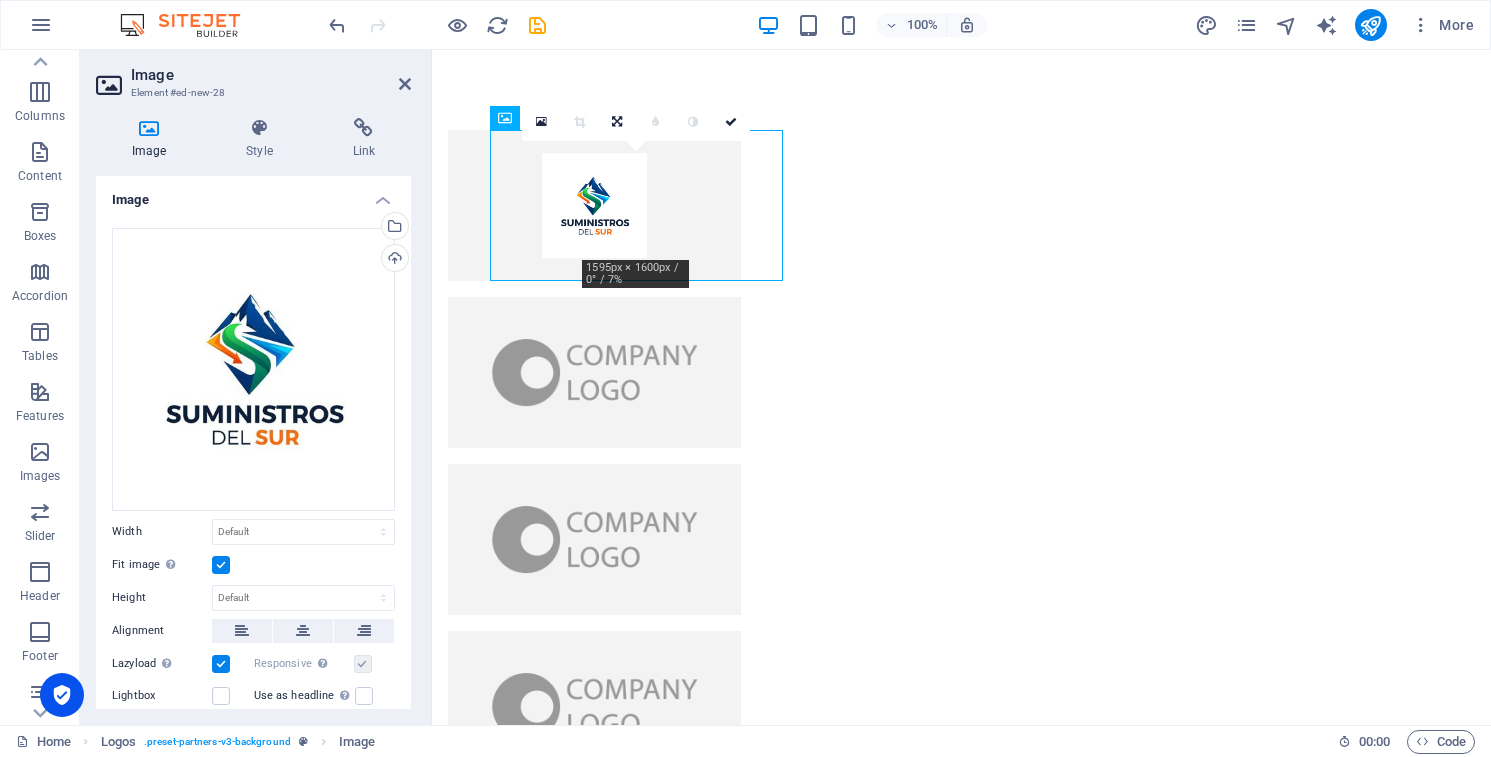 click at bounding box center (221, 565) 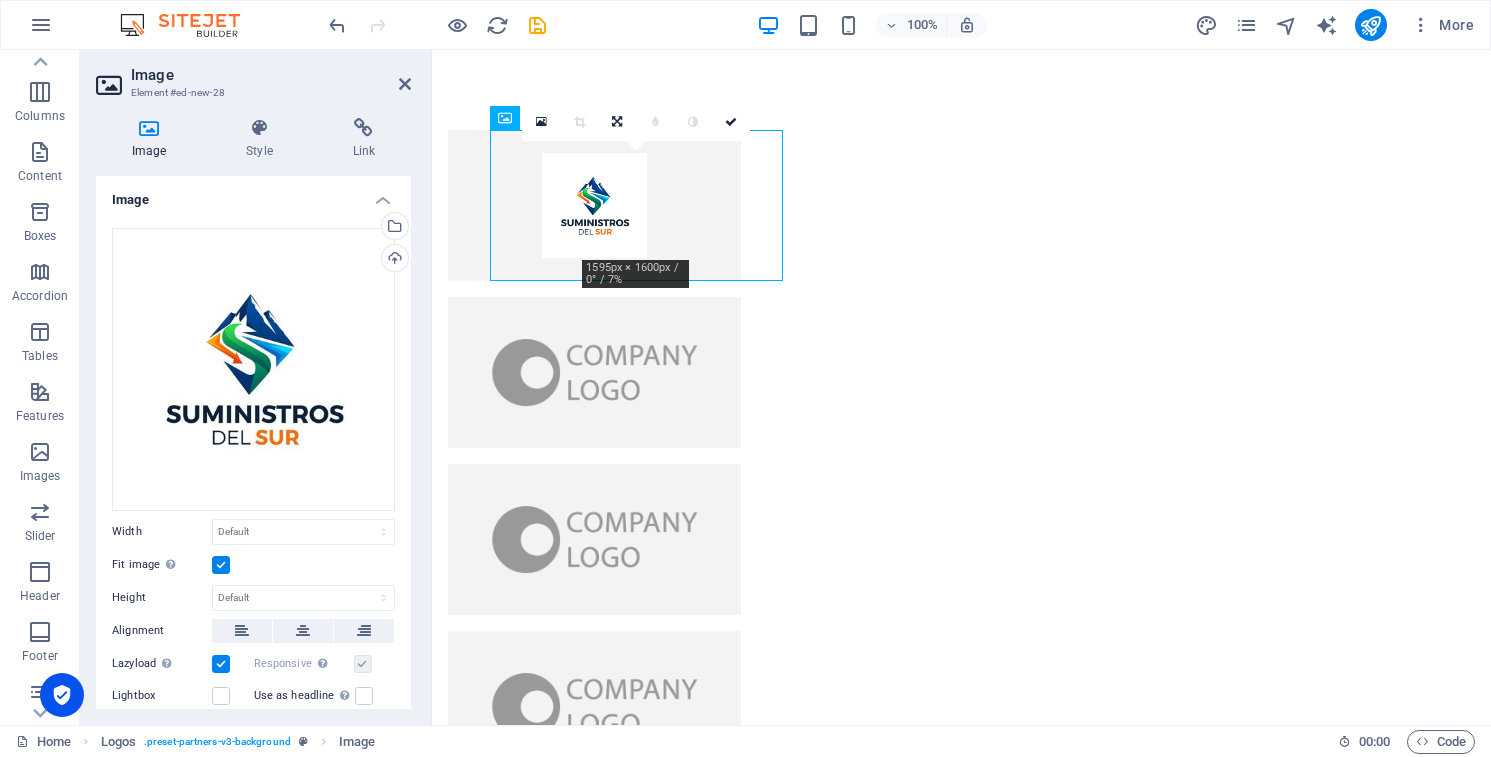 click on "Fit image Automatically fit image to a fixed width and height" at bounding box center [0, 0] 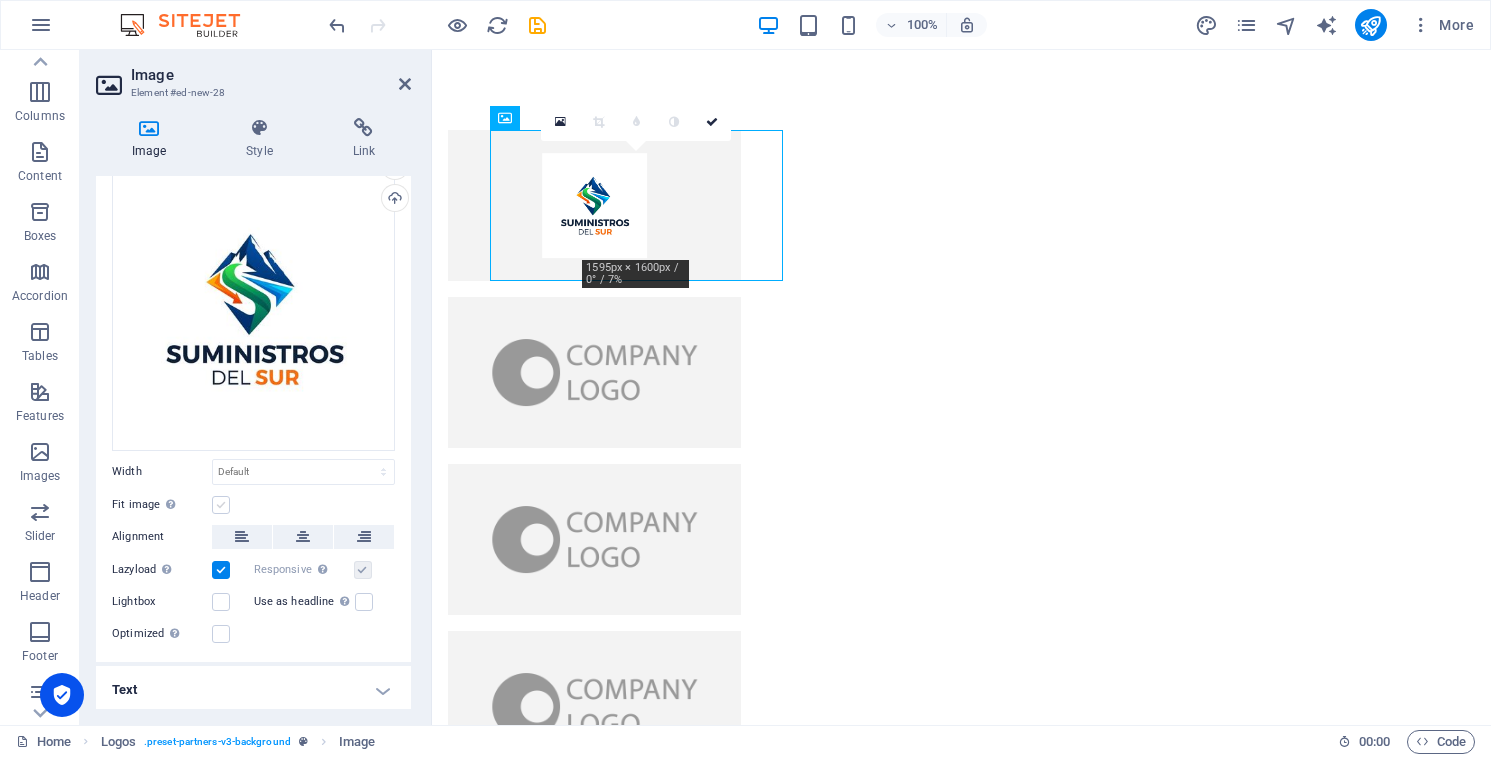 scroll, scrollTop: 59, scrollLeft: 0, axis: vertical 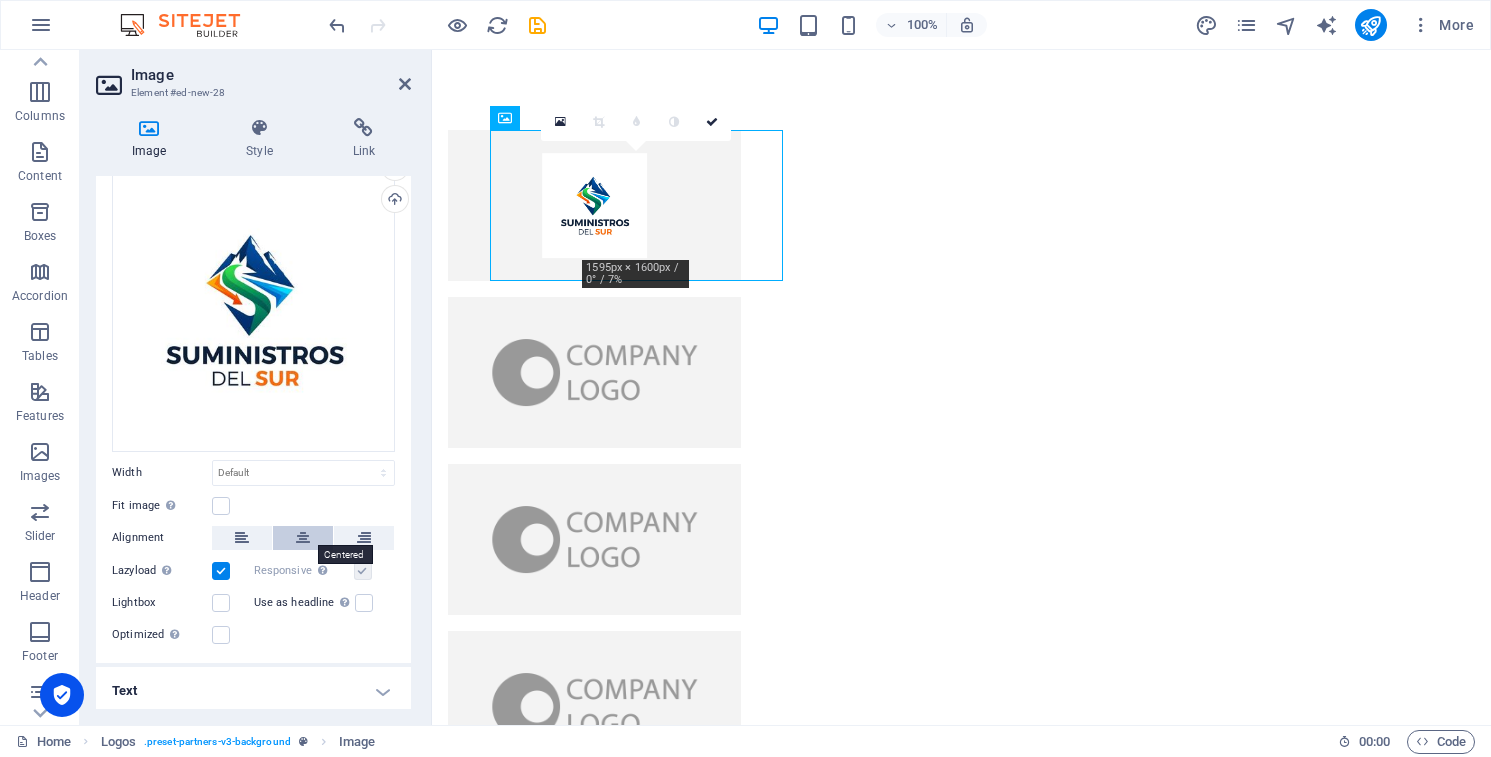 click at bounding box center (303, 538) 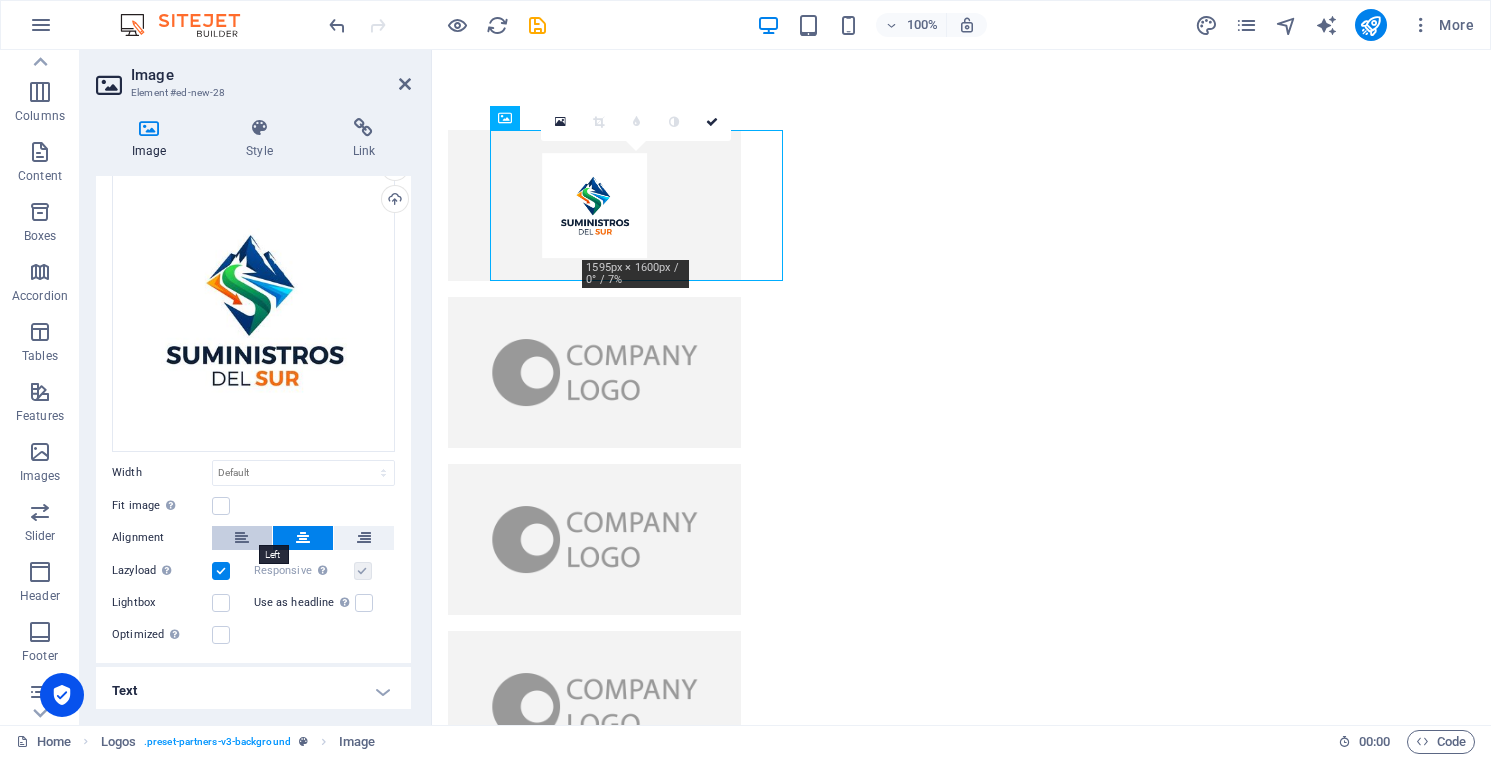 click at bounding box center (242, 538) 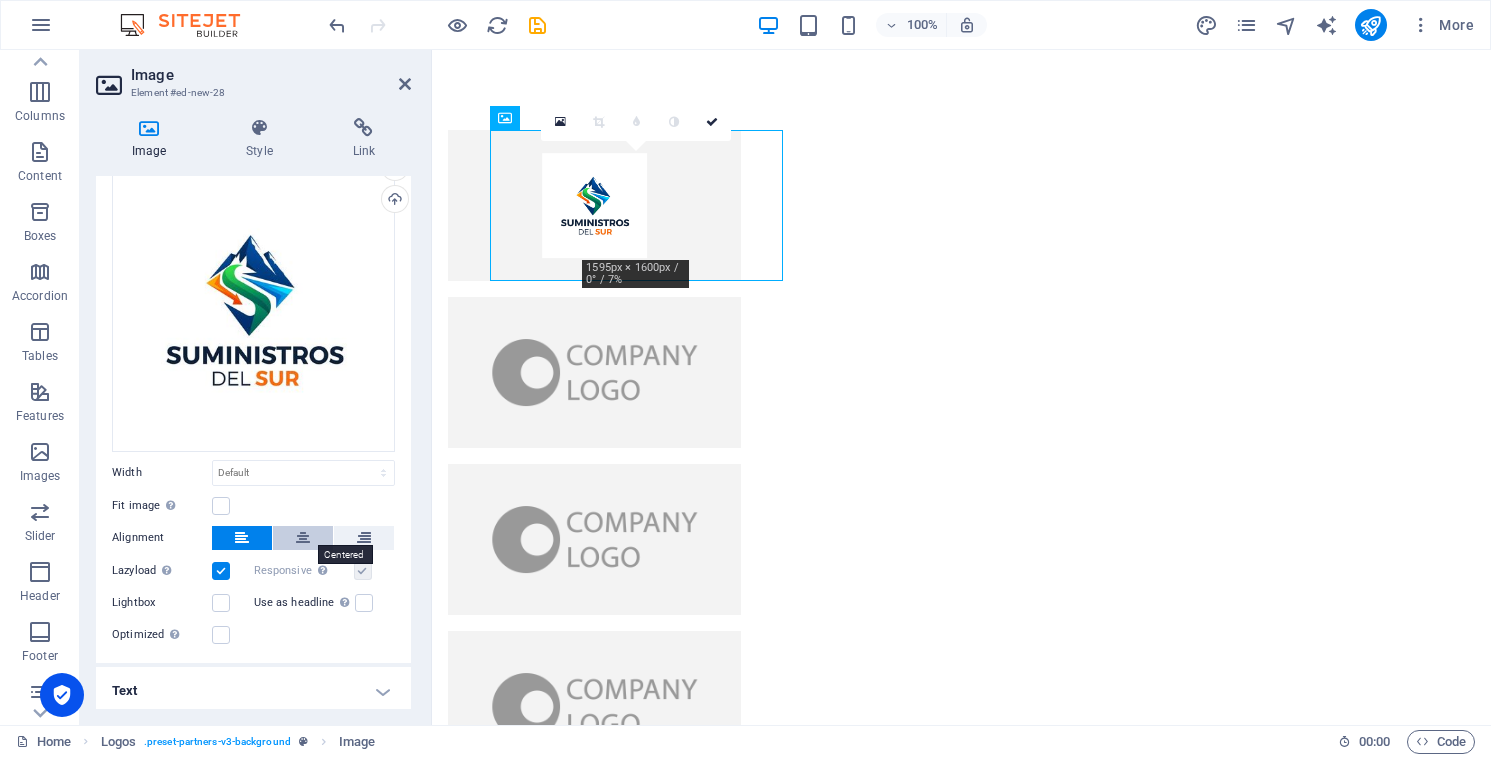 click at bounding box center (303, 538) 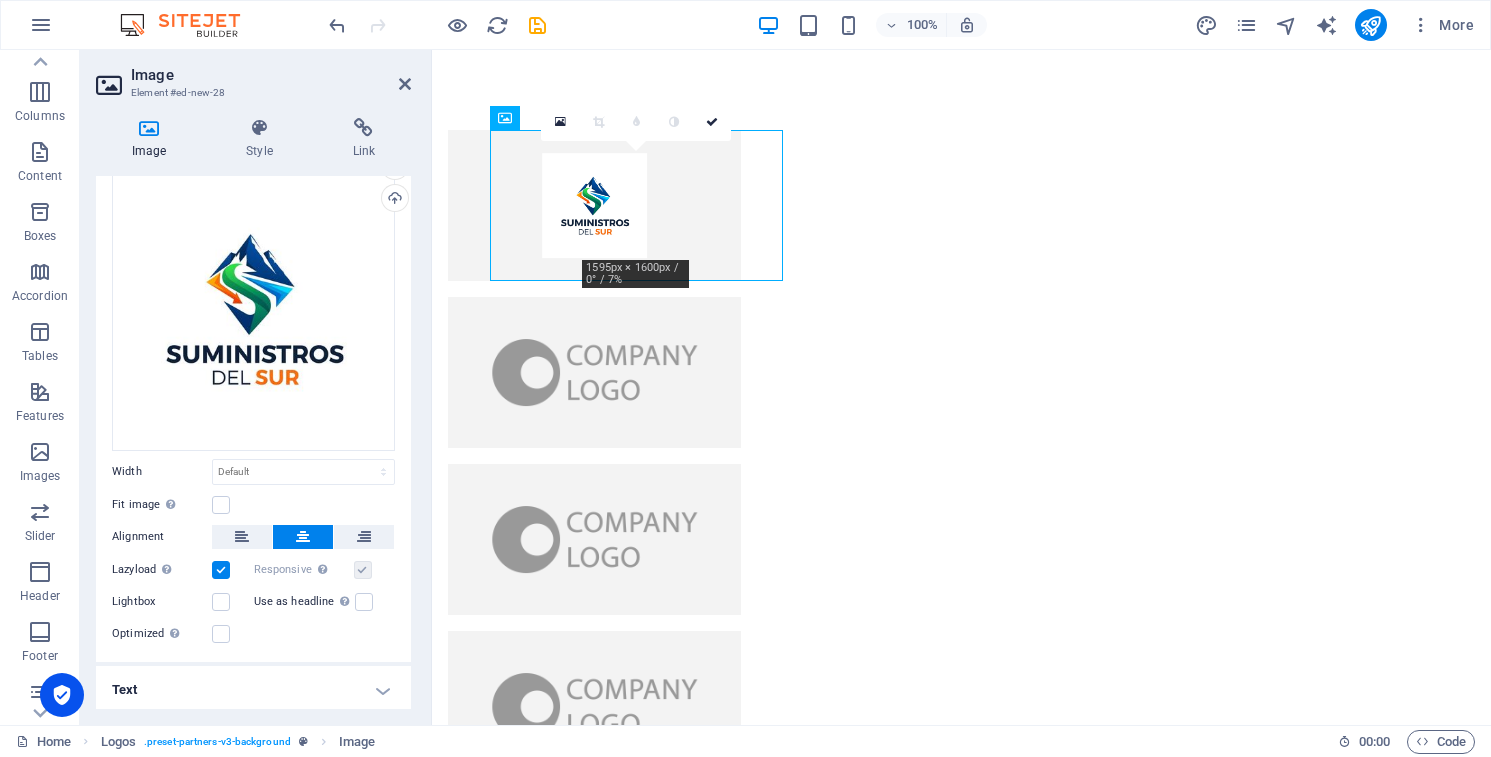 scroll, scrollTop: 0, scrollLeft: 0, axis: both 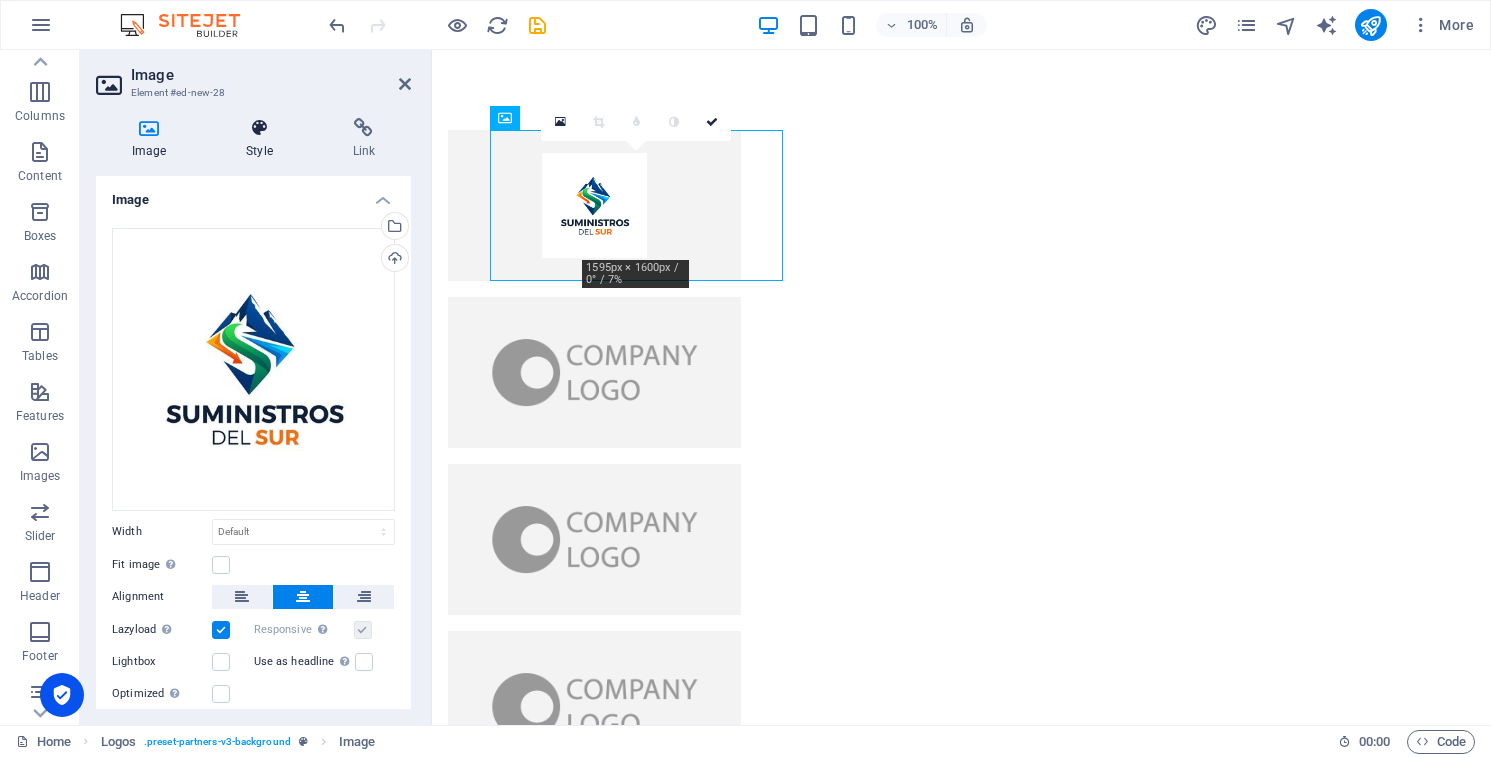 click at bounding box center [259, 128] 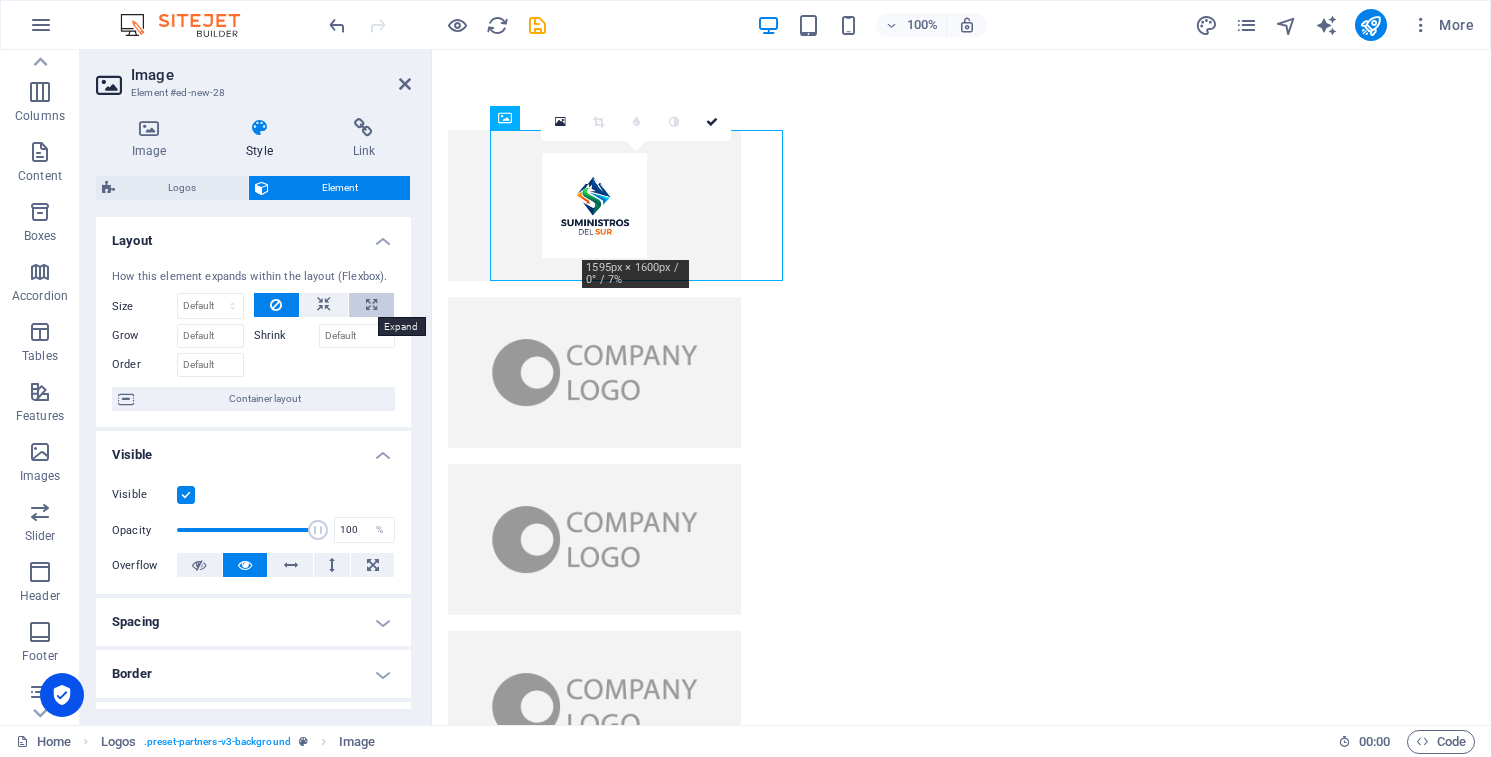 click at bounding box center [371, 305] 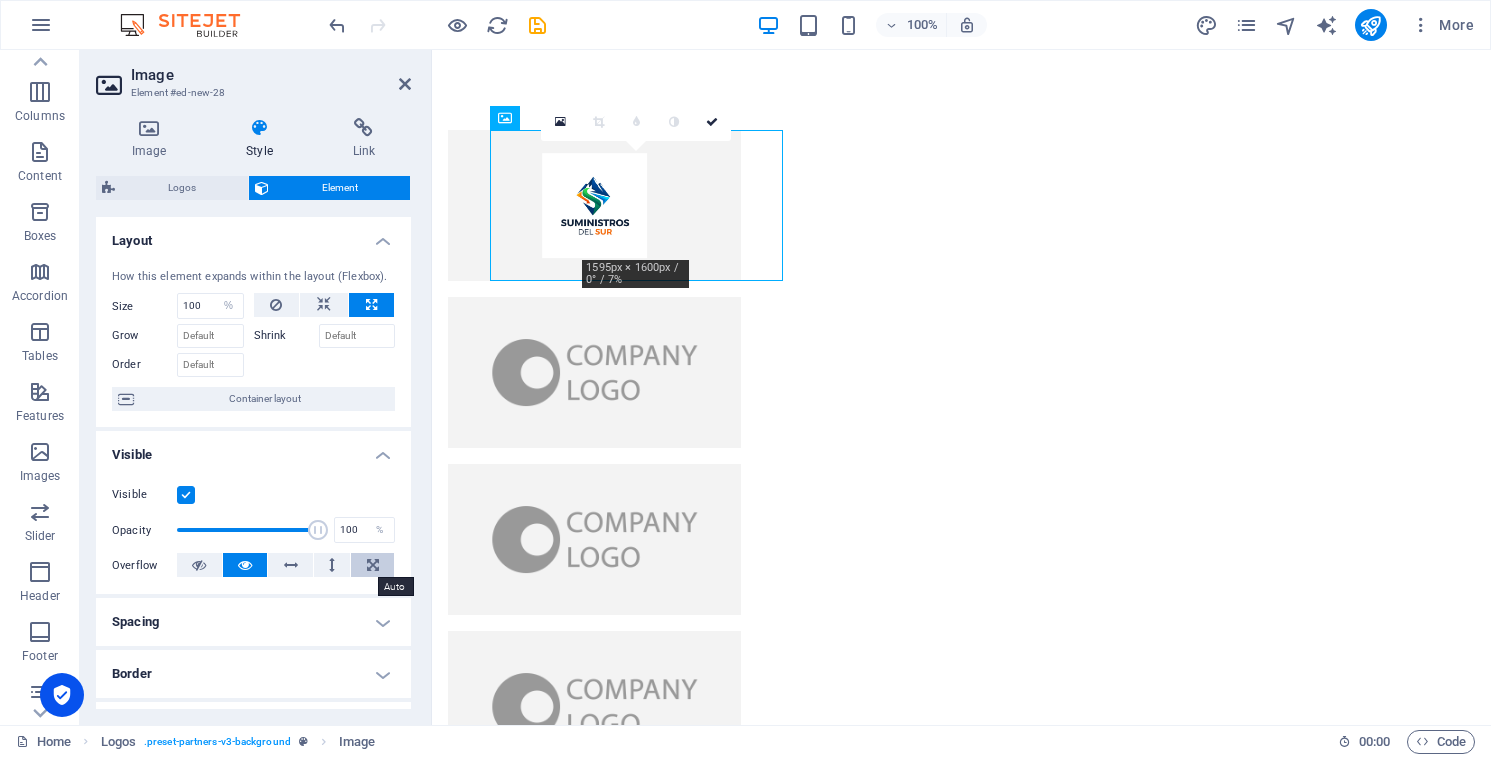 click at bounding box center [373, 565] 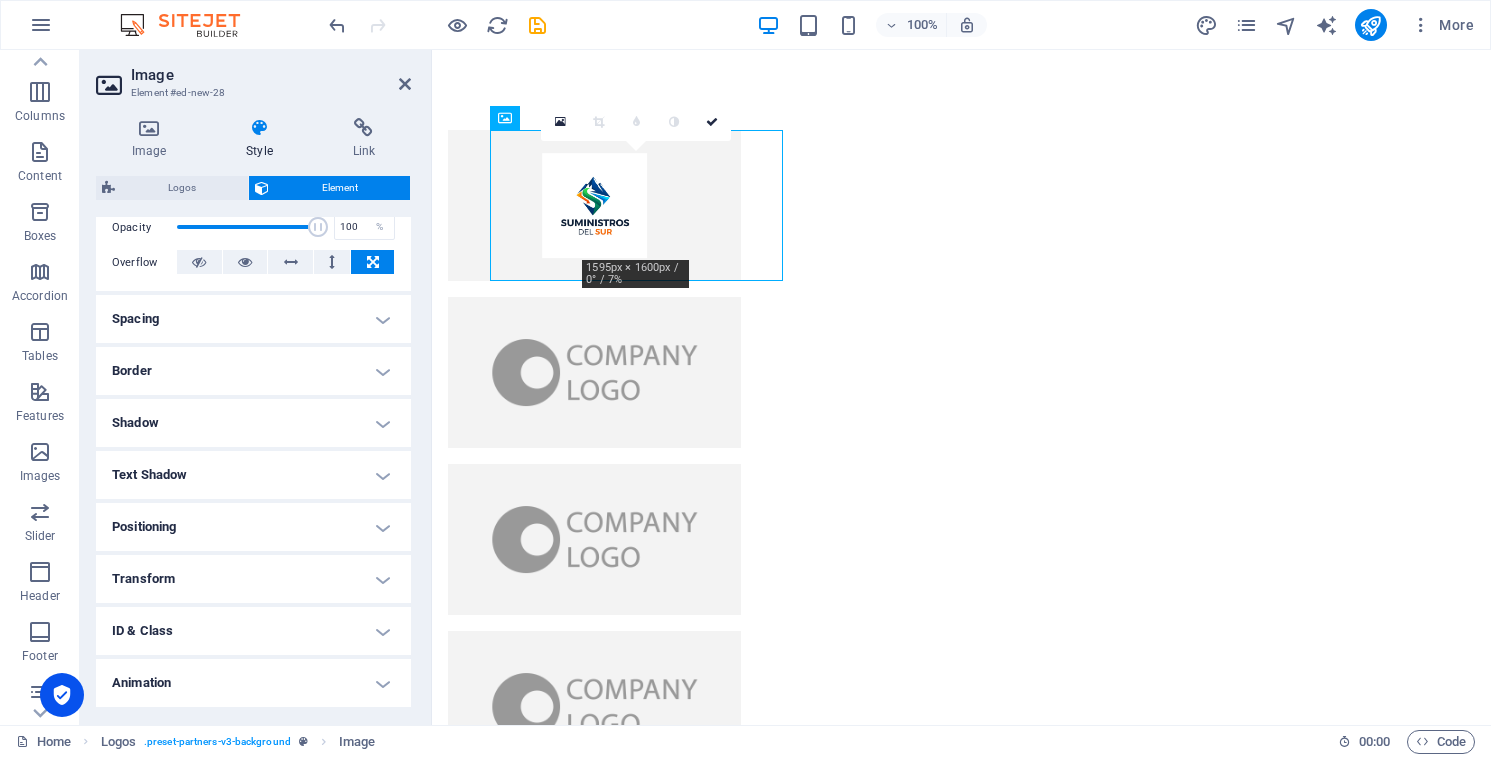 scroll, scrollTop: 353, scrollLeft: 0, axis: vertical 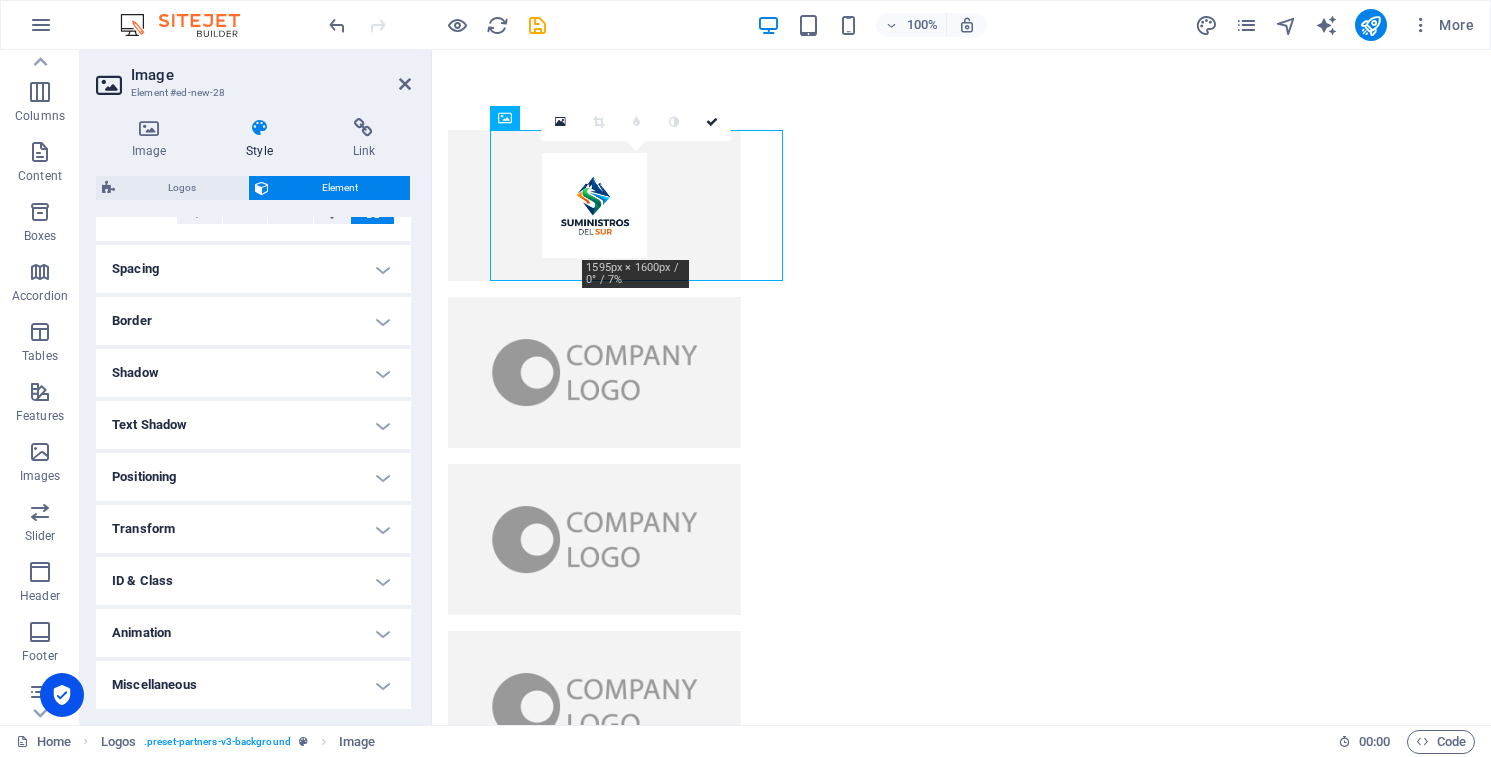 click on "Skip to main content" at bounding box center (961, 623) 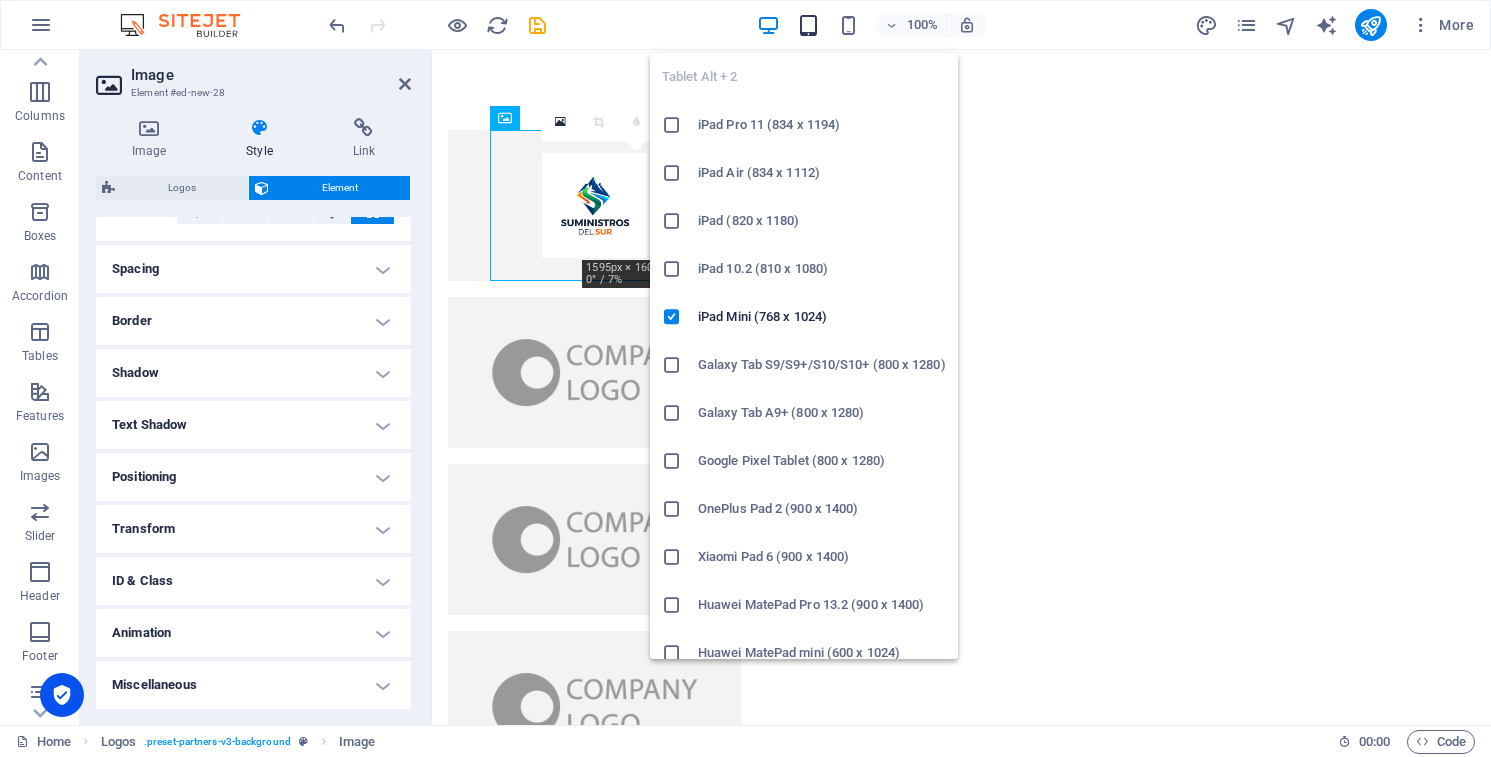 click at bounding box center [808, 25] 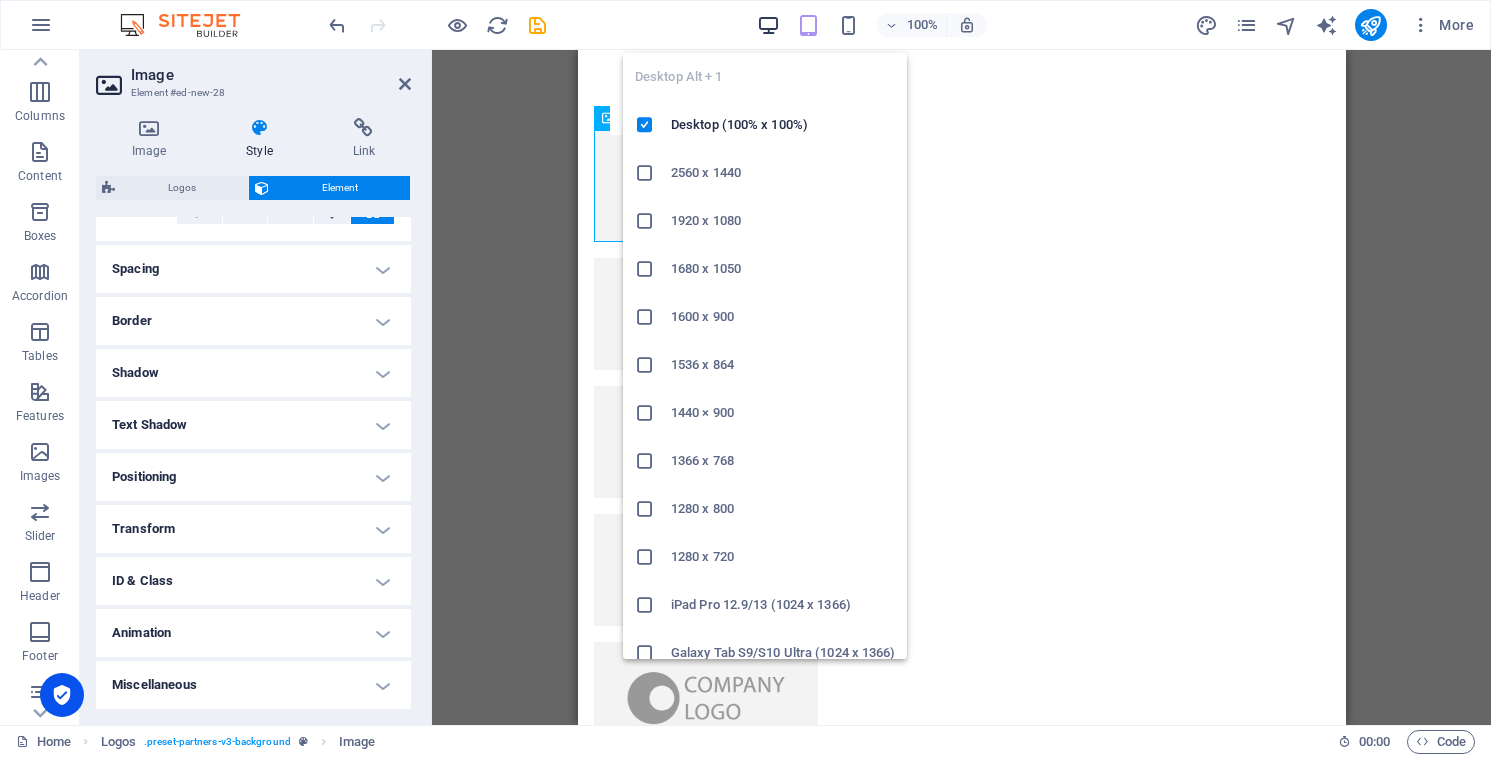 click at bounding box center [768, 25] 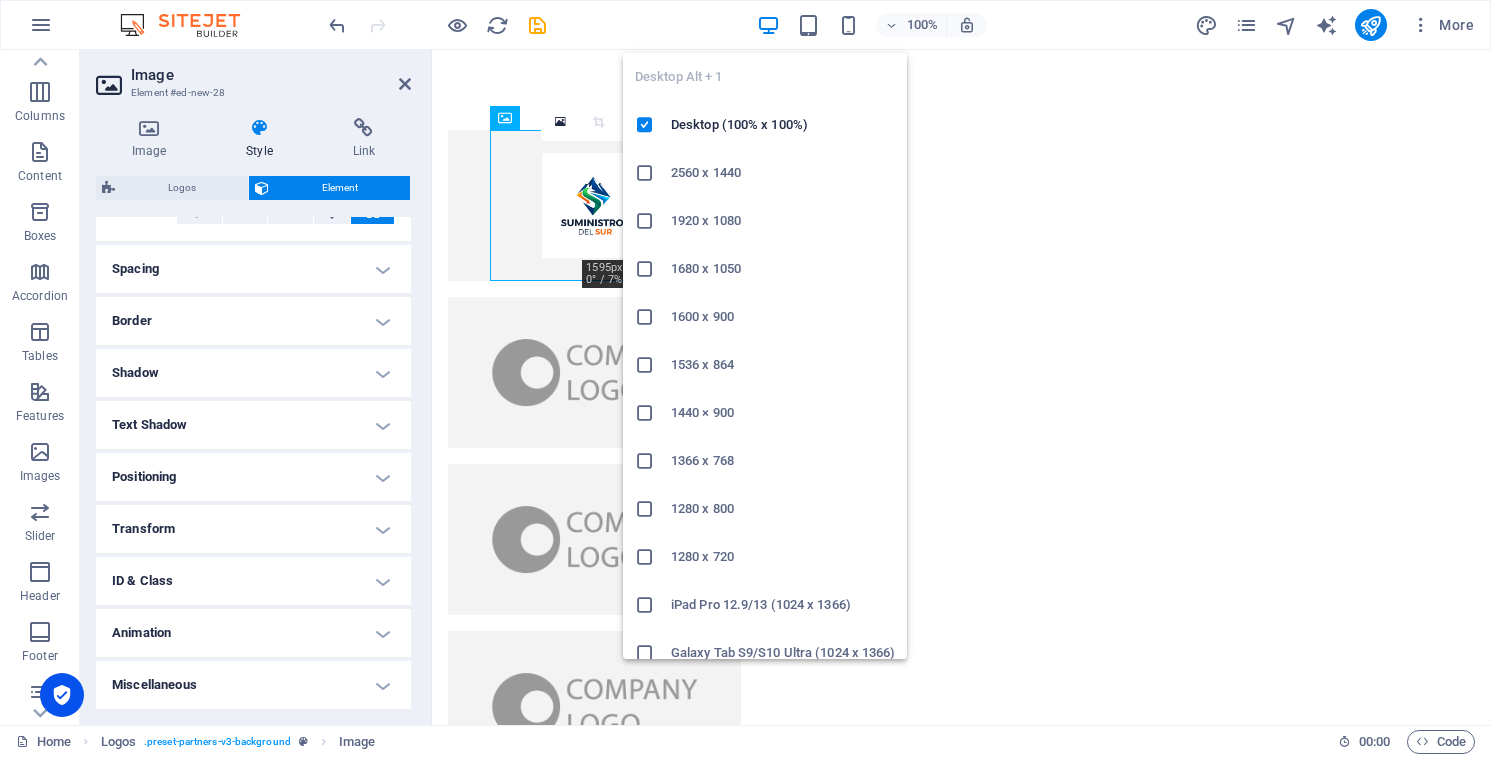 click on "2560 x 1440" at bounding box center (783, 173) 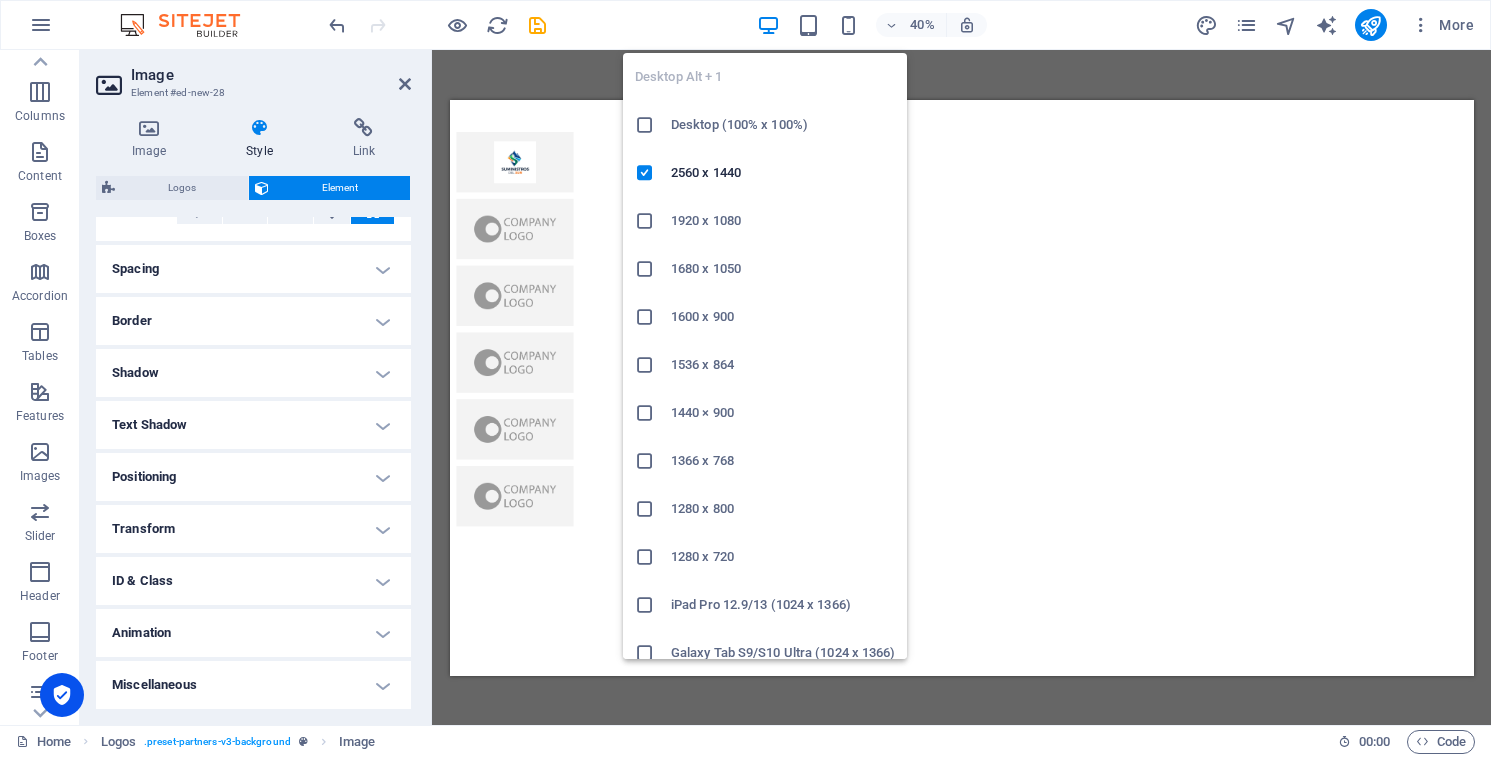 click at bounding box center [768, 25] 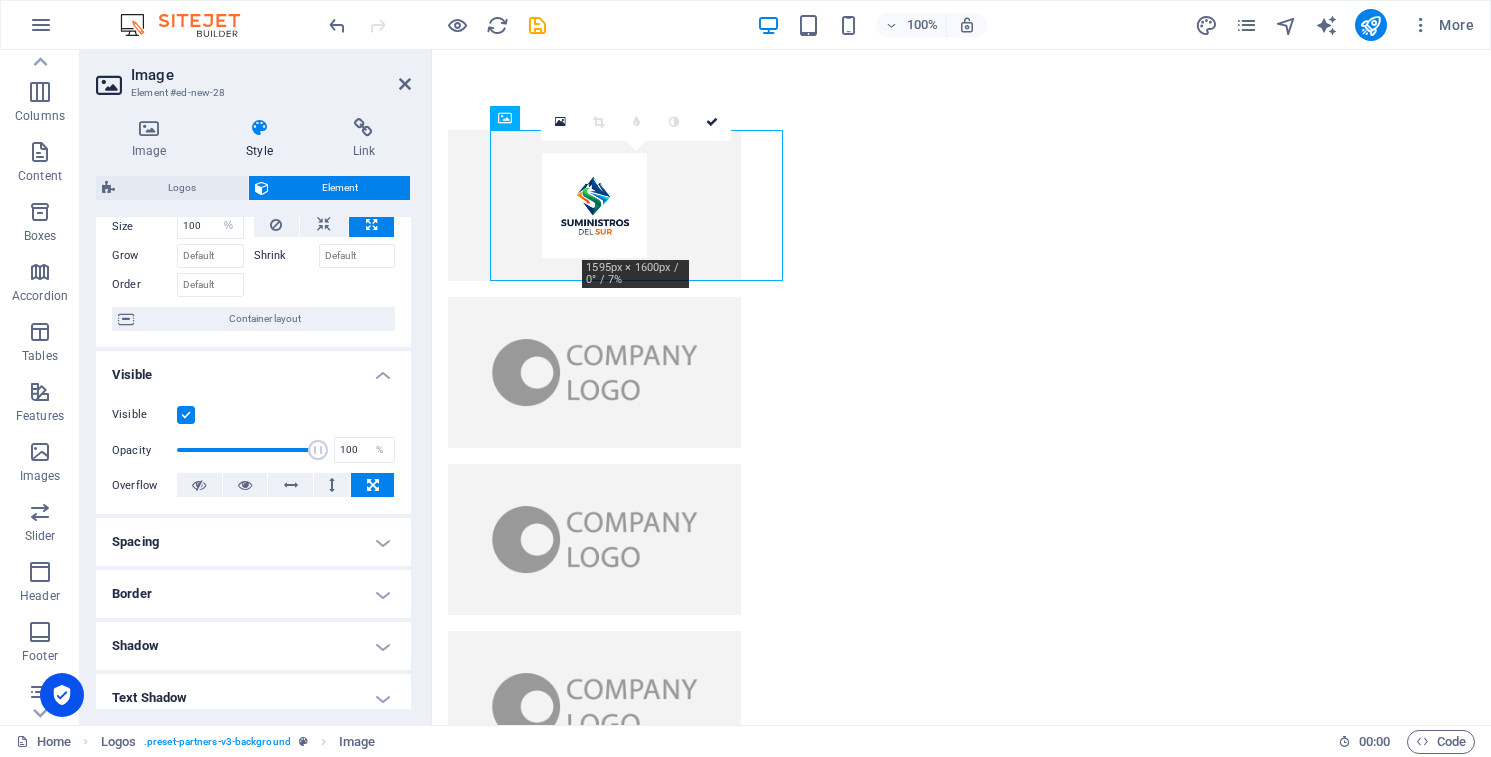 scroll, scrollTop: 0, scrollLeft: 0, axis: both 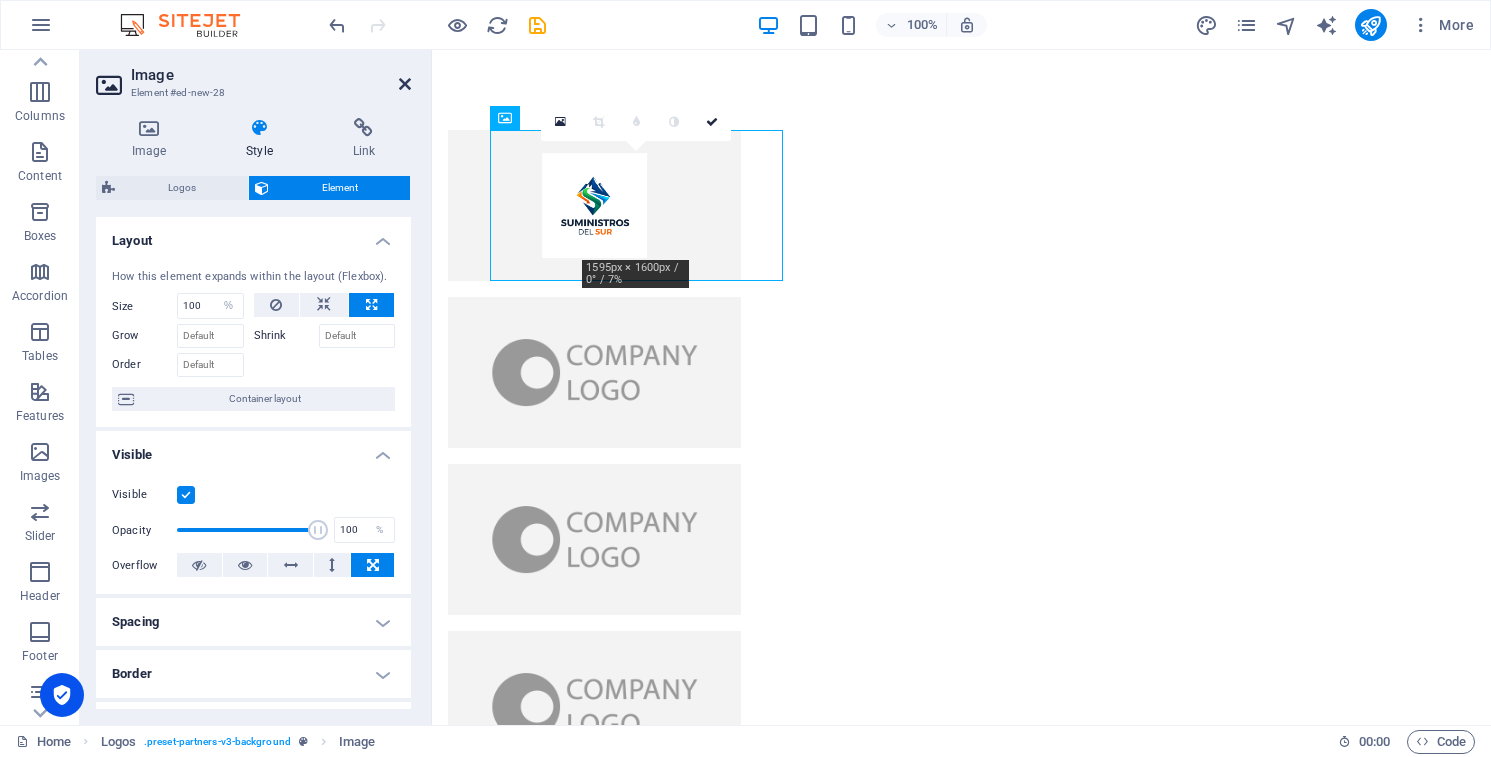 click at bounding box center [405, 84] 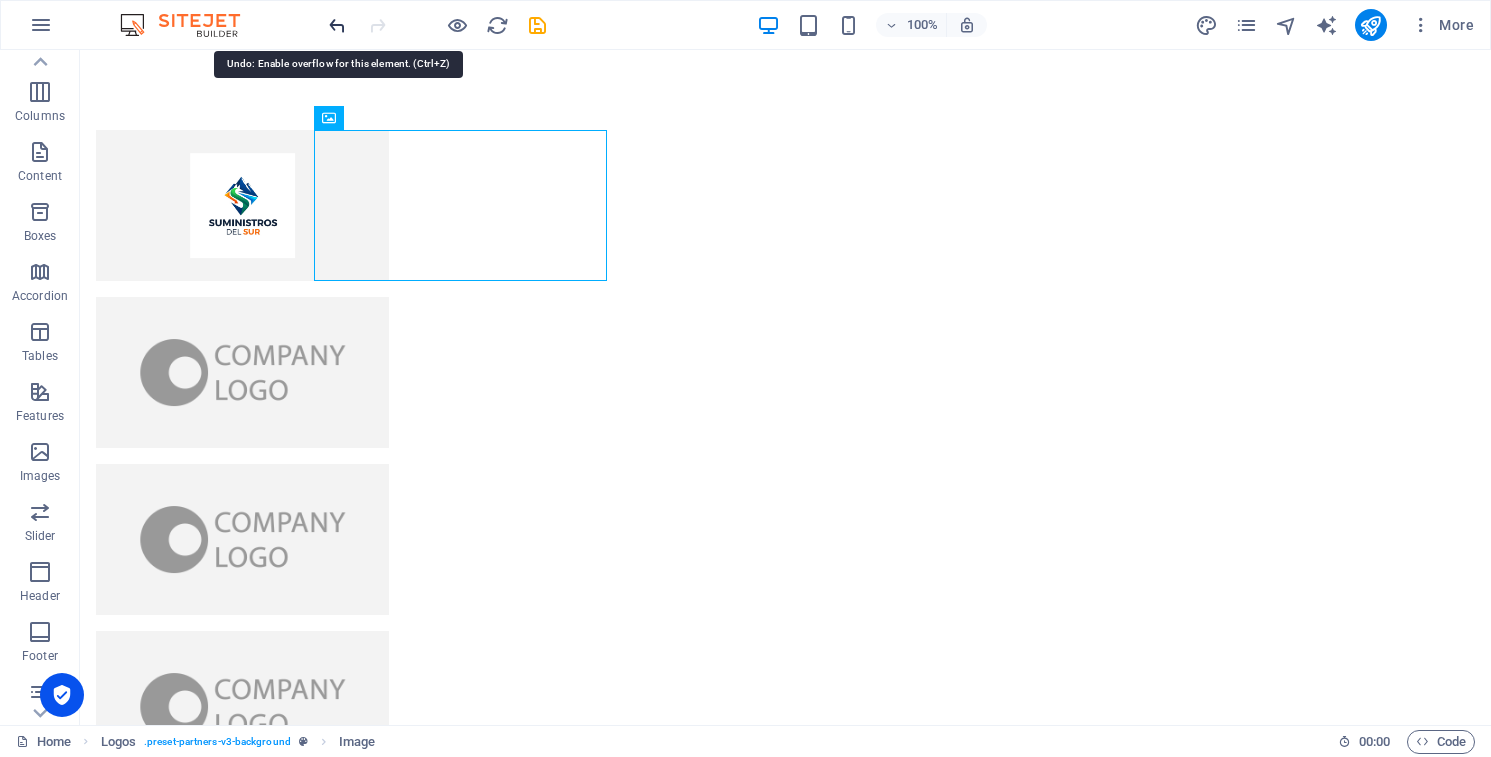 click at bounding box center (337, 25) 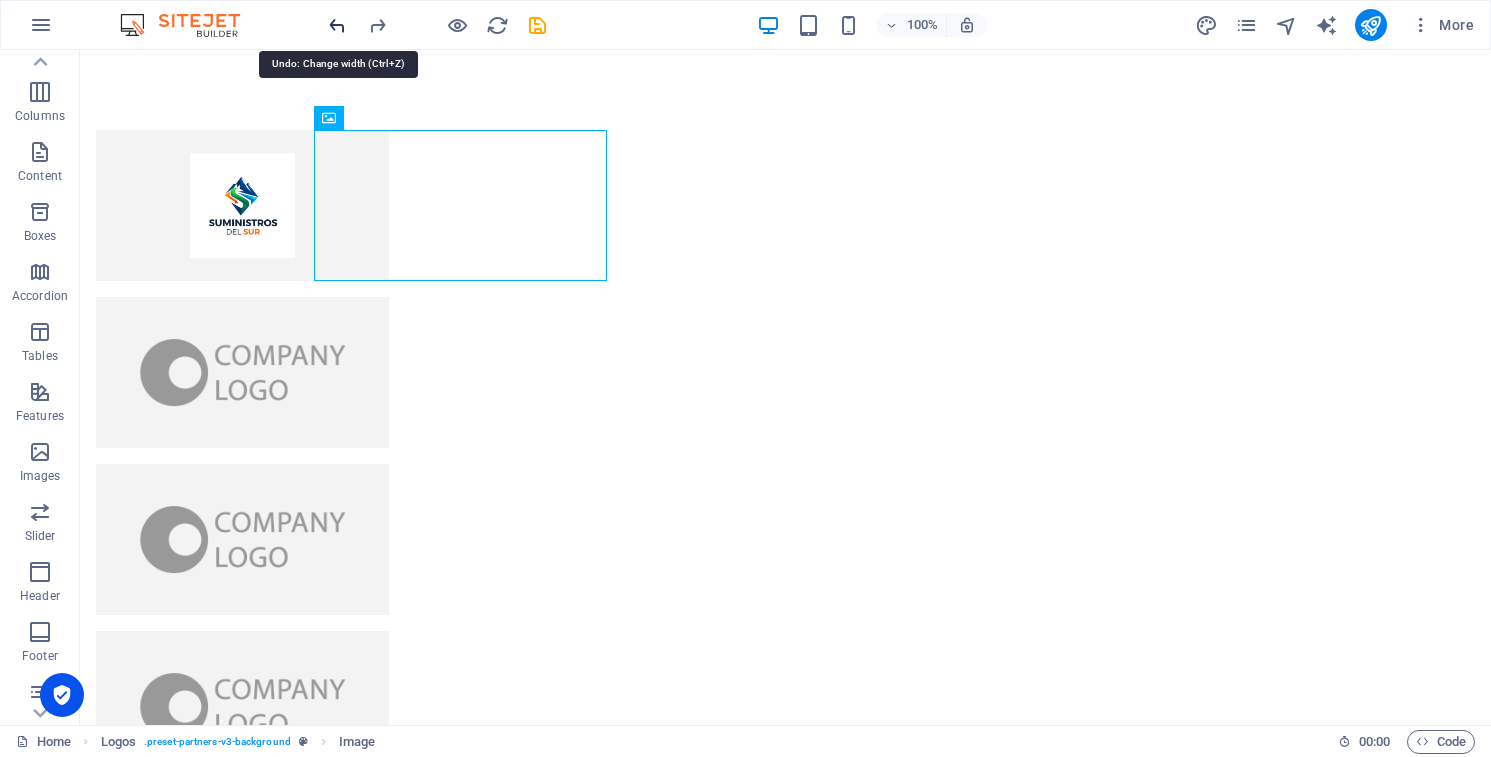click at bounding box center [337, 25] 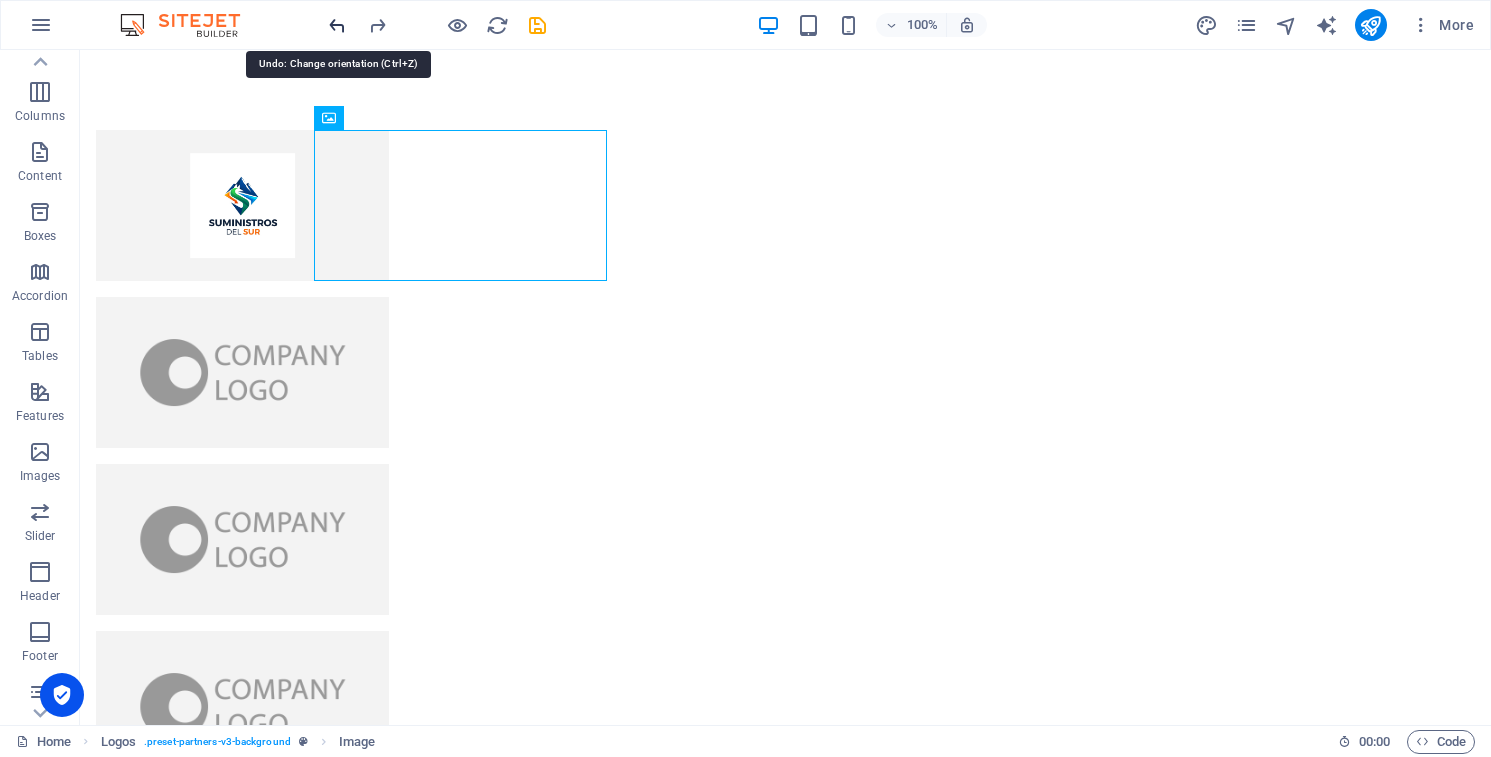 click at bounding box center [337, 25] 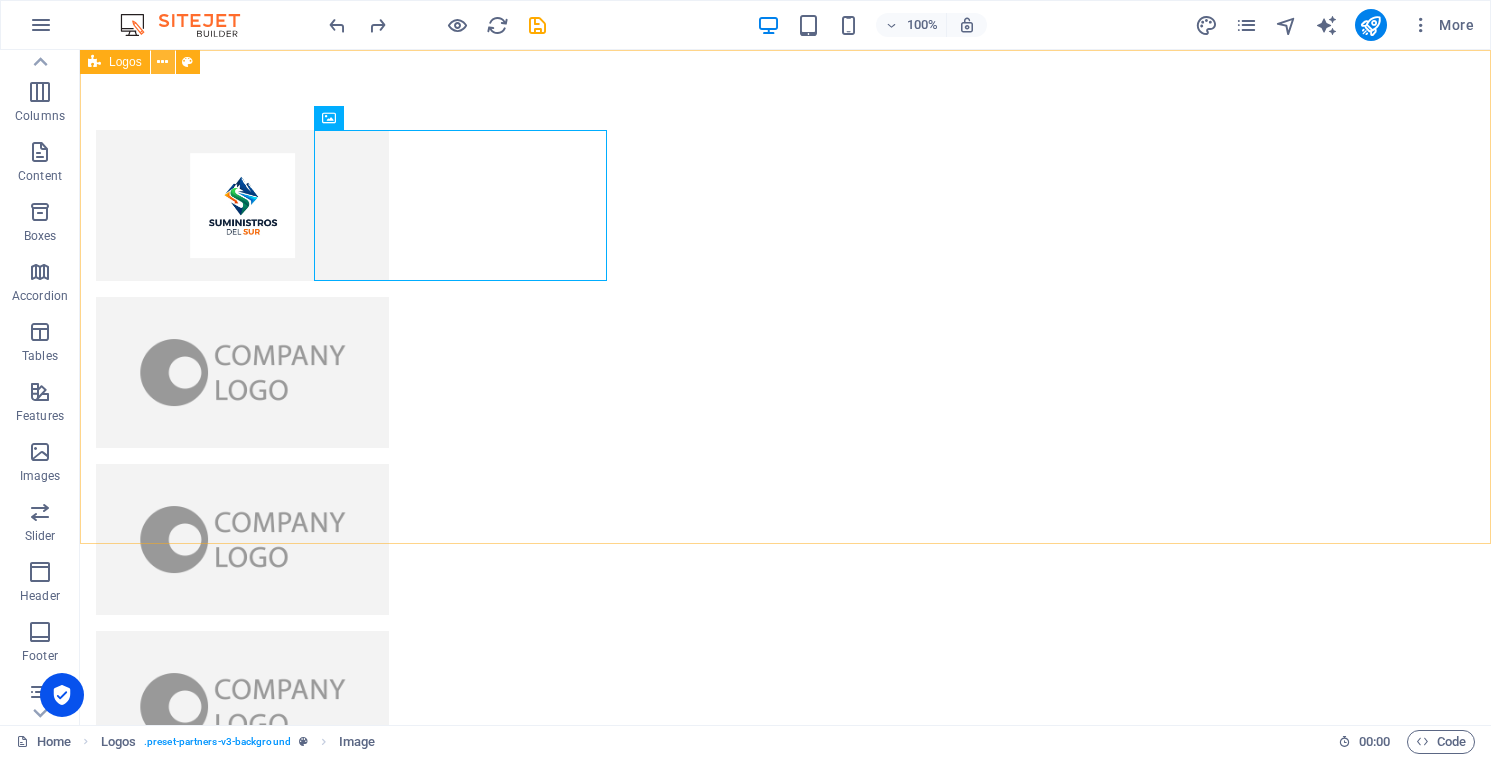click at bounding box center (163, 62) 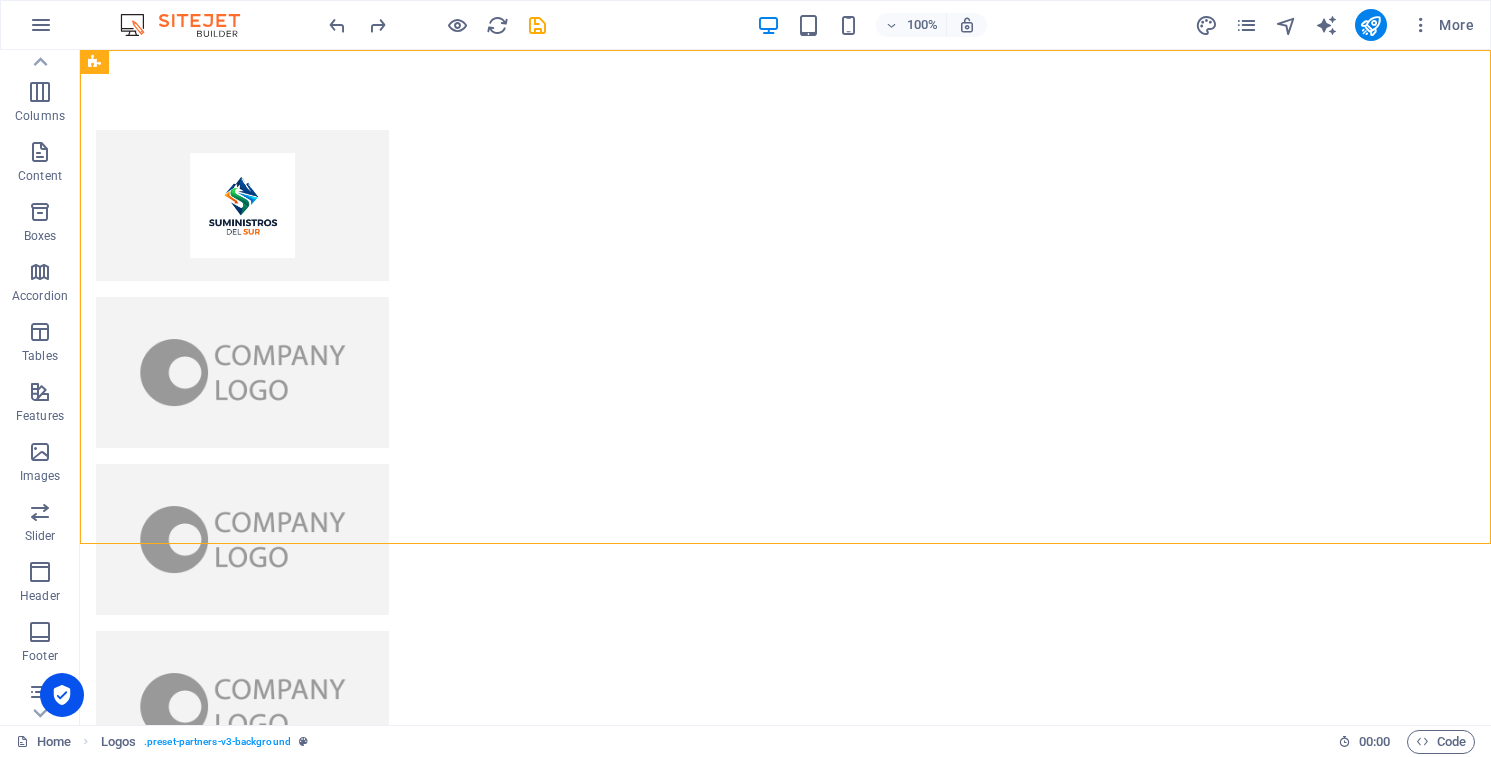 click on "Skip to main content" at bounding box center (785, 623) 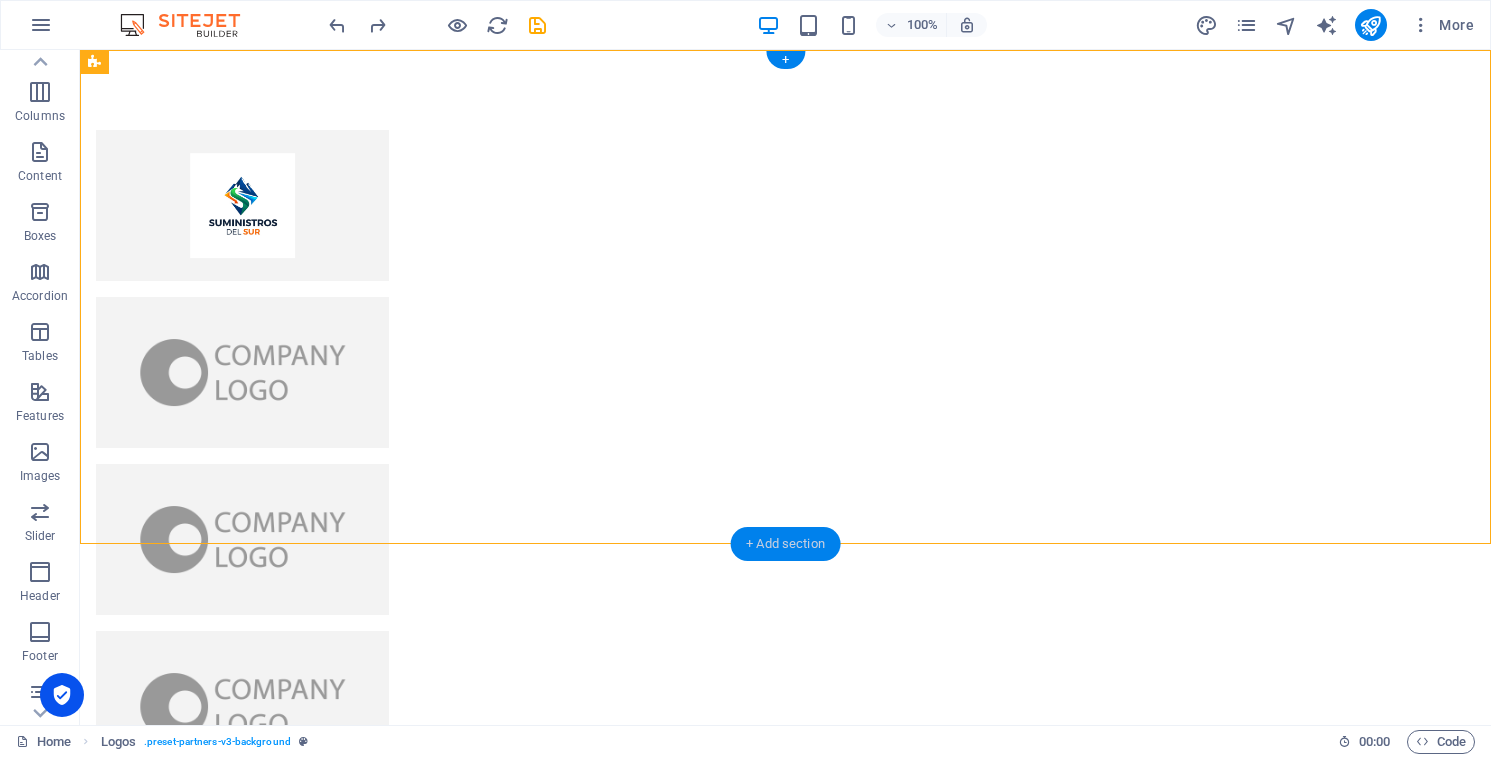 click on "+ Add section" at bounding box center [785, 544] 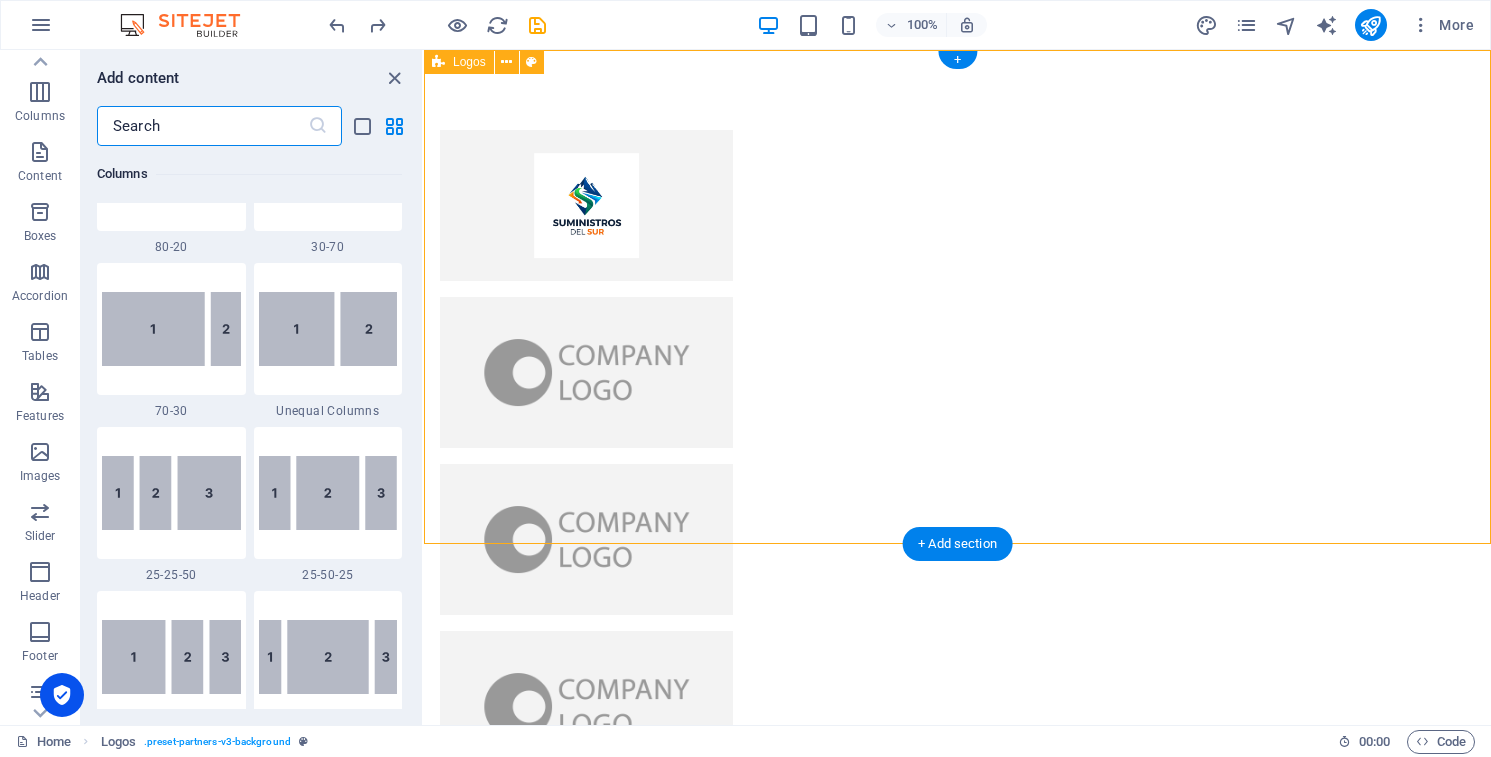 scroll, scrollTop: 3499, scrollLeft: 0, axis: vertical 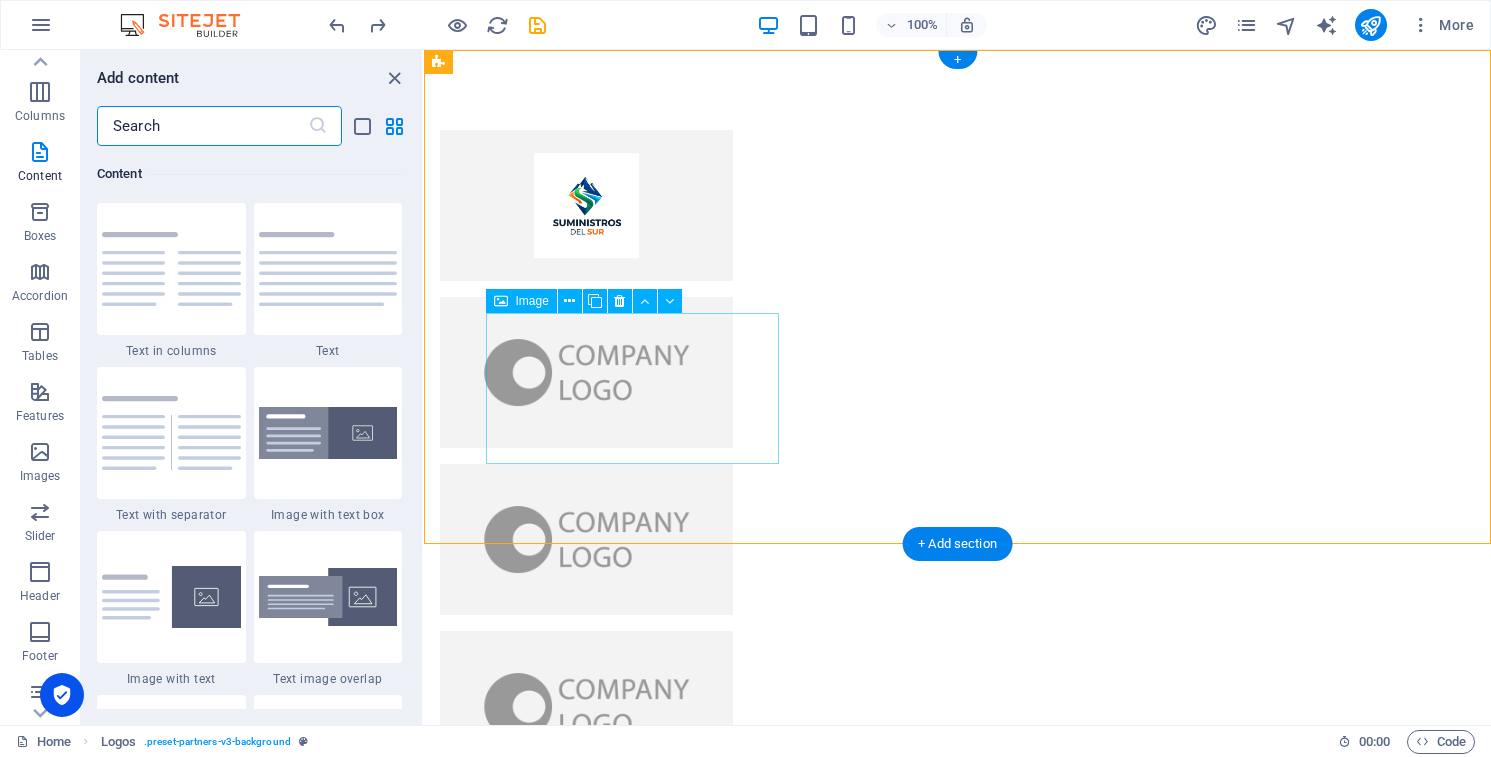 click at bounding box center [586, 706] 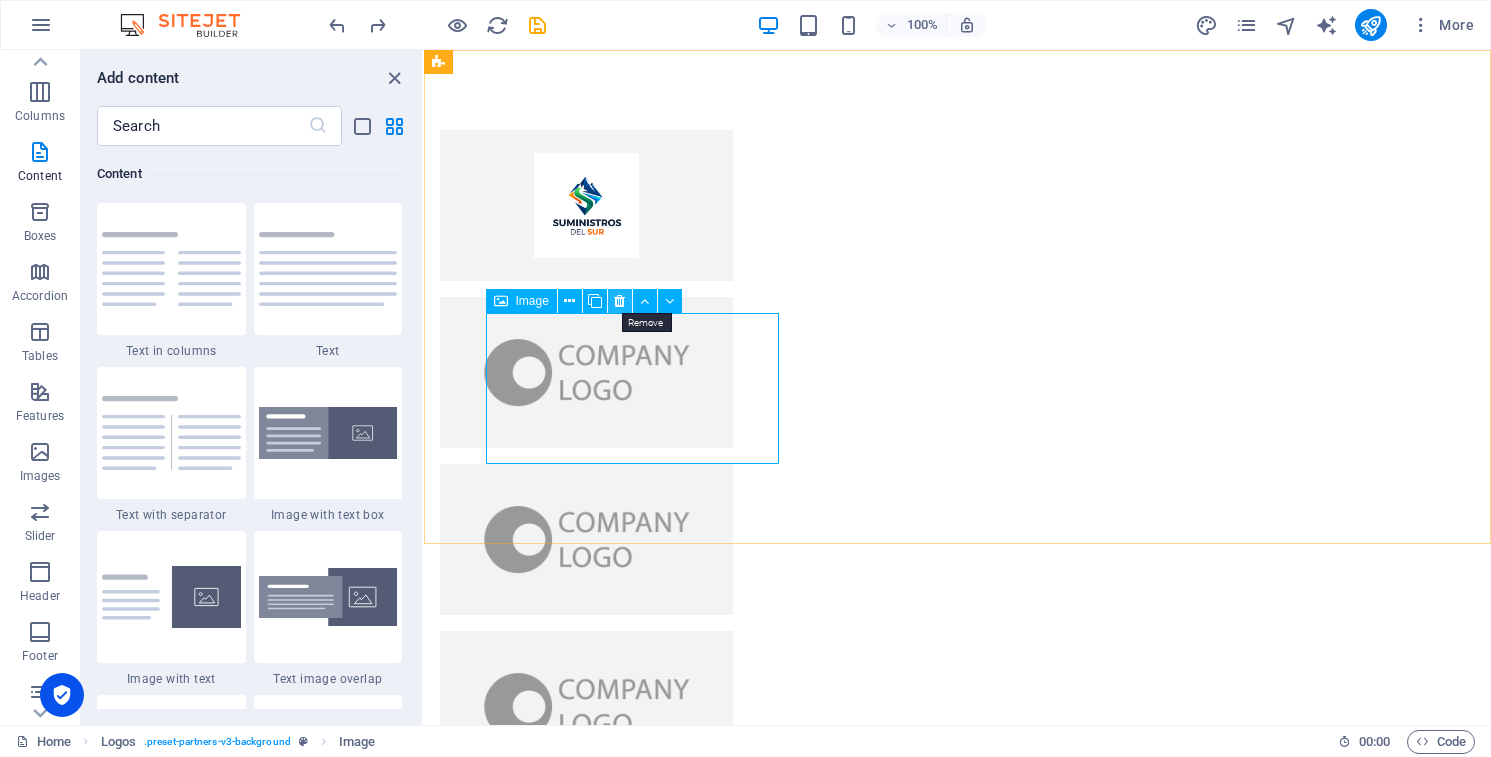 click at bounding box center (619, 301) 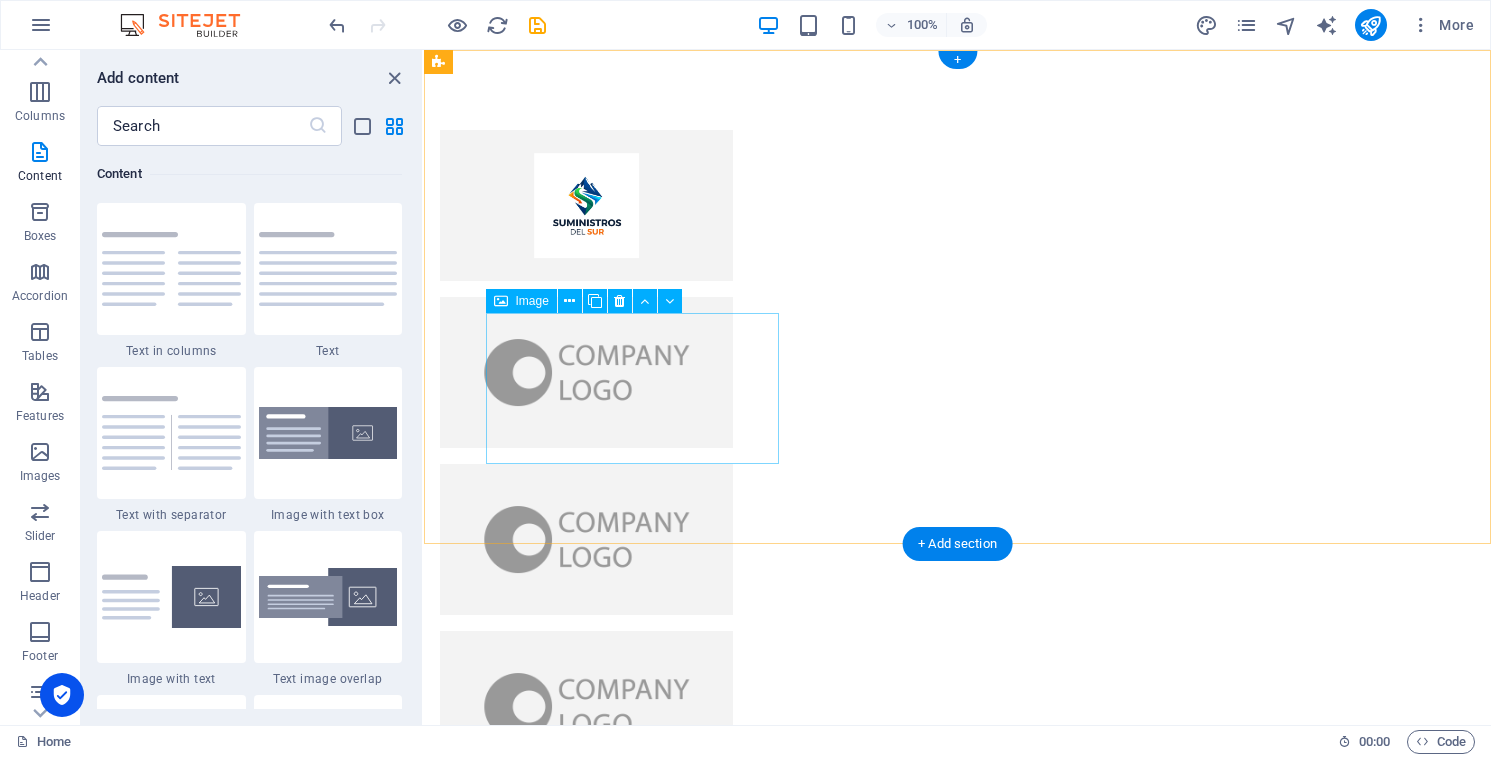 click at bounding box center [586, 706] 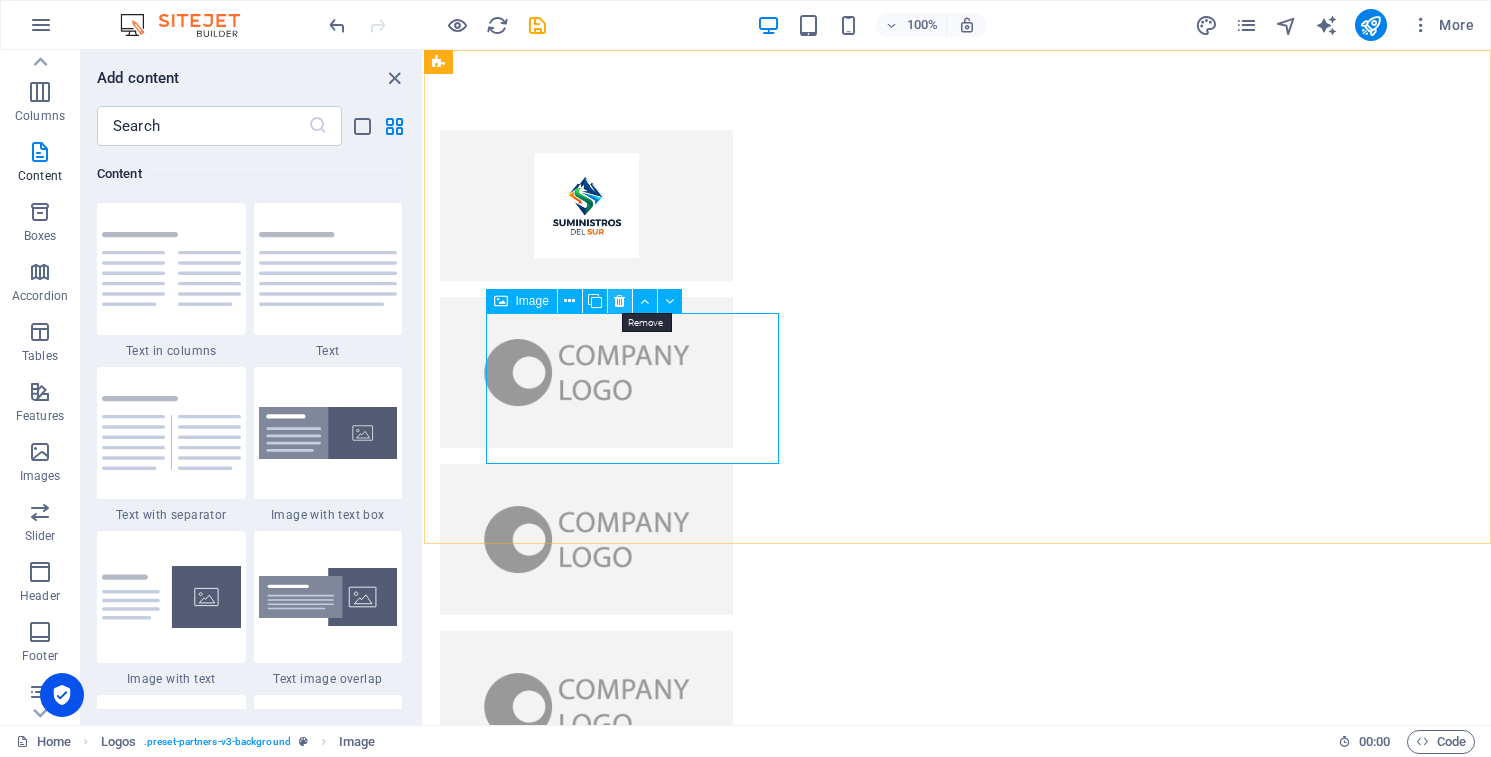 click at bounding box center (619, 301) 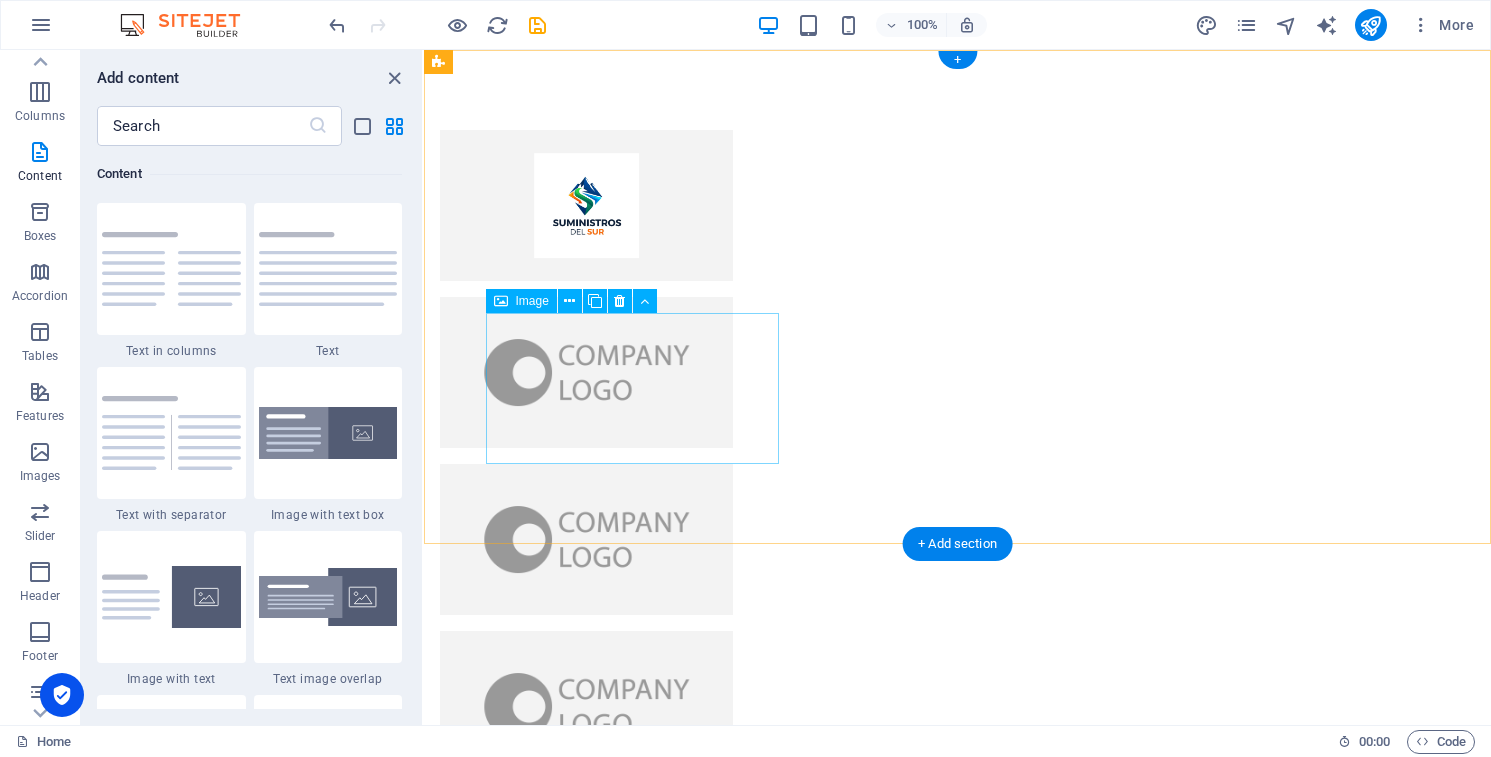 click at bounding box center [586, 706] 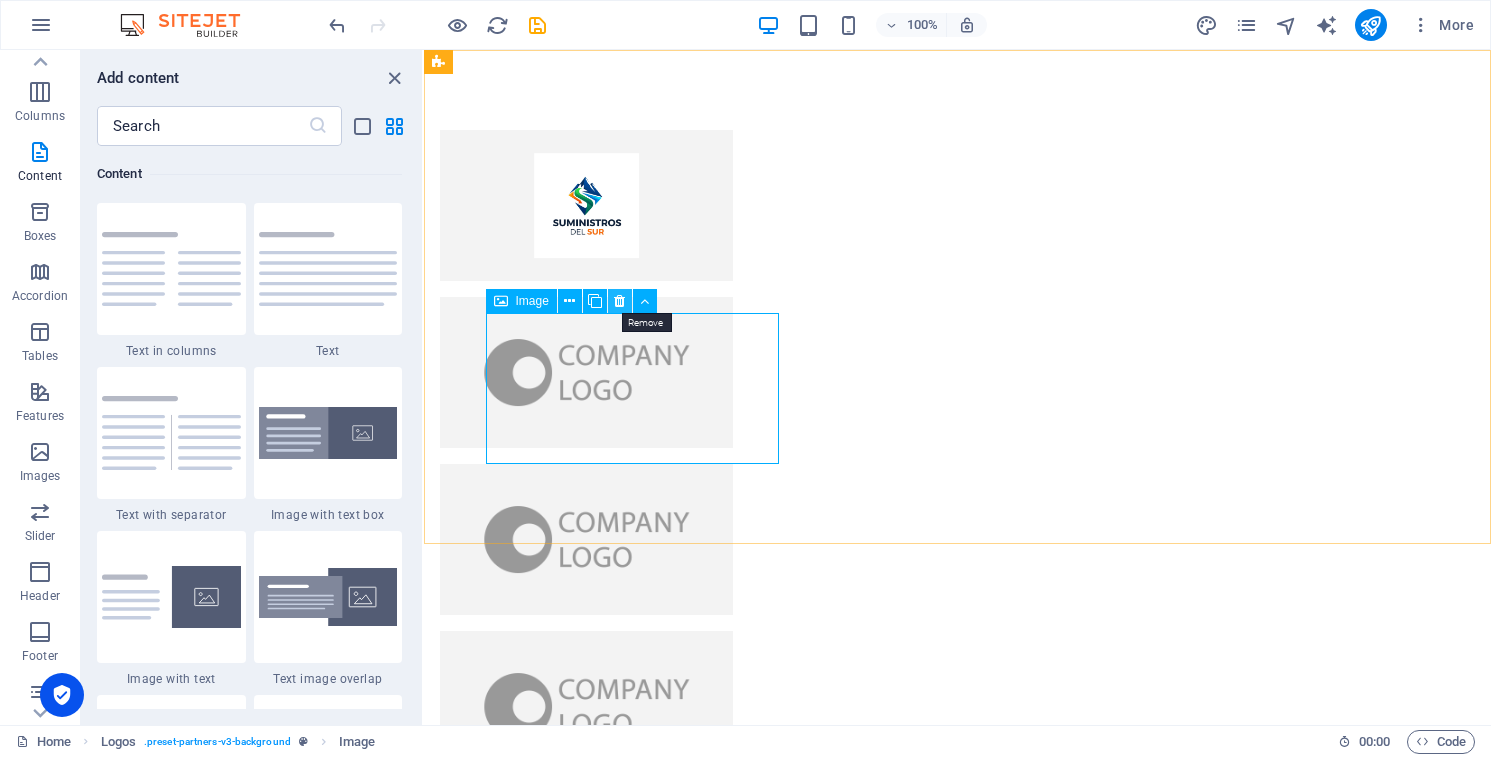 click at bounding box center (619, 301) 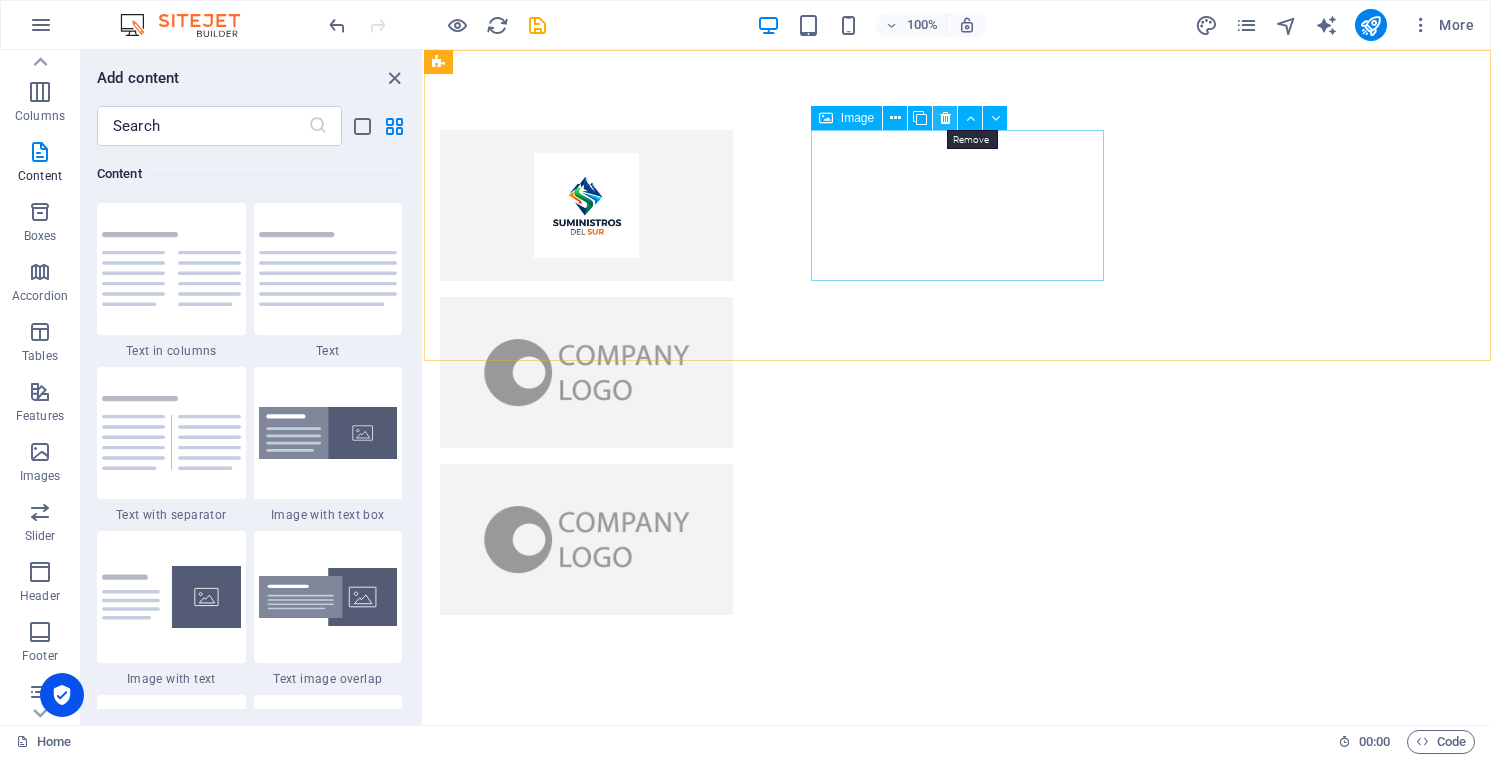 click at bounding box center [945, 118] 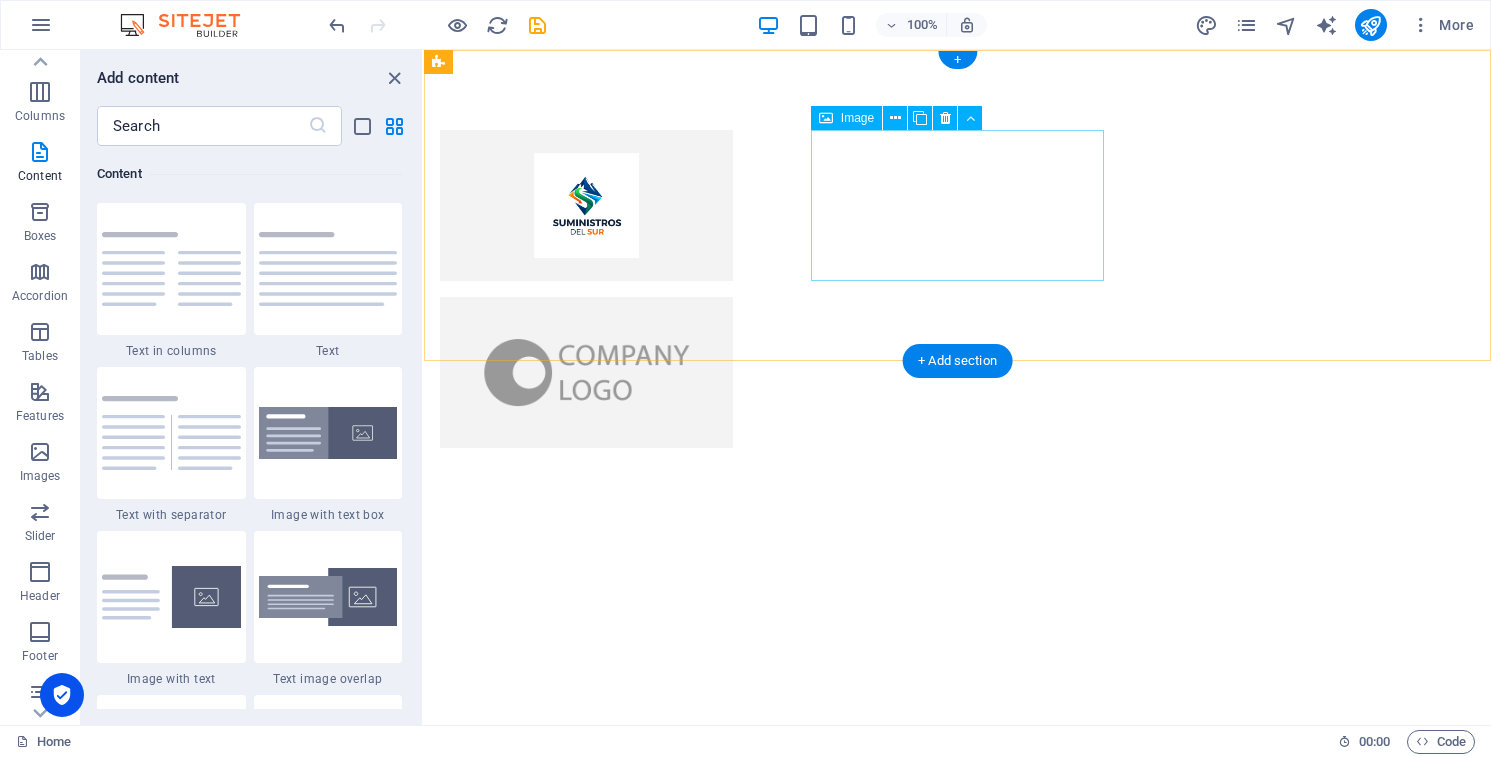 click at bounding box center [586, 372] 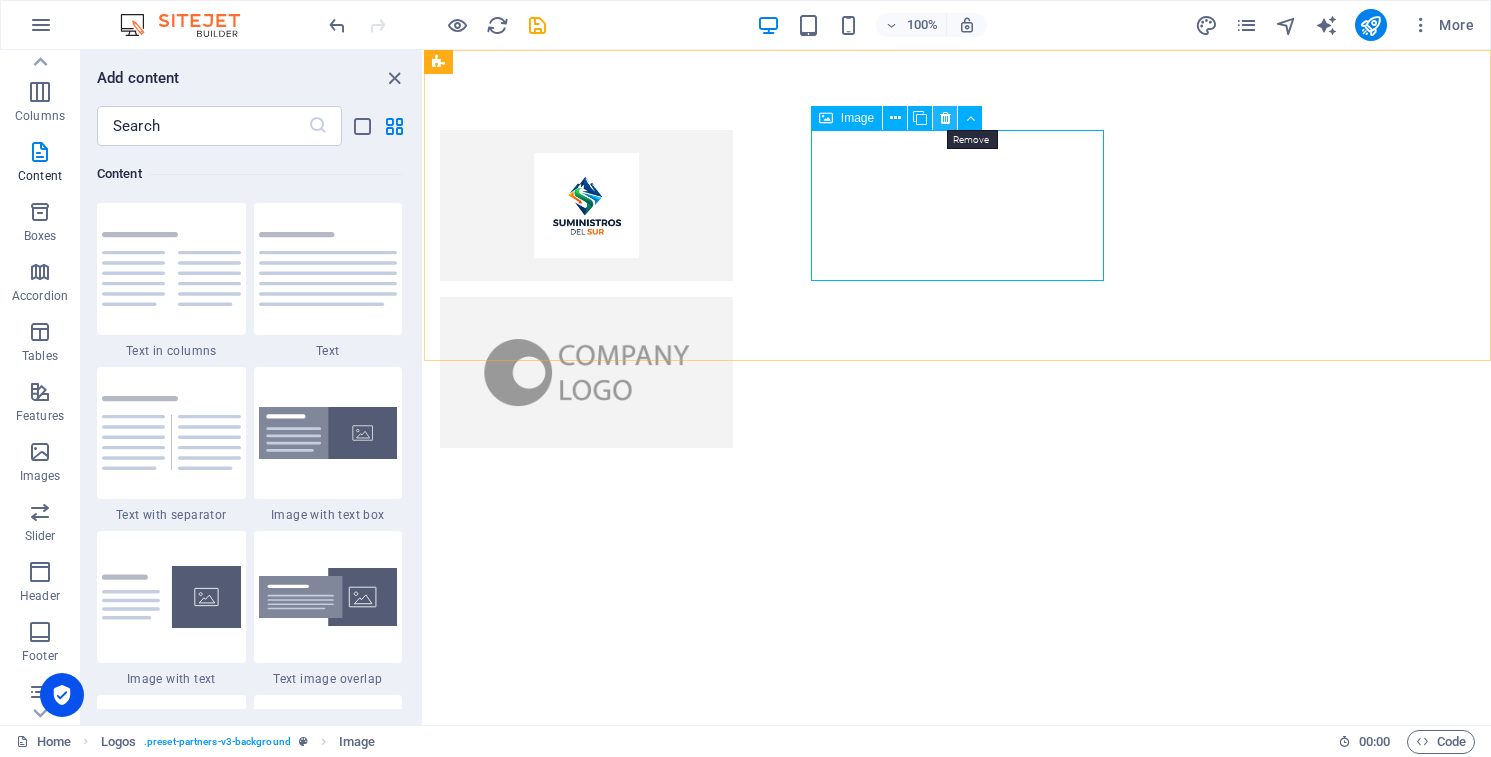 click at bounding box center [945, 118] 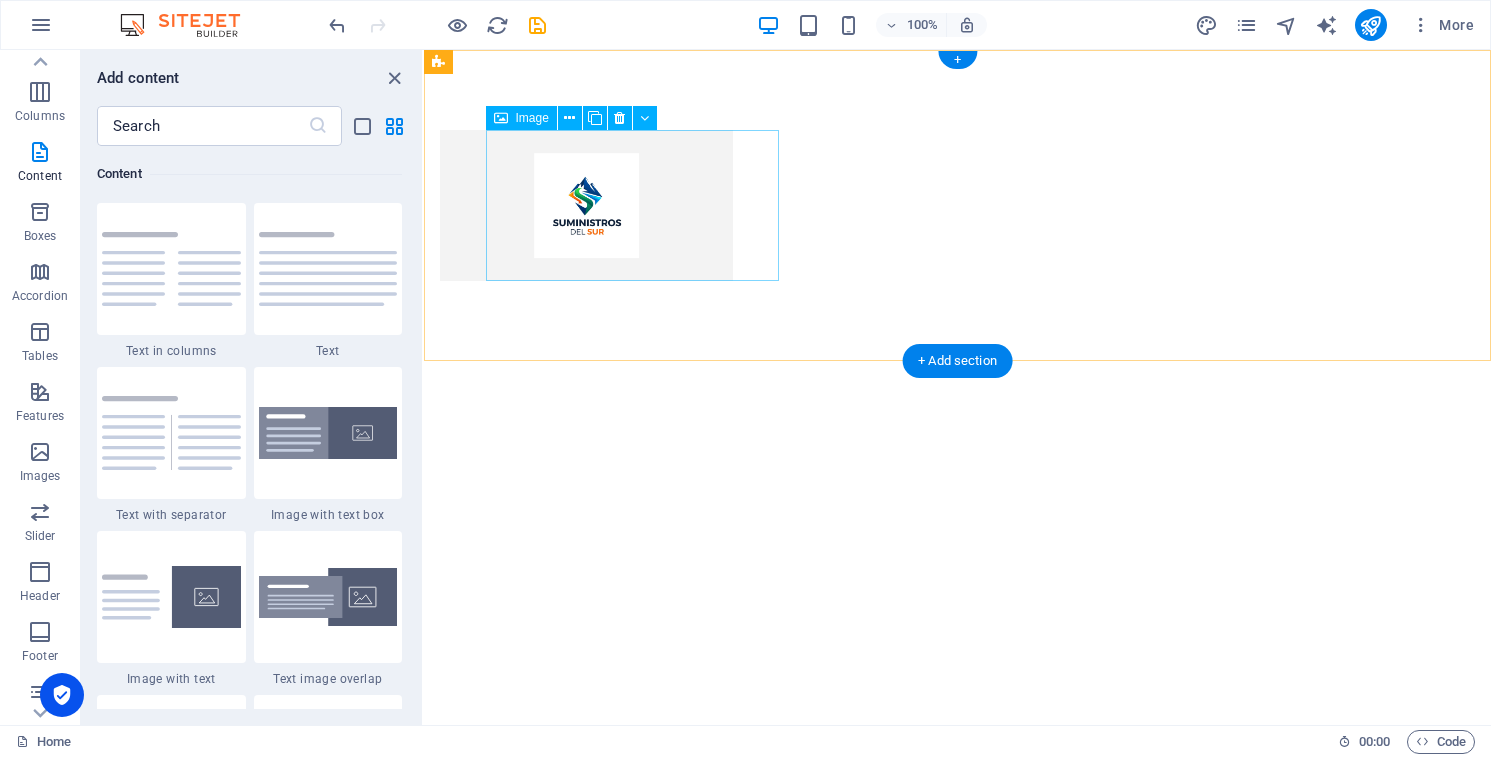 click at bounding box center (586, 205) 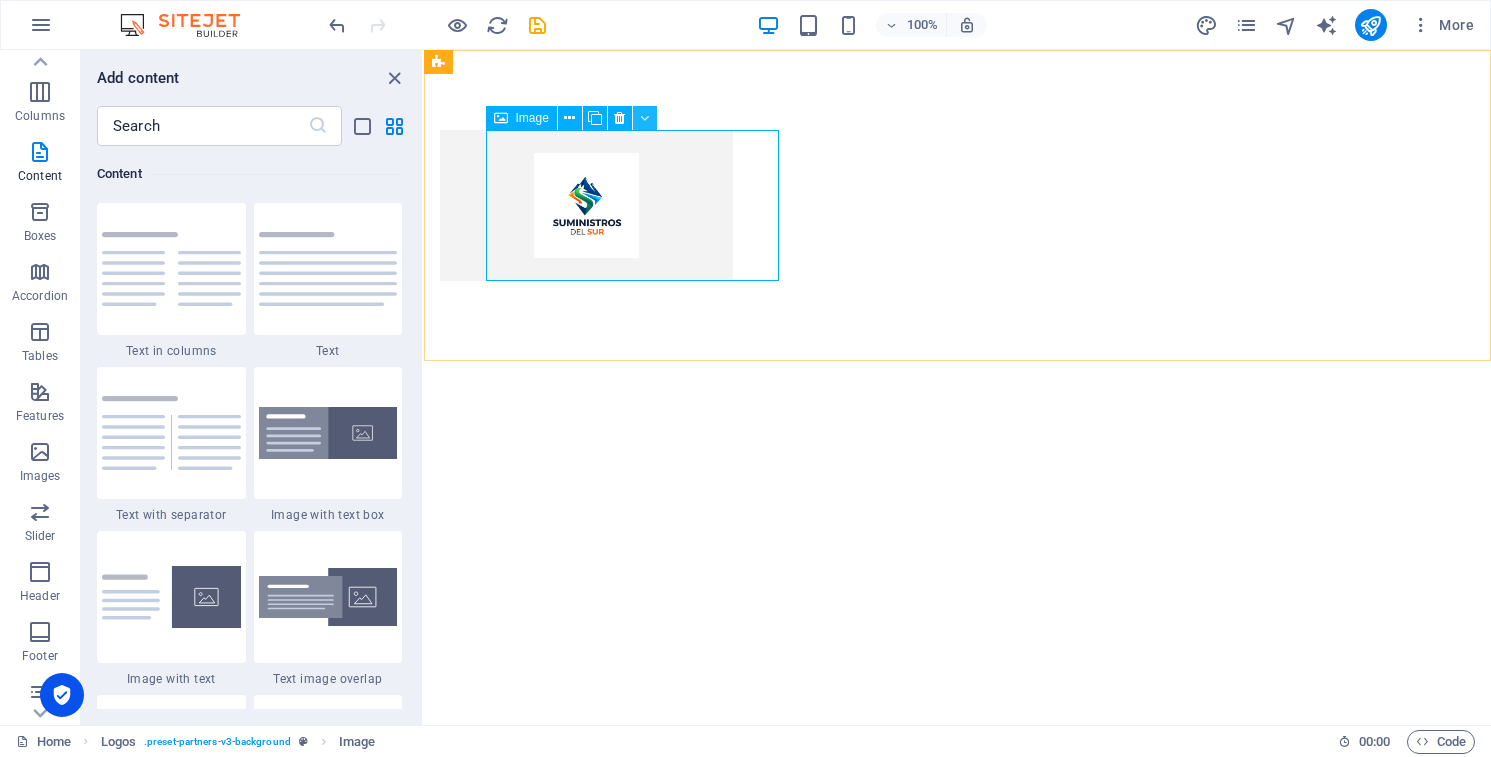 click at bounding box center (645, 118) 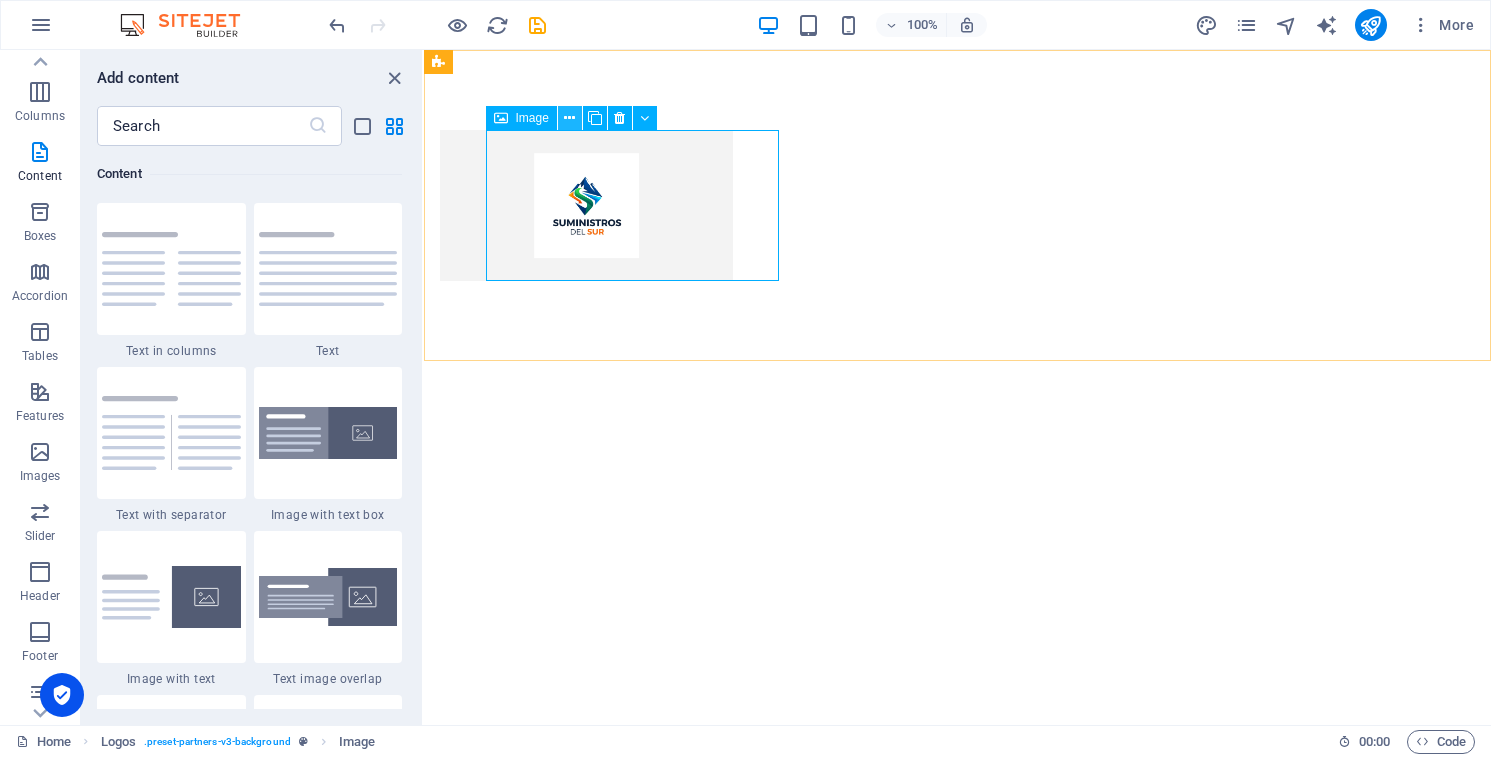 click at bounding box center (569, 118) 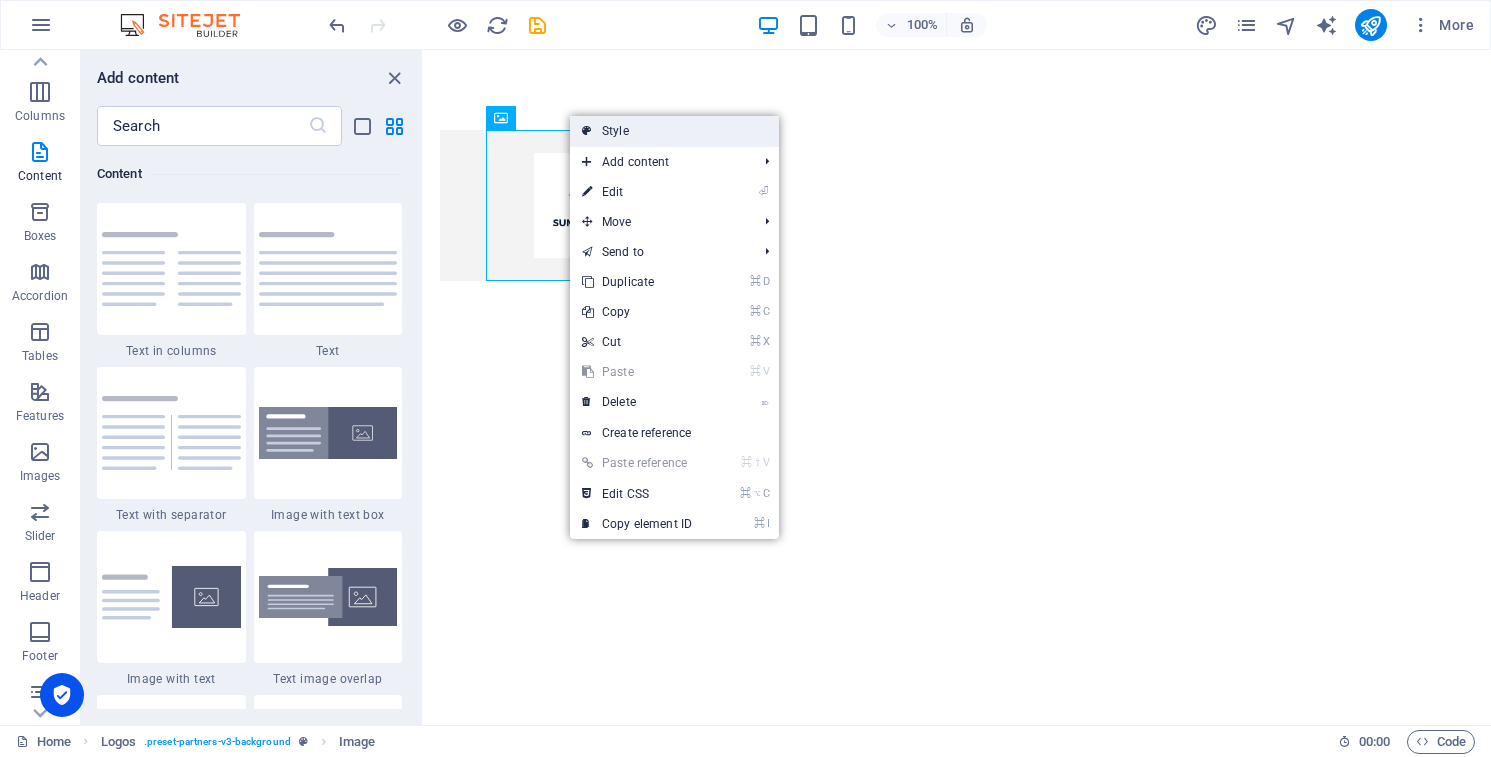 click on "Style" at bounding box center [674, 131] 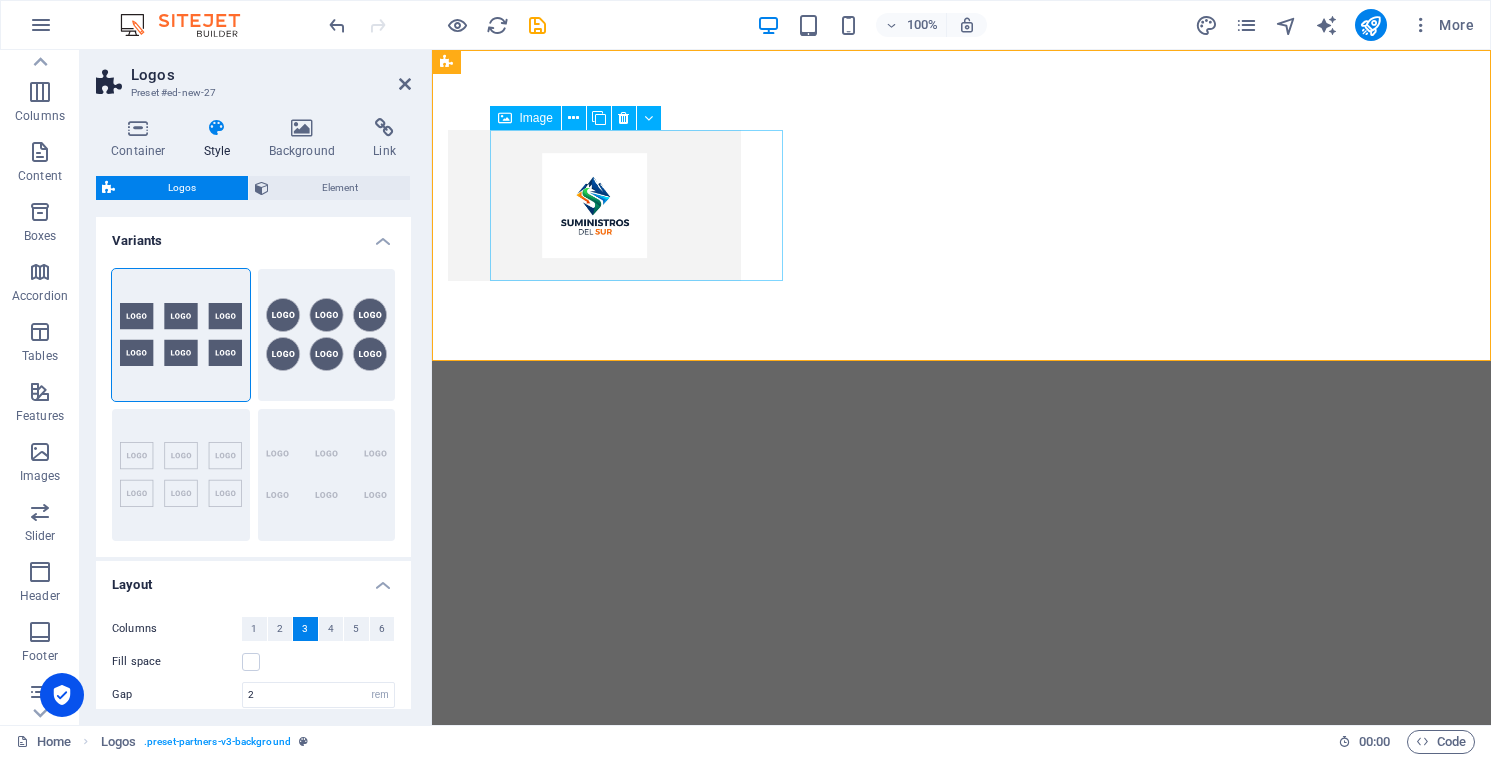 click at bounding box center [594, 205] 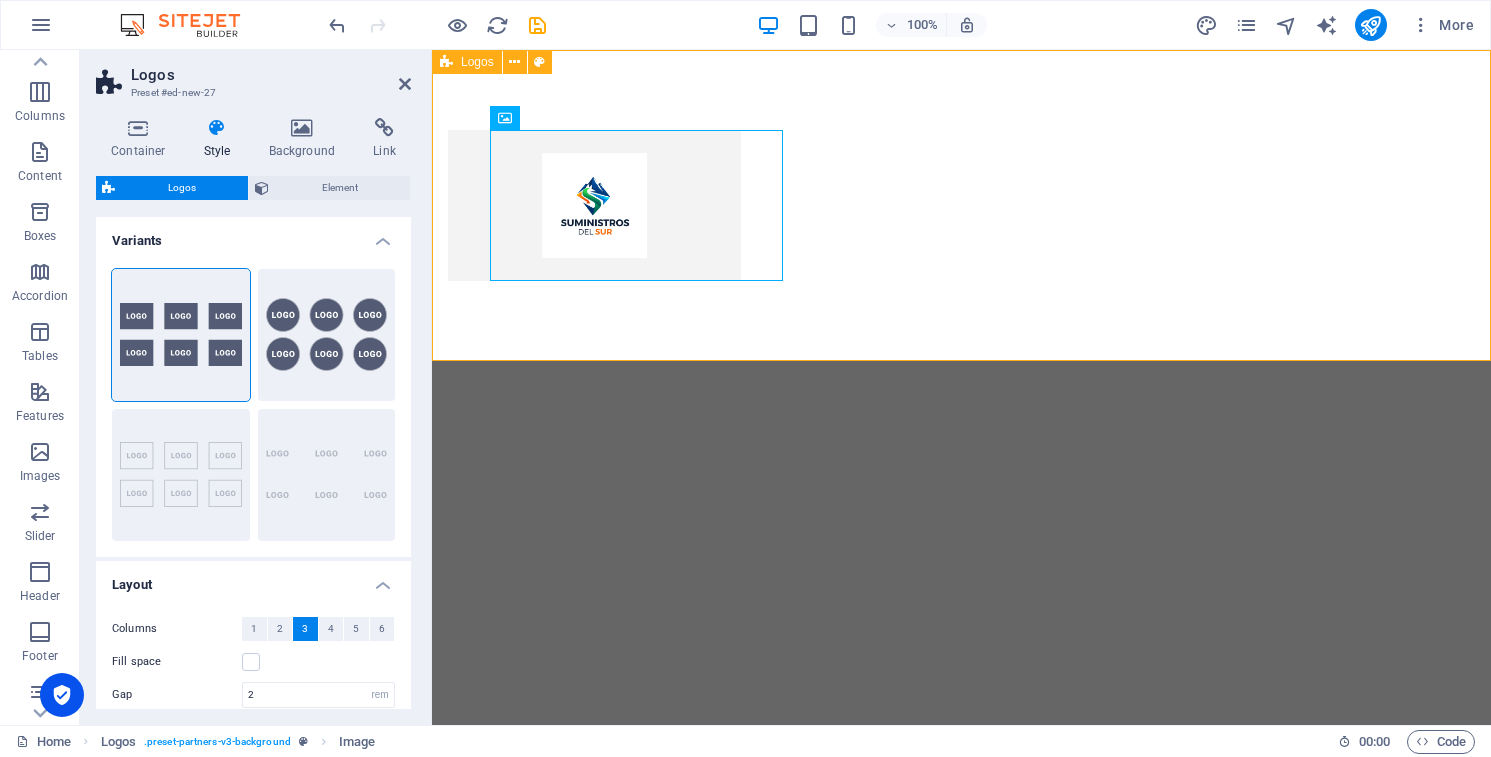 click at bounding box center [961, 205] 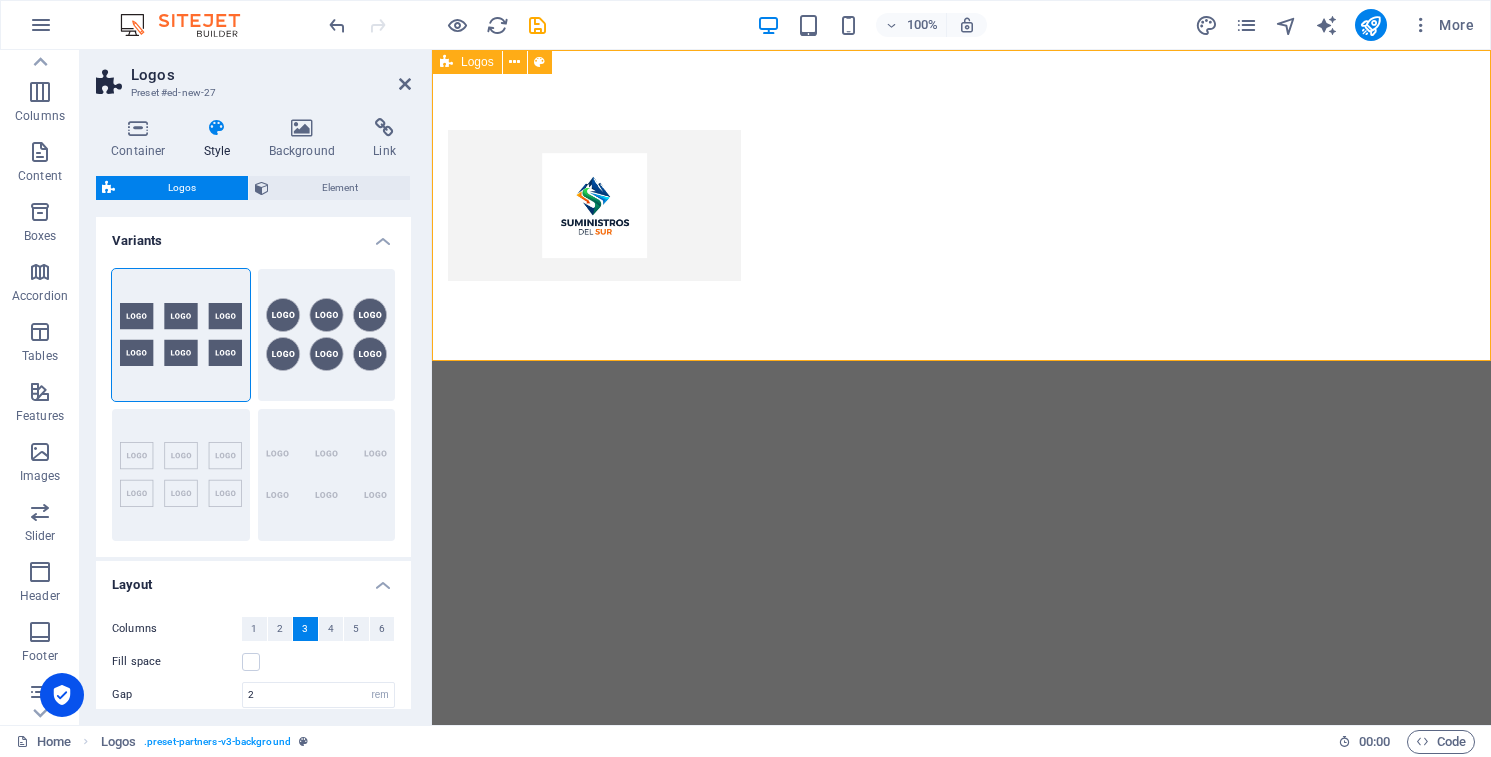 click at bounding box center [961, 205] 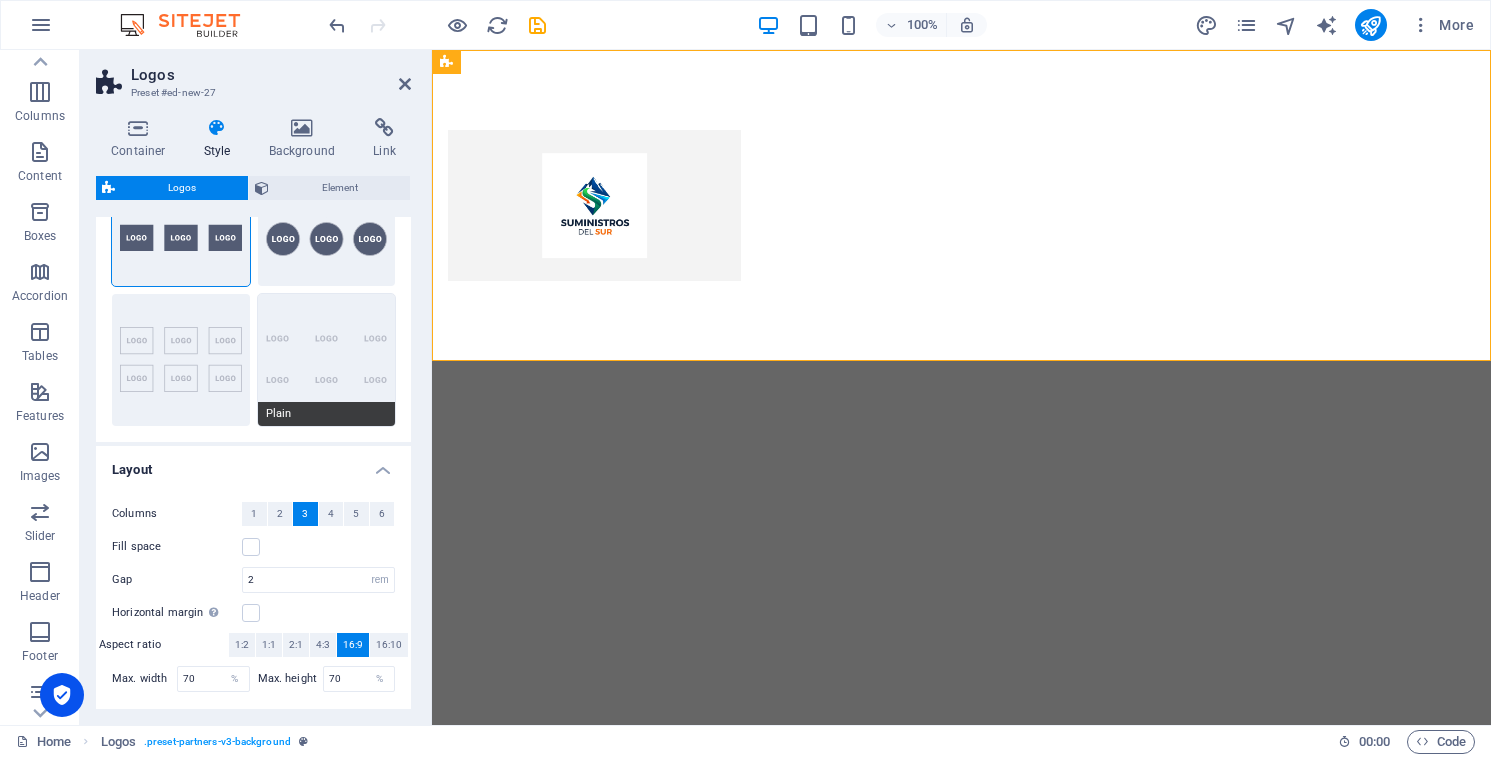 scroll, scrollTop: 0, scrollLeft: 0, axis: both 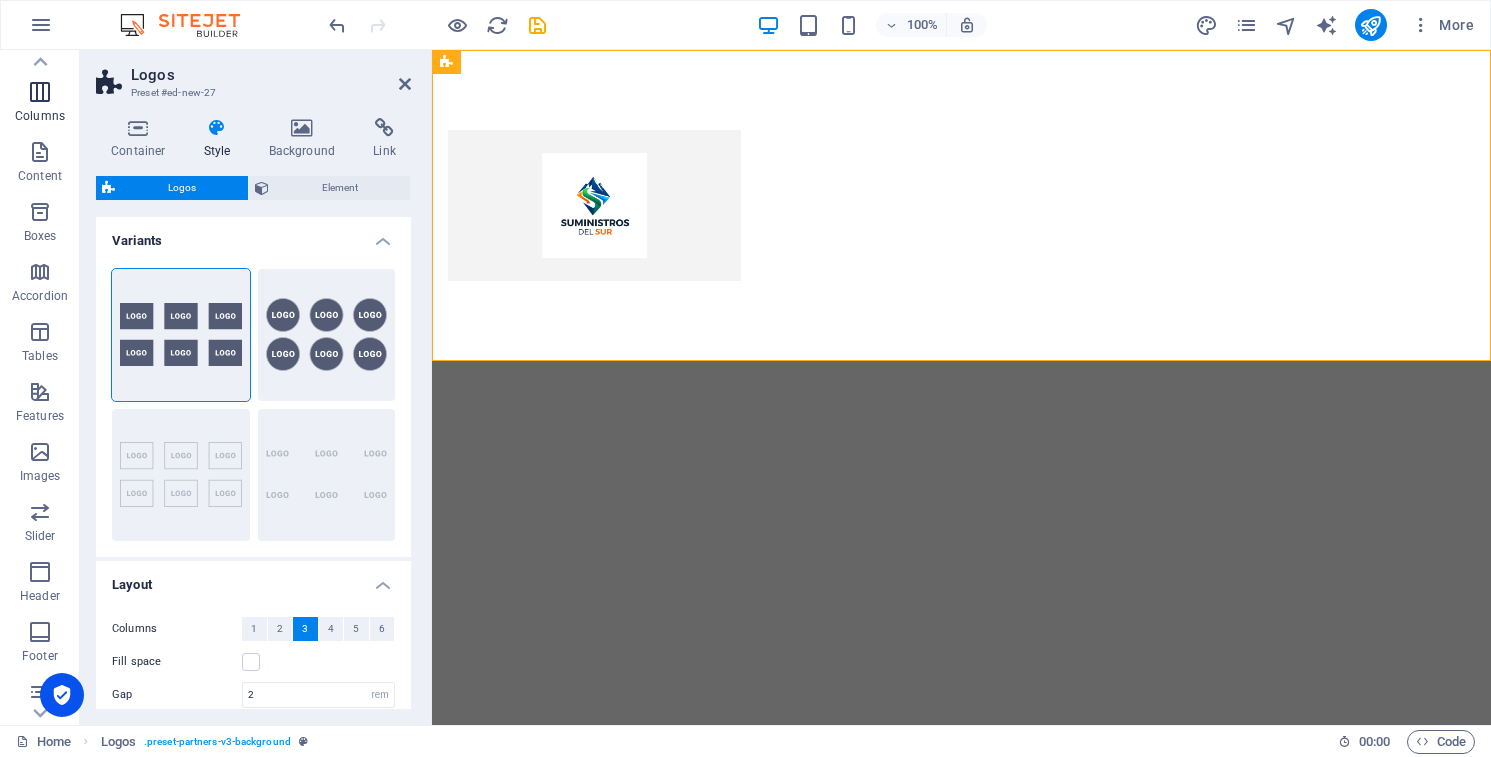 click on "Columns" at bounding box center (40, 104) 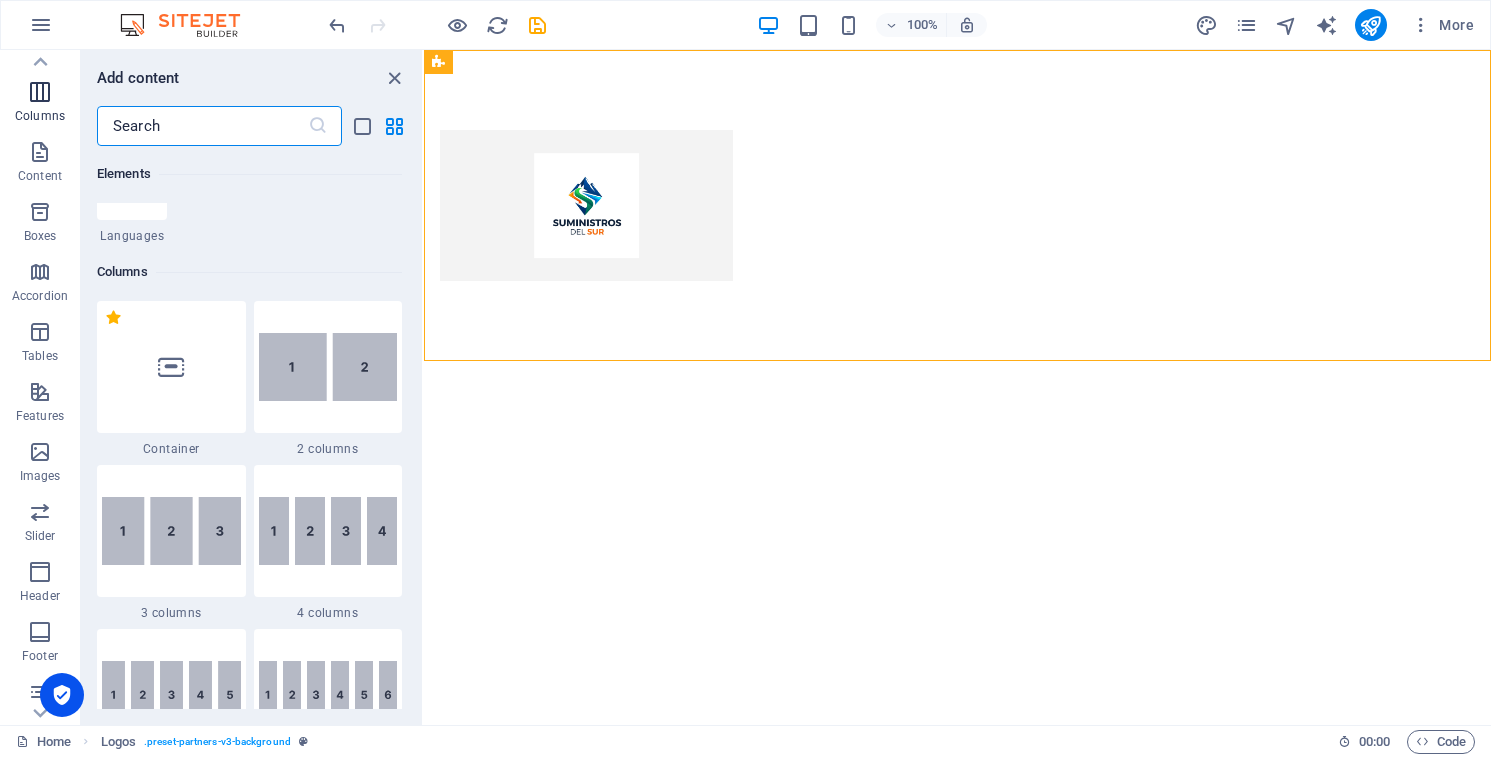 scroll, scrollTop: 990, scrollLeft: 0, axis: vertical 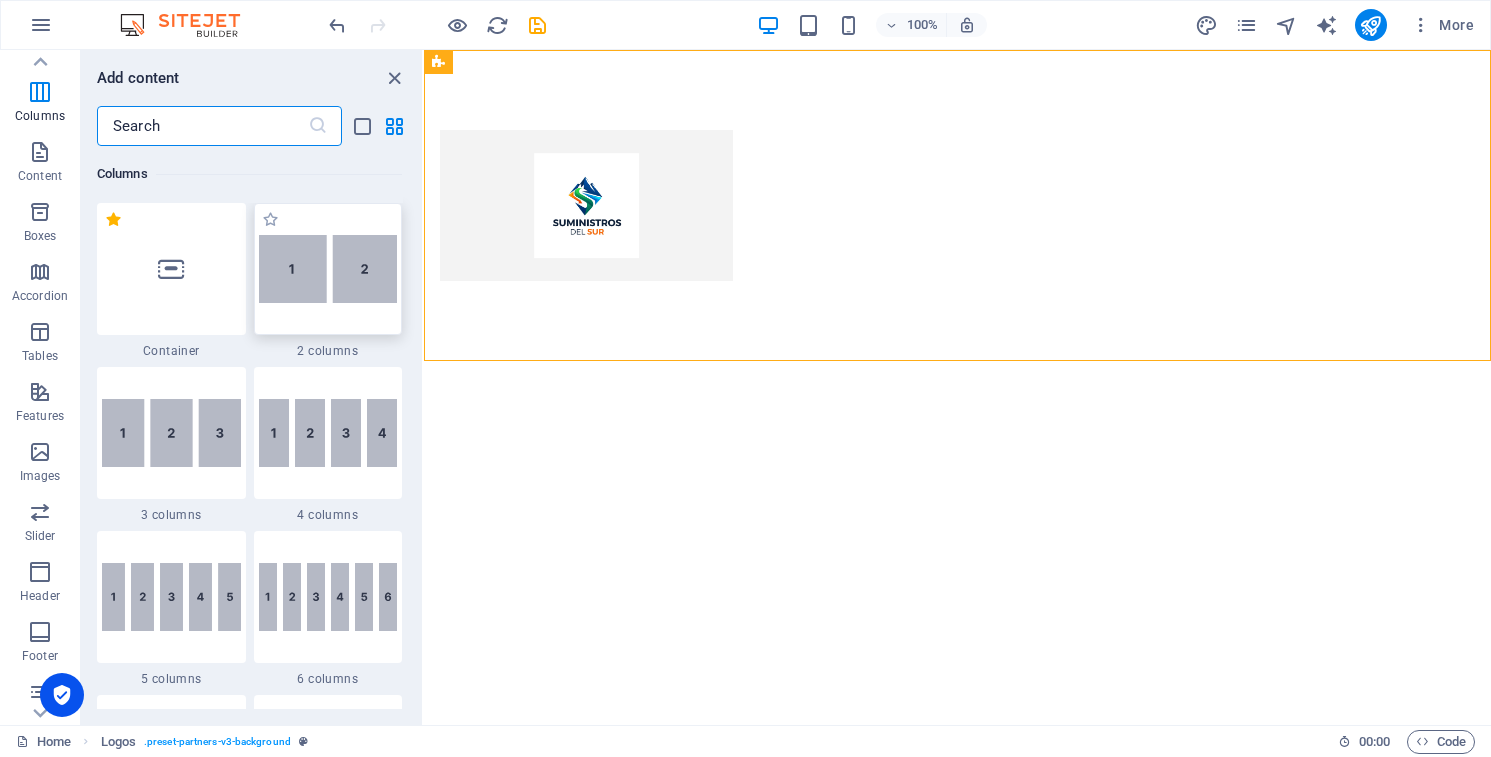 click at bounding box center (328, 269) 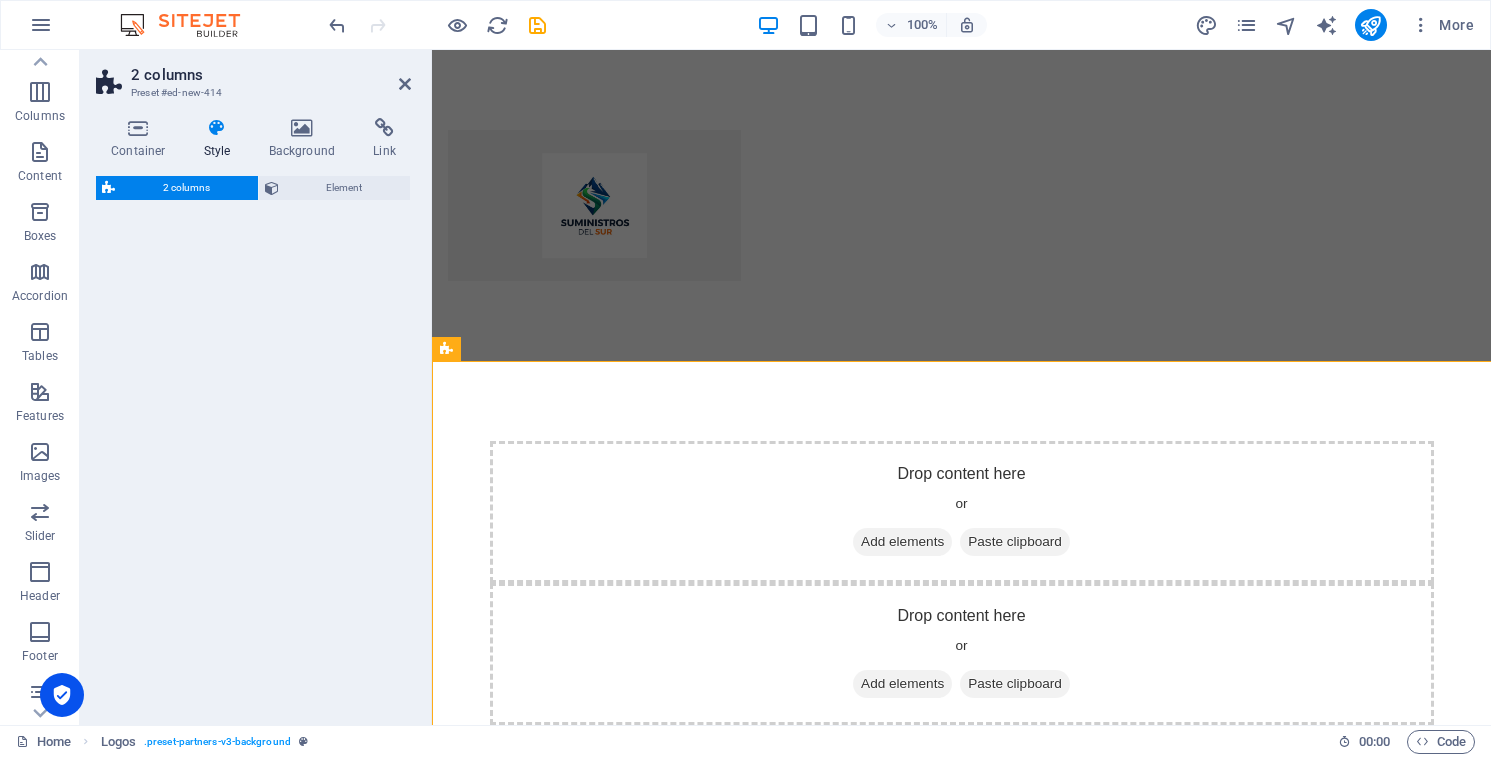 select on "rem" 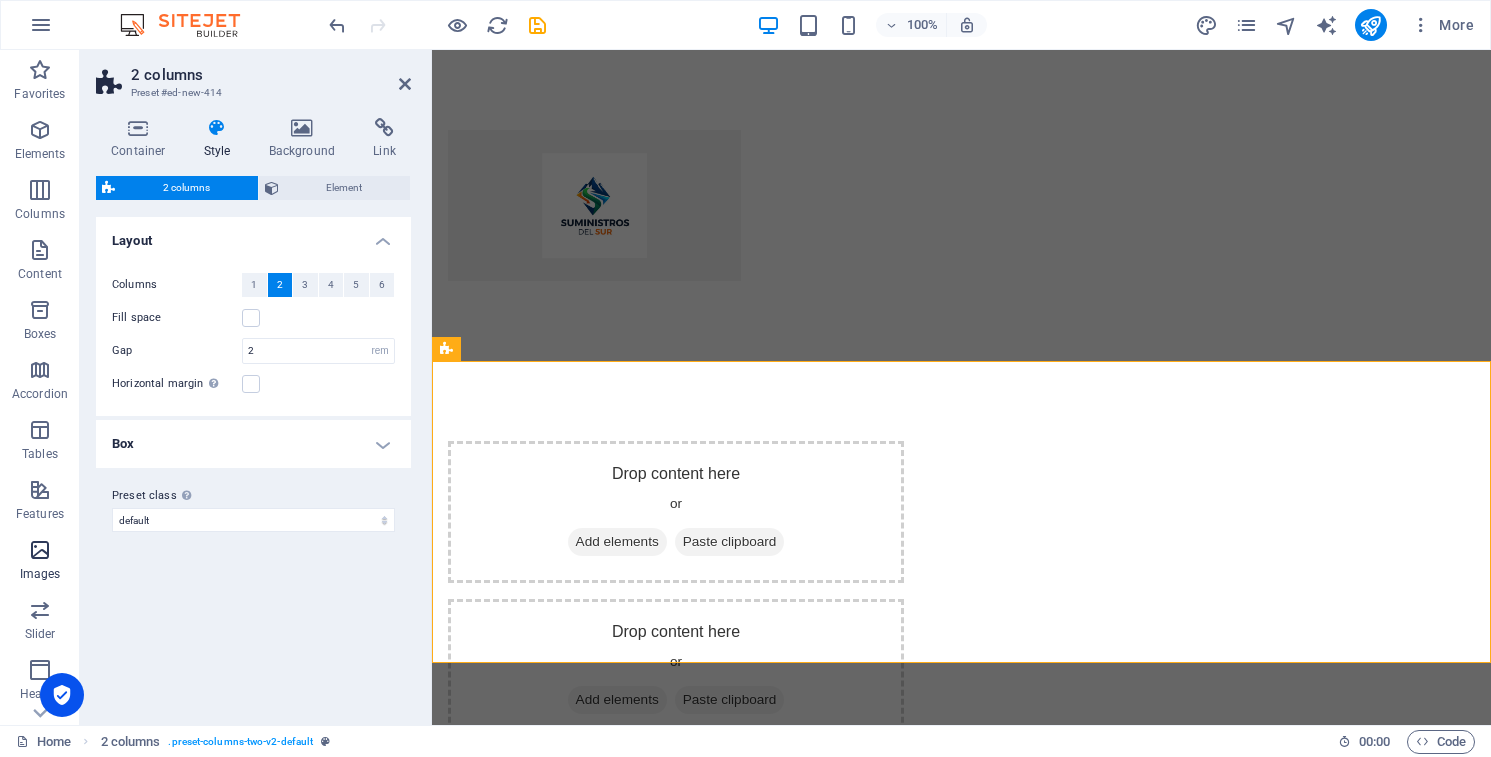 scroll, scrollTop: 225, scrollLeft: 0, axis: vertical 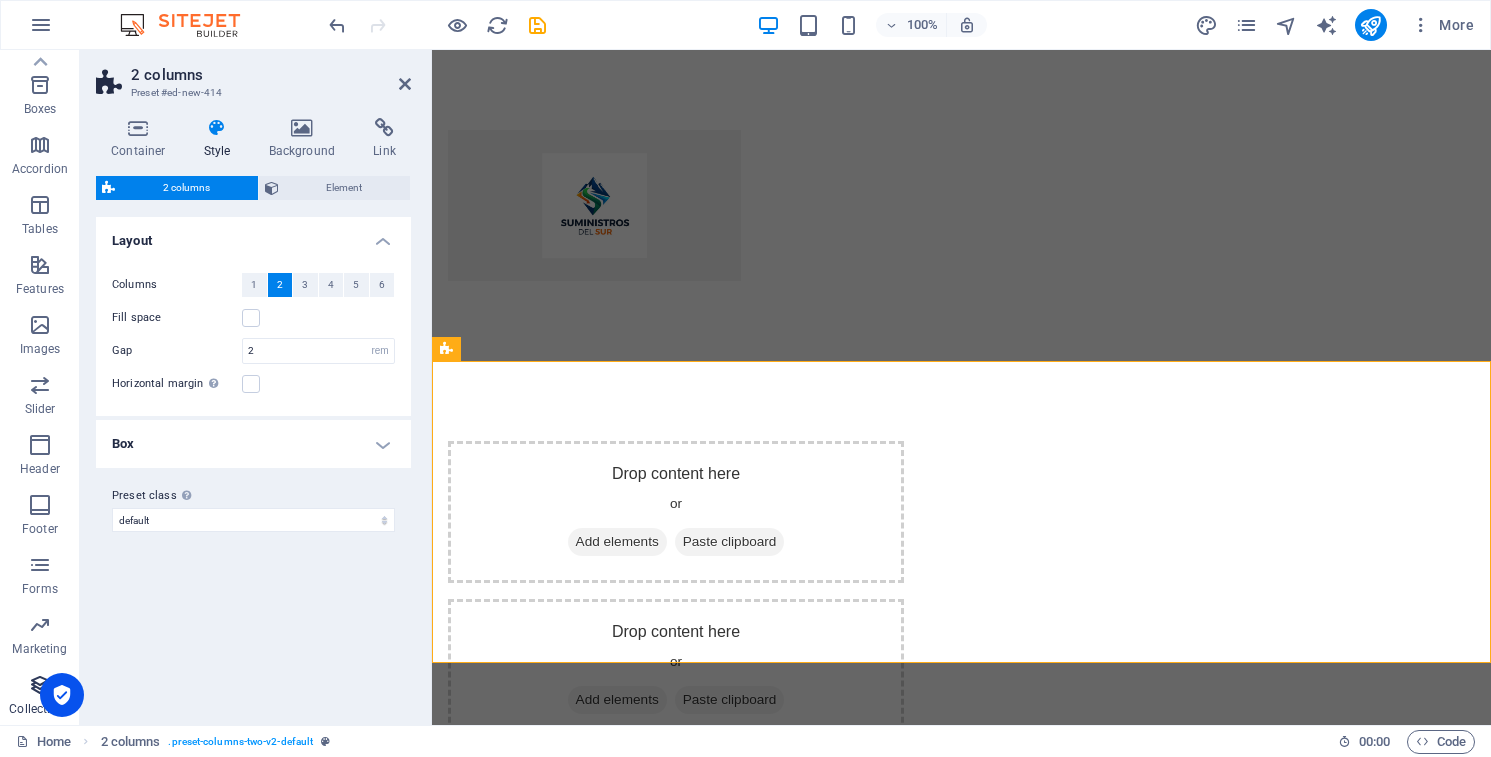 click on "Collections" at bounding box center [39, 709] 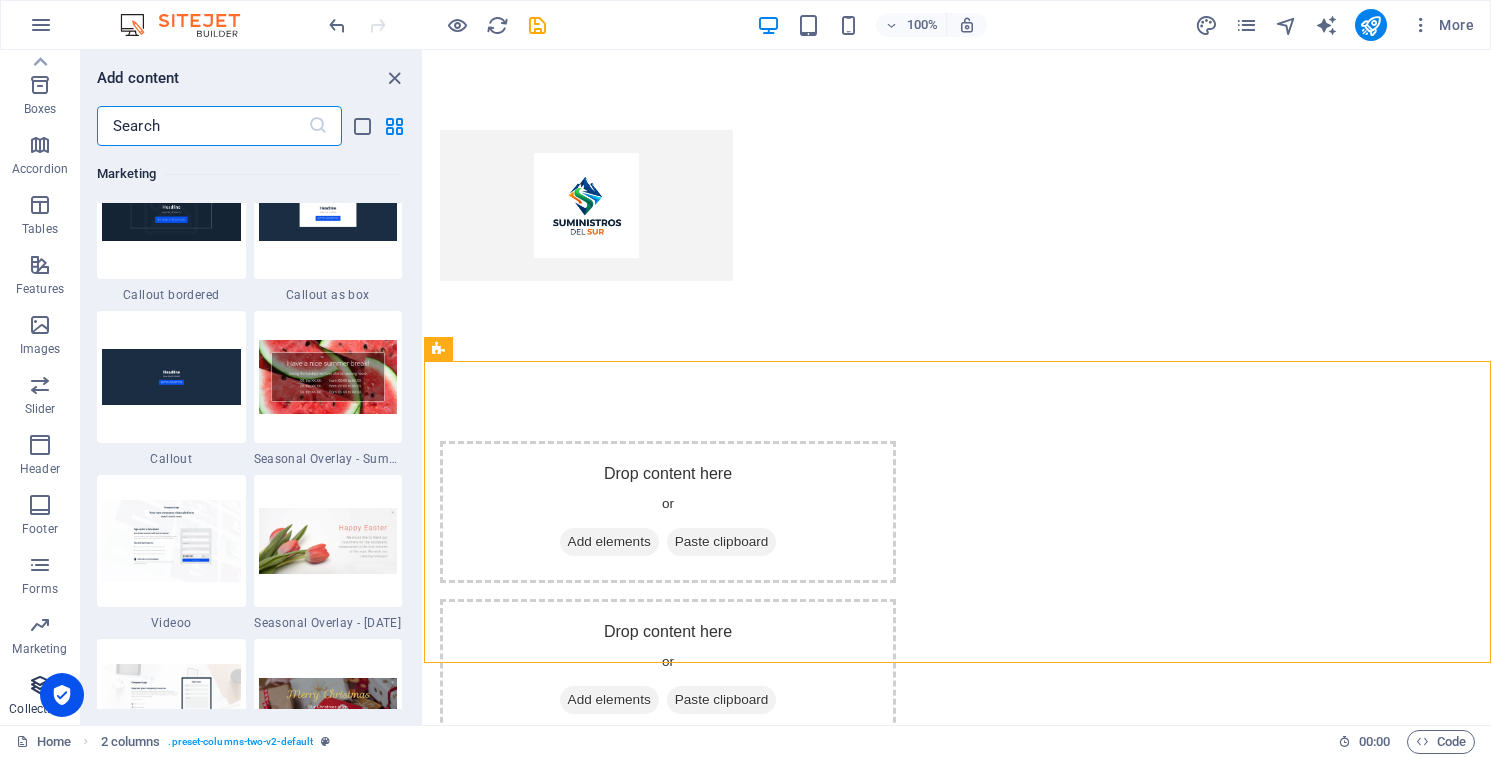 scroll, scrollTop: 18142, scrollLeft: 0, axis: vertical 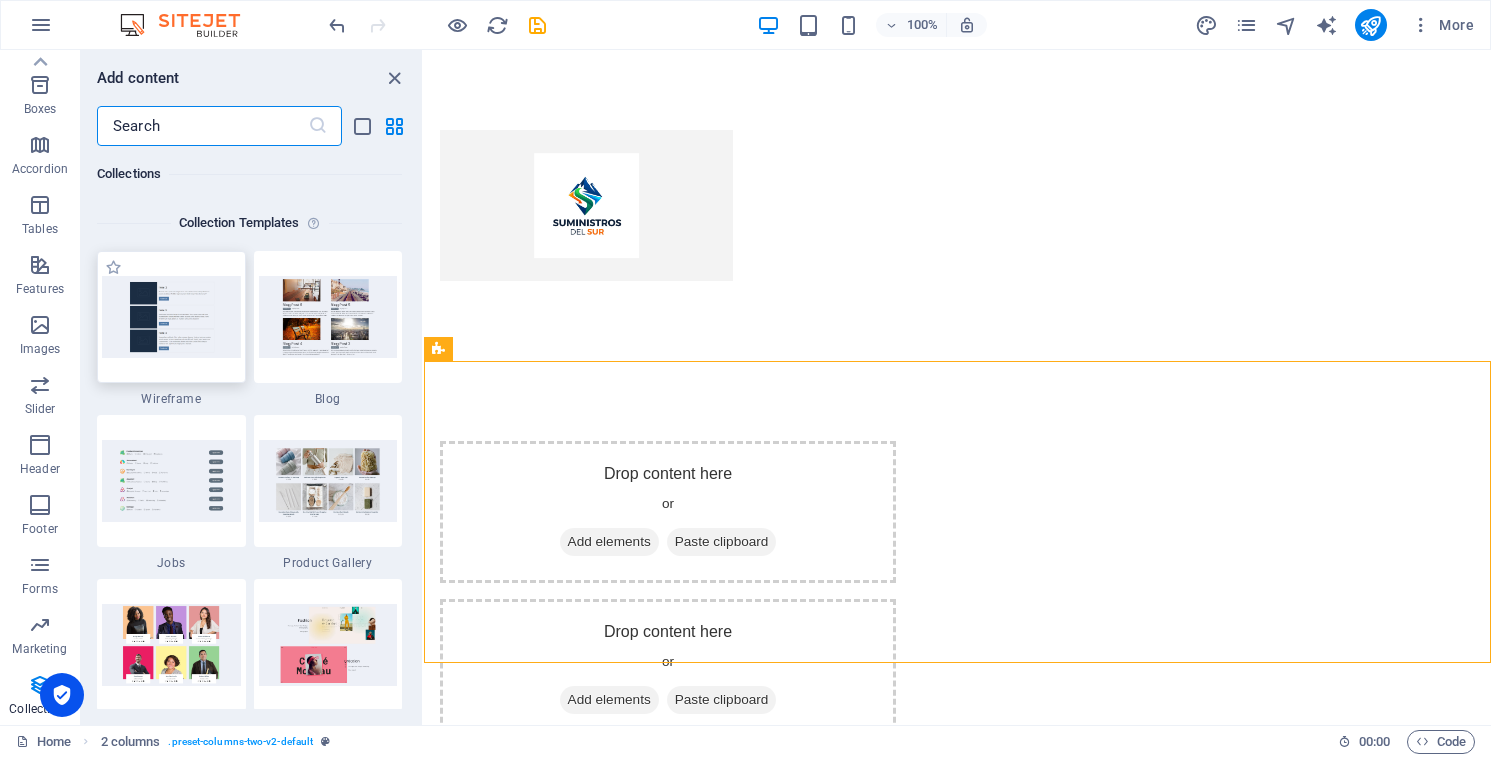 click at bounding box center (171, 316) 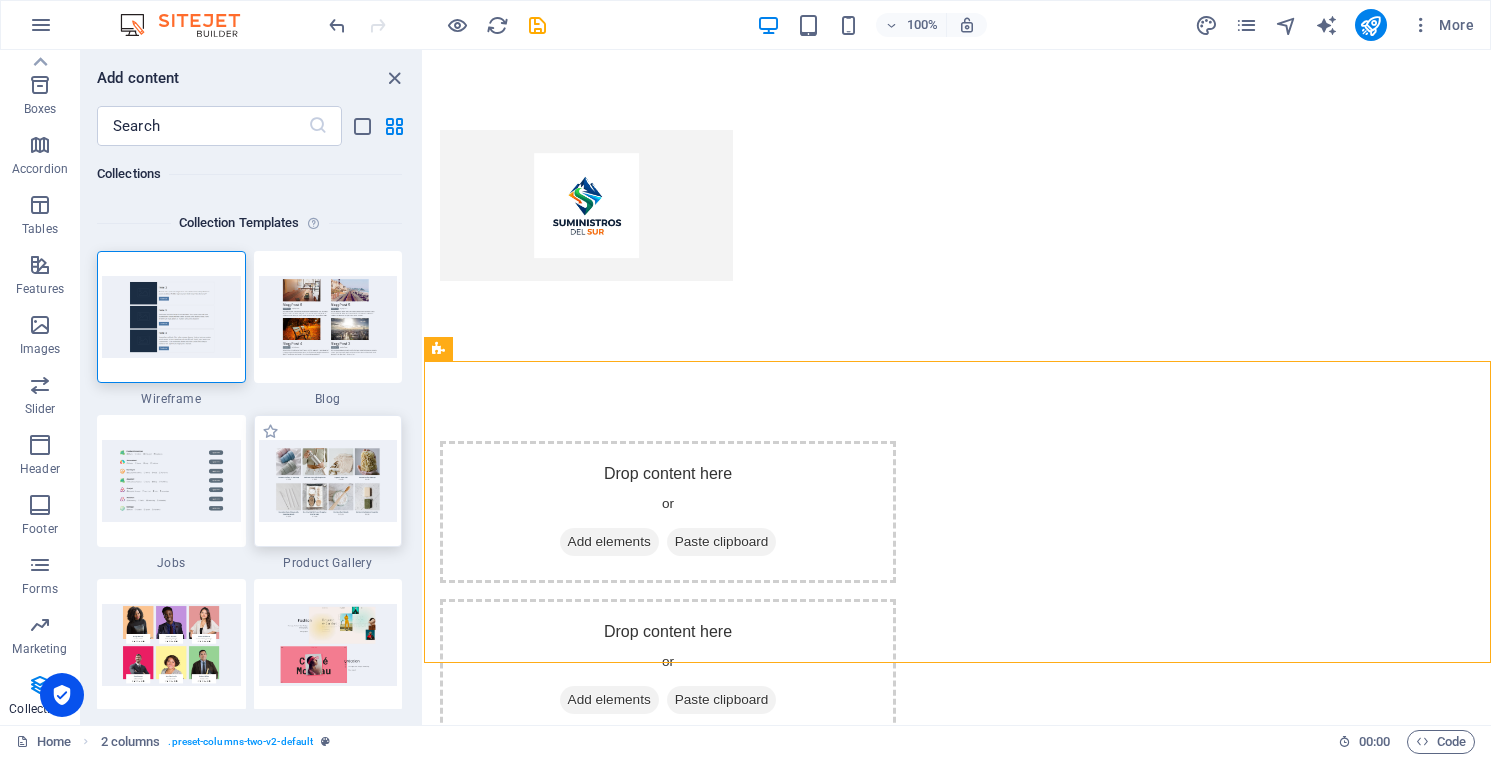 click at bounding box center [328, 480] 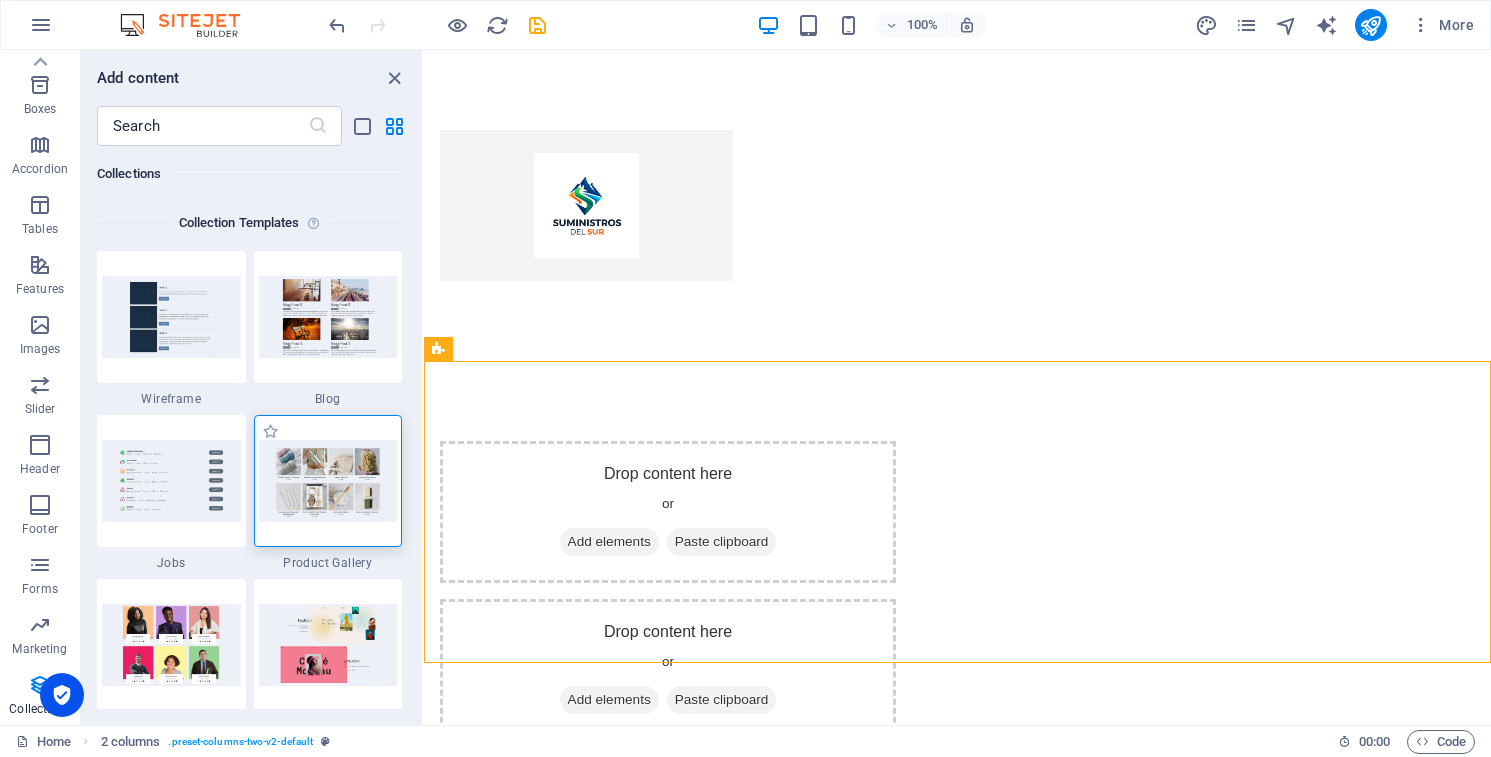 click at bounding box center [328, 480] 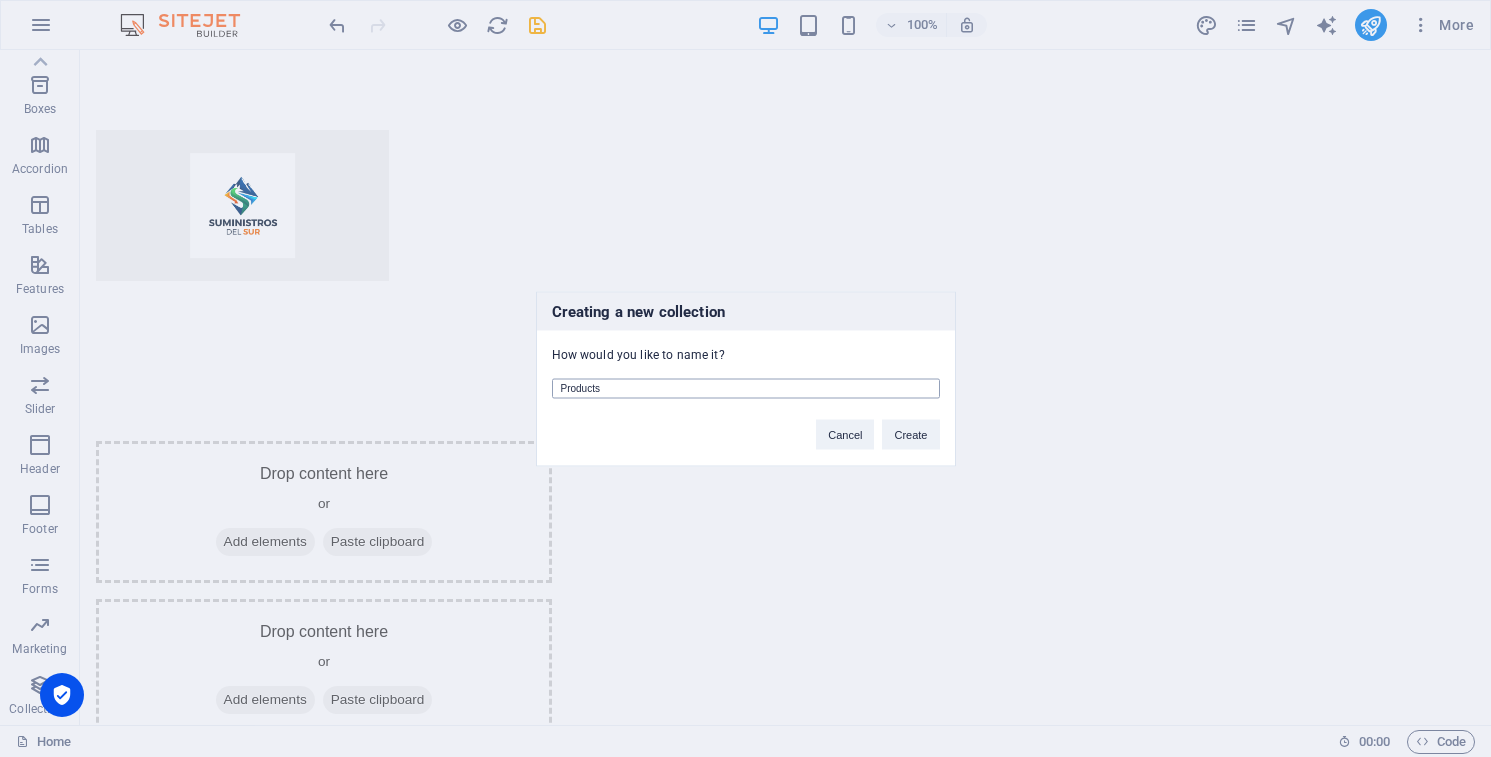 click on "Products" at bounding box center [746, 388] 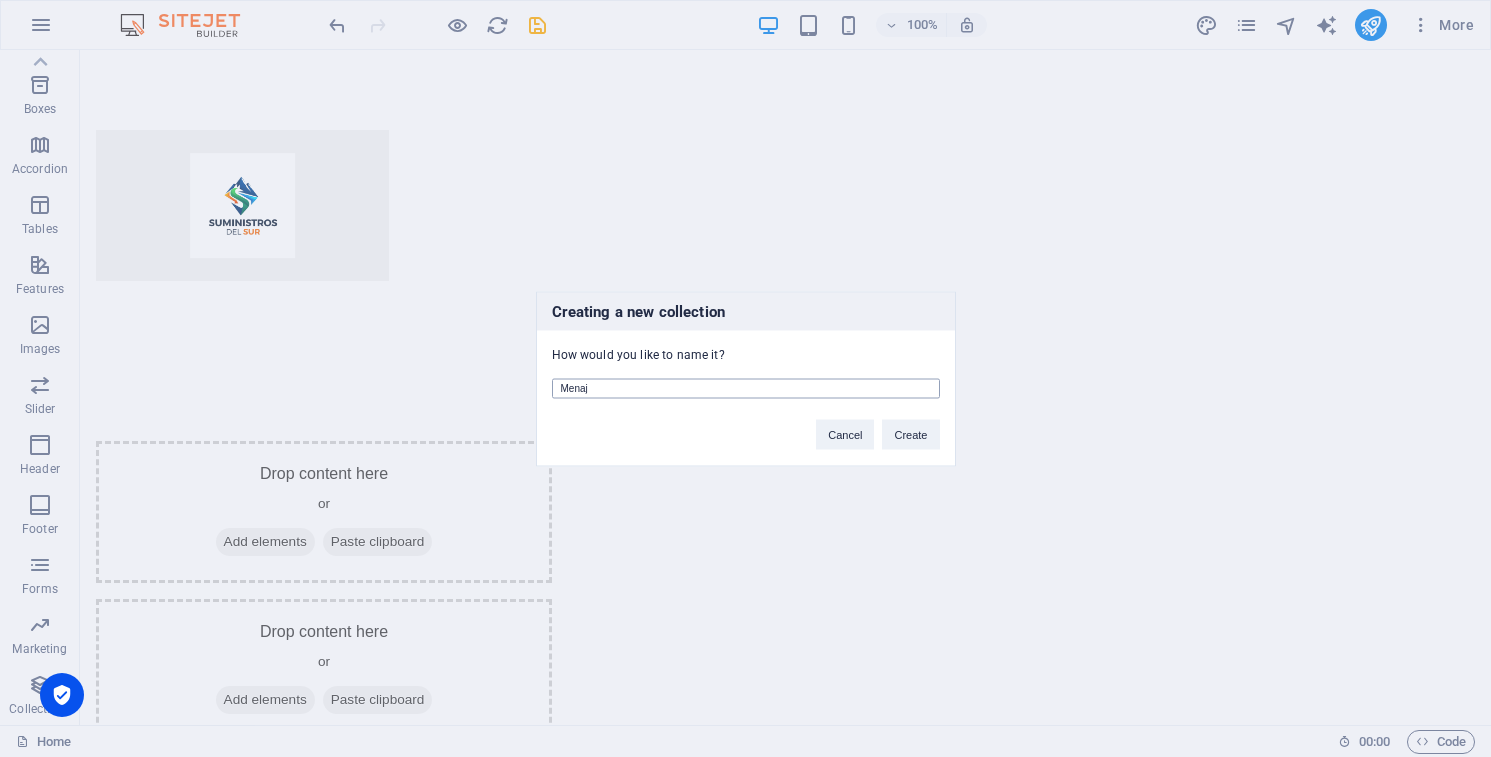 type on "Menaje" 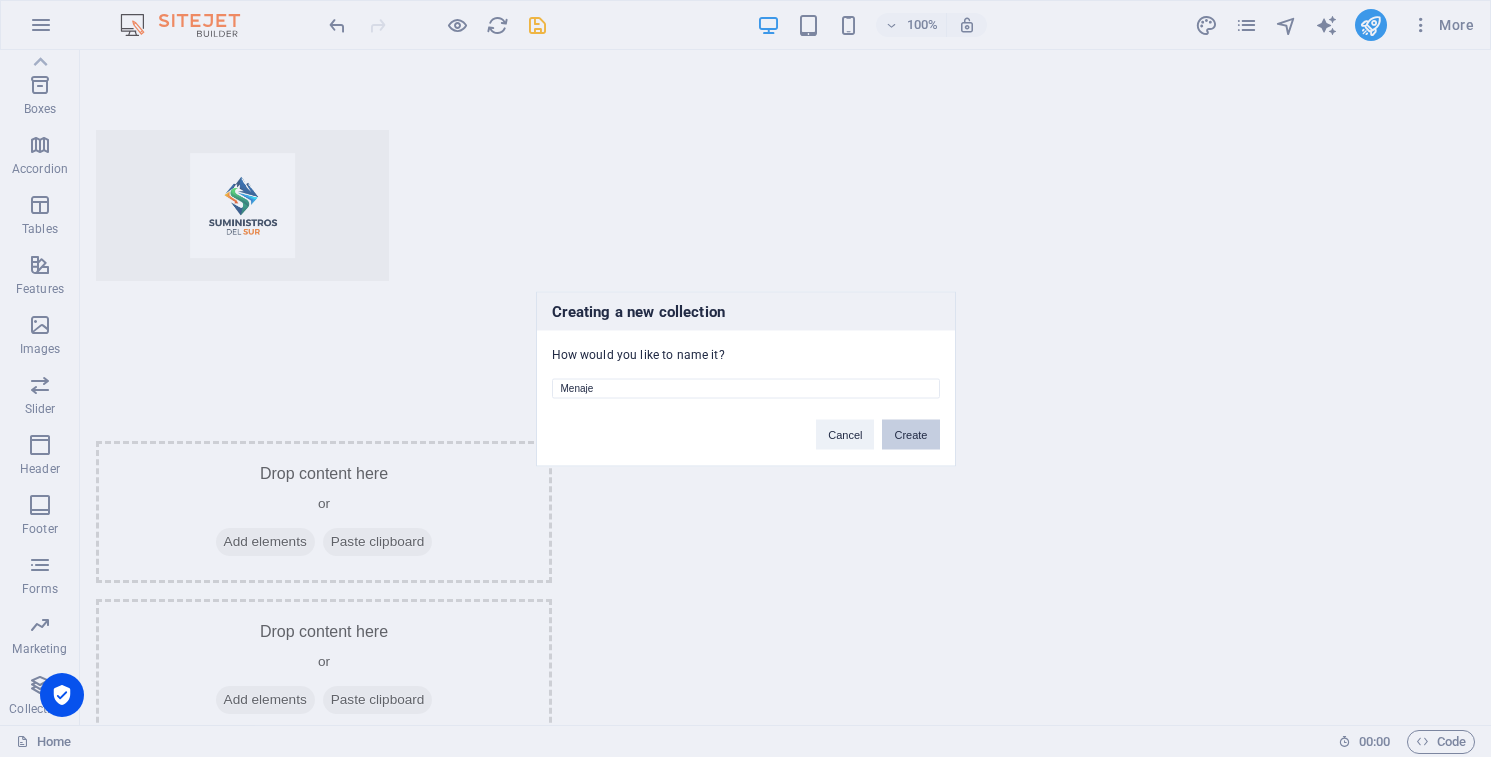 click on "Create" at bounding box center [910, 434] 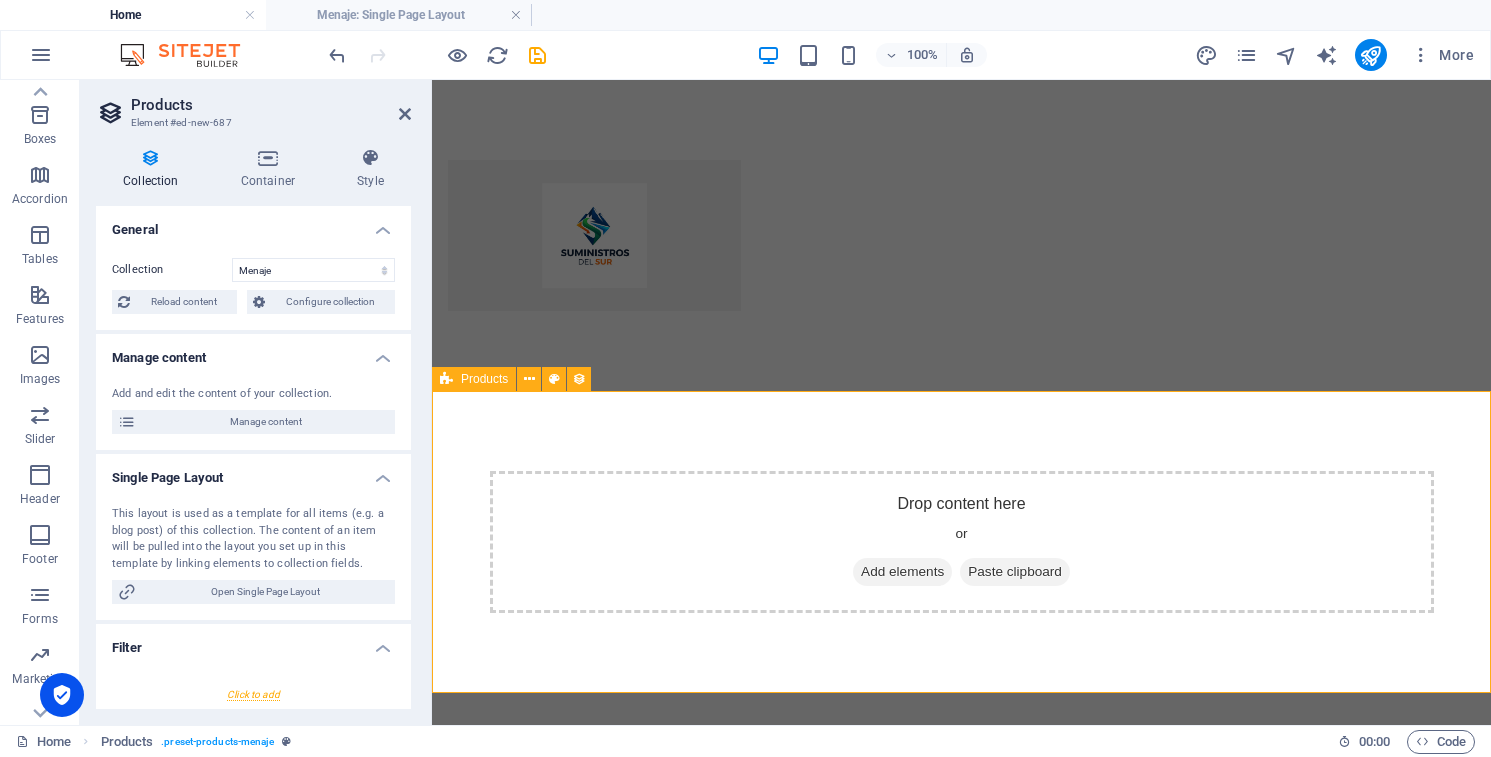 scroll, scrollTop: 0, scrollLeft: 0, axis: both 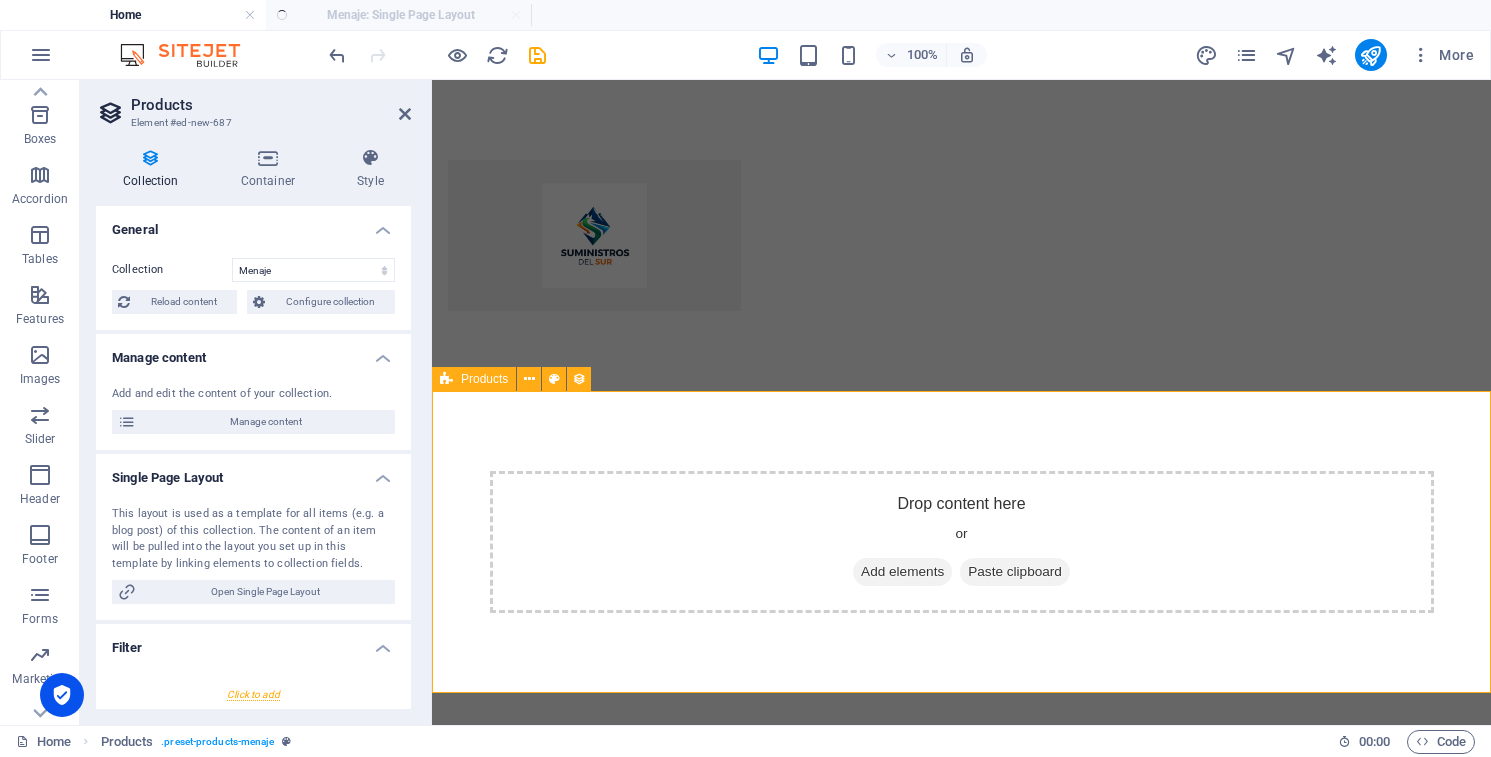 select on "createdAt_DESC" 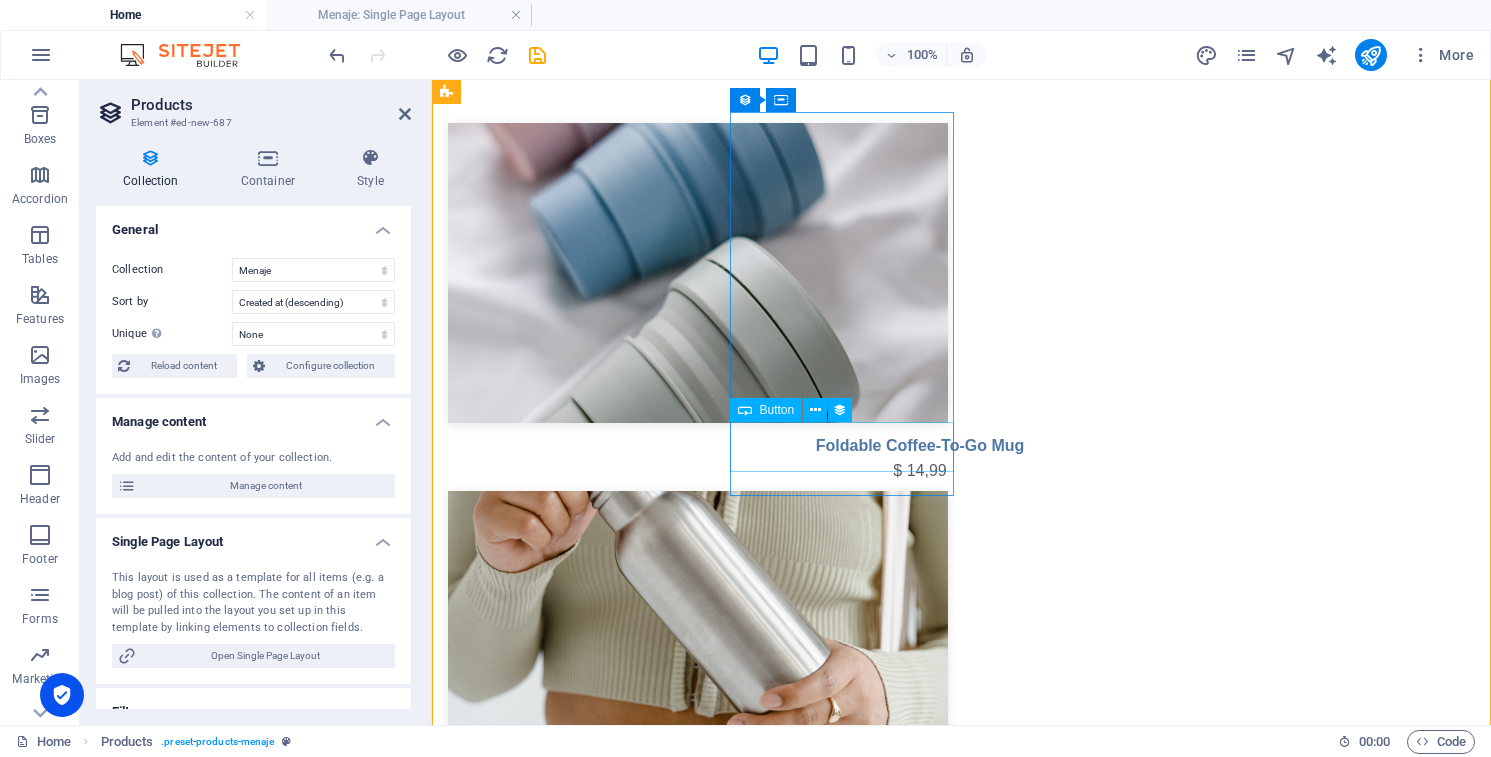 scroll, scrollTop: 347, scrollLeft: 0, axis: vertical 